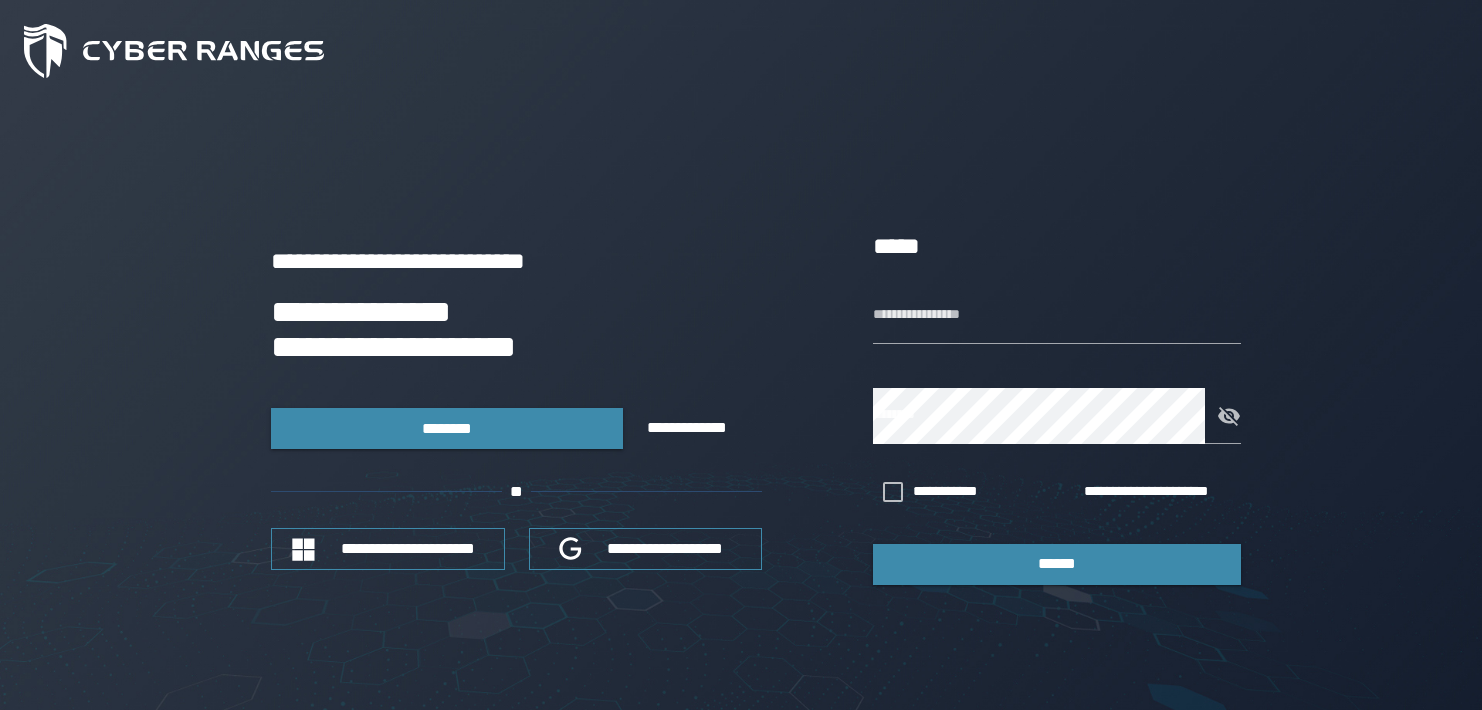 scroll, scrollTop: 0, scrollLeft: 0, axis: both 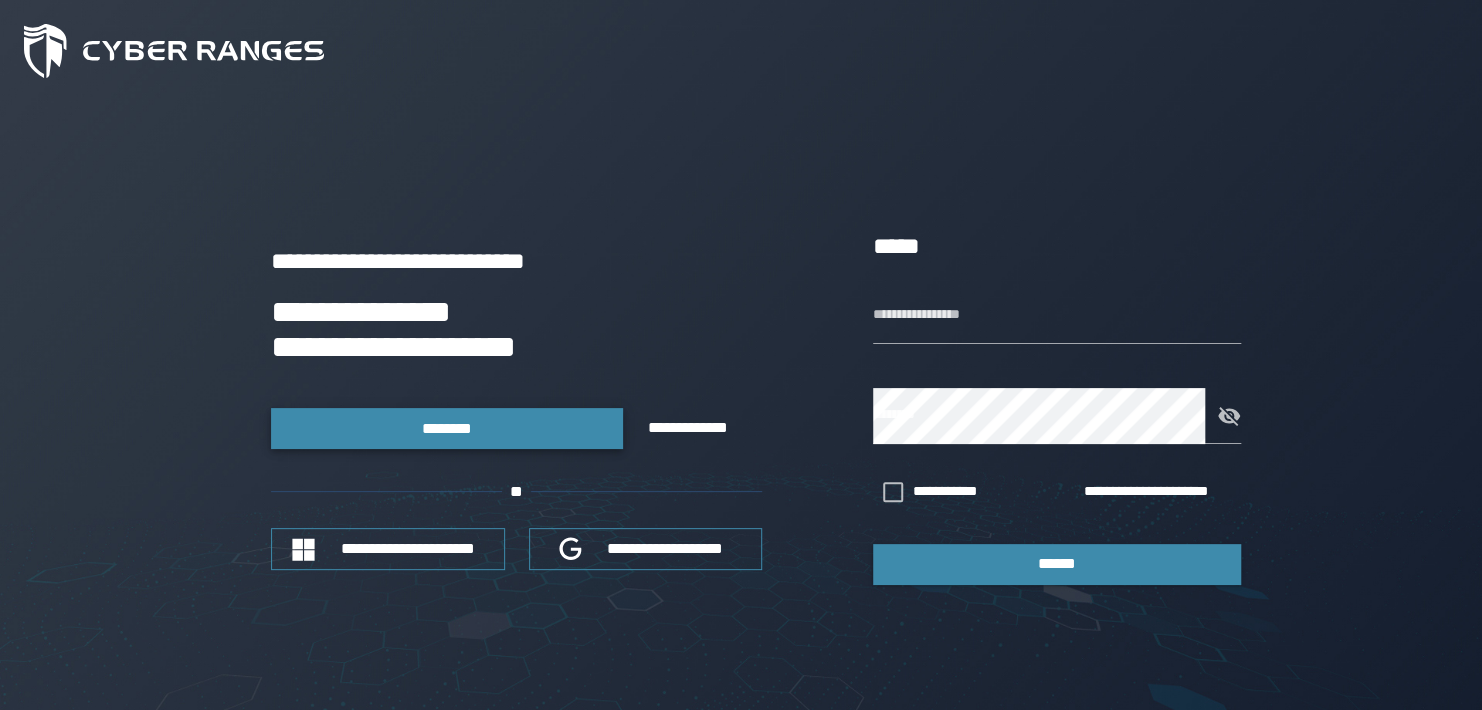 click on "********" at bounding box center (447, 428) 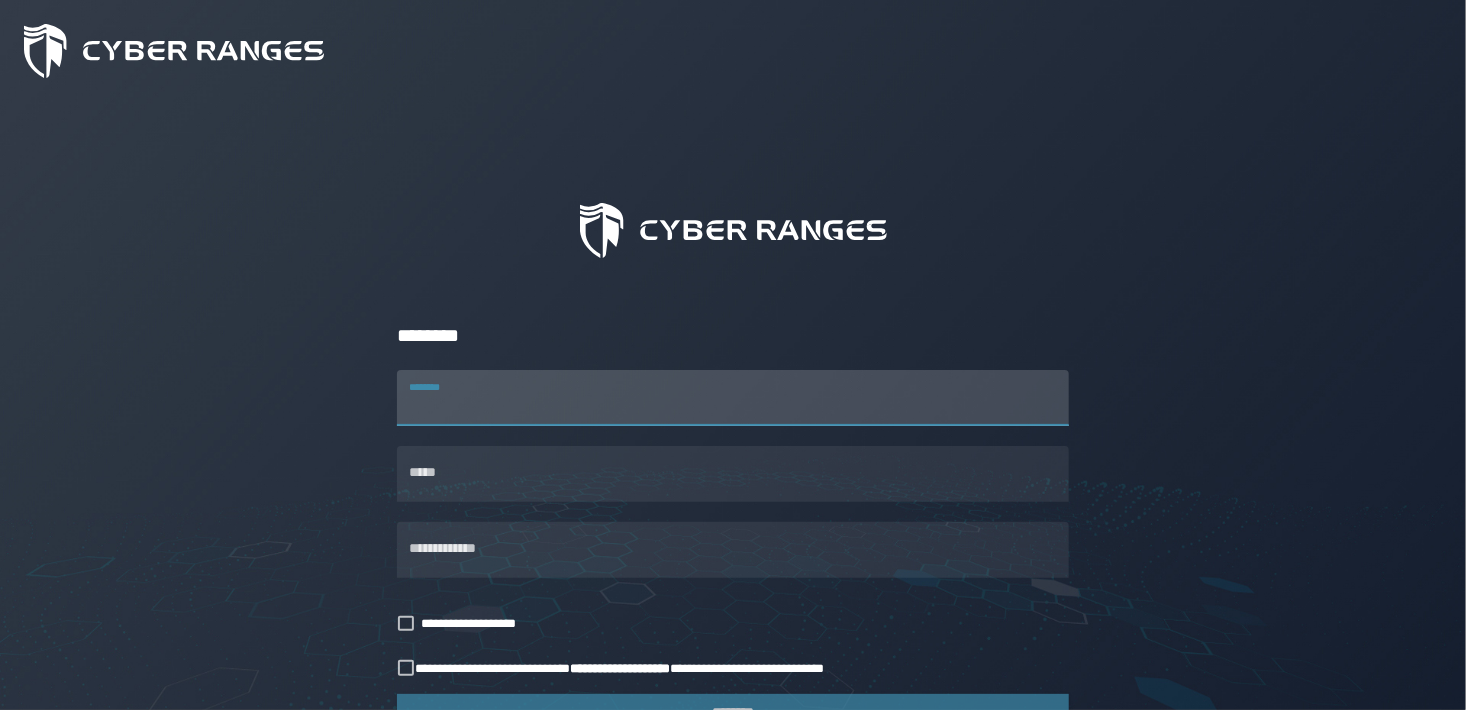 click on "********" at bounding box center (733, 398) 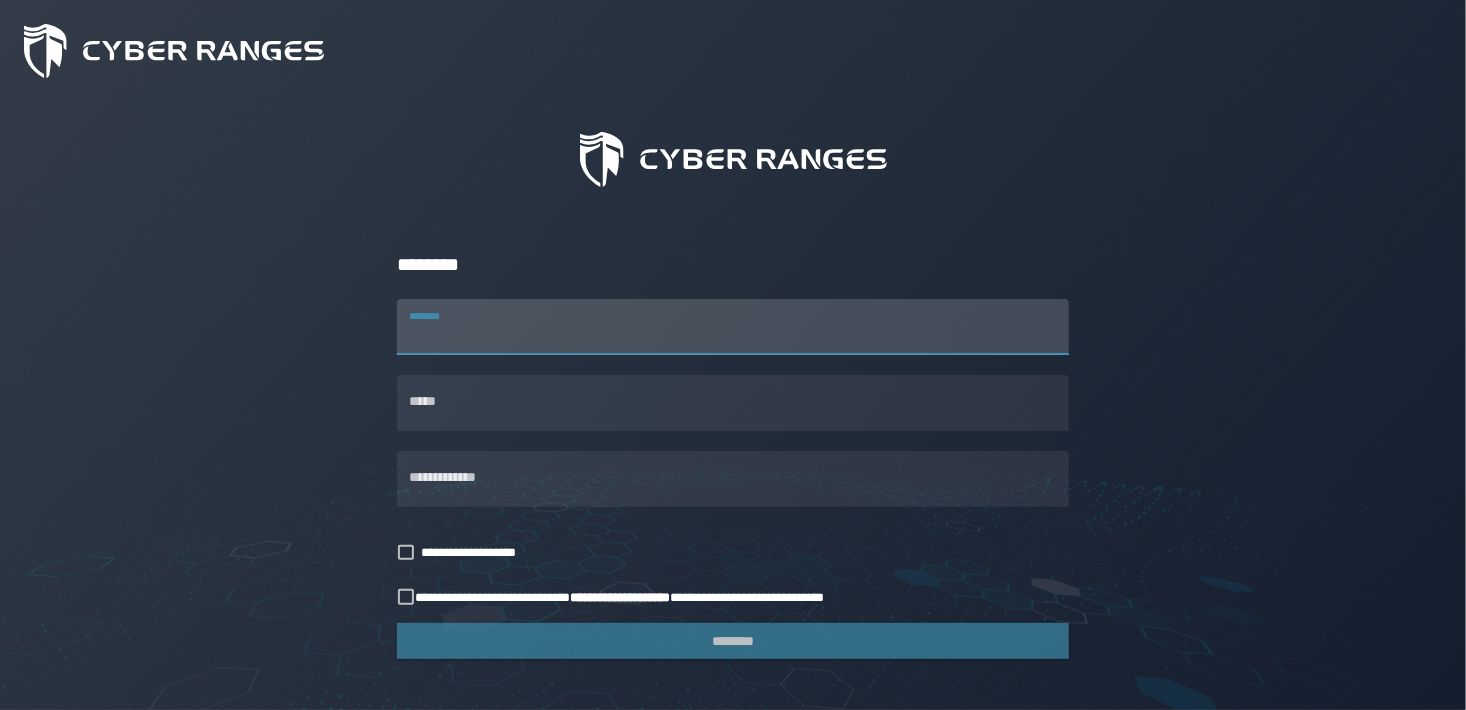 scroll, scrollTop: 193, scrollLeft: 0, axis: vertical 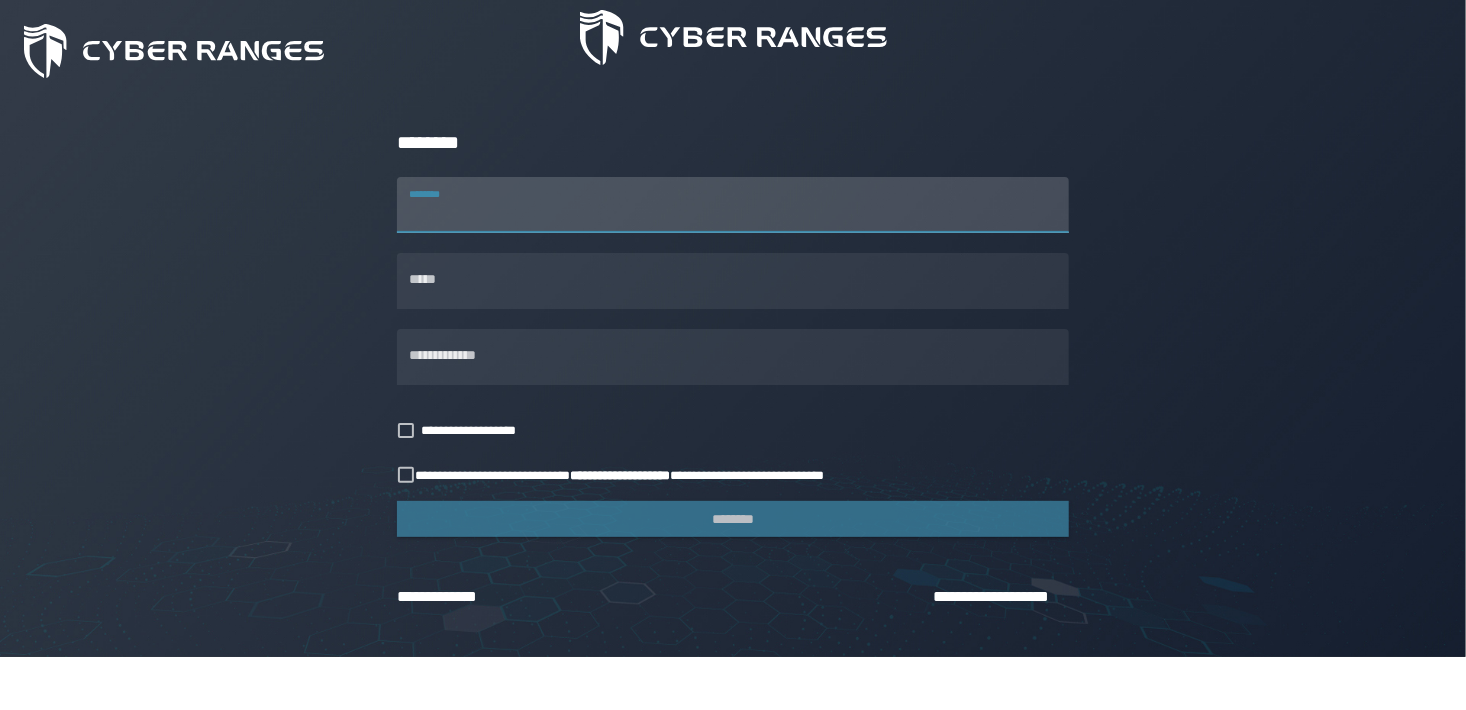 click on "********" at bounding box center (733, 205) 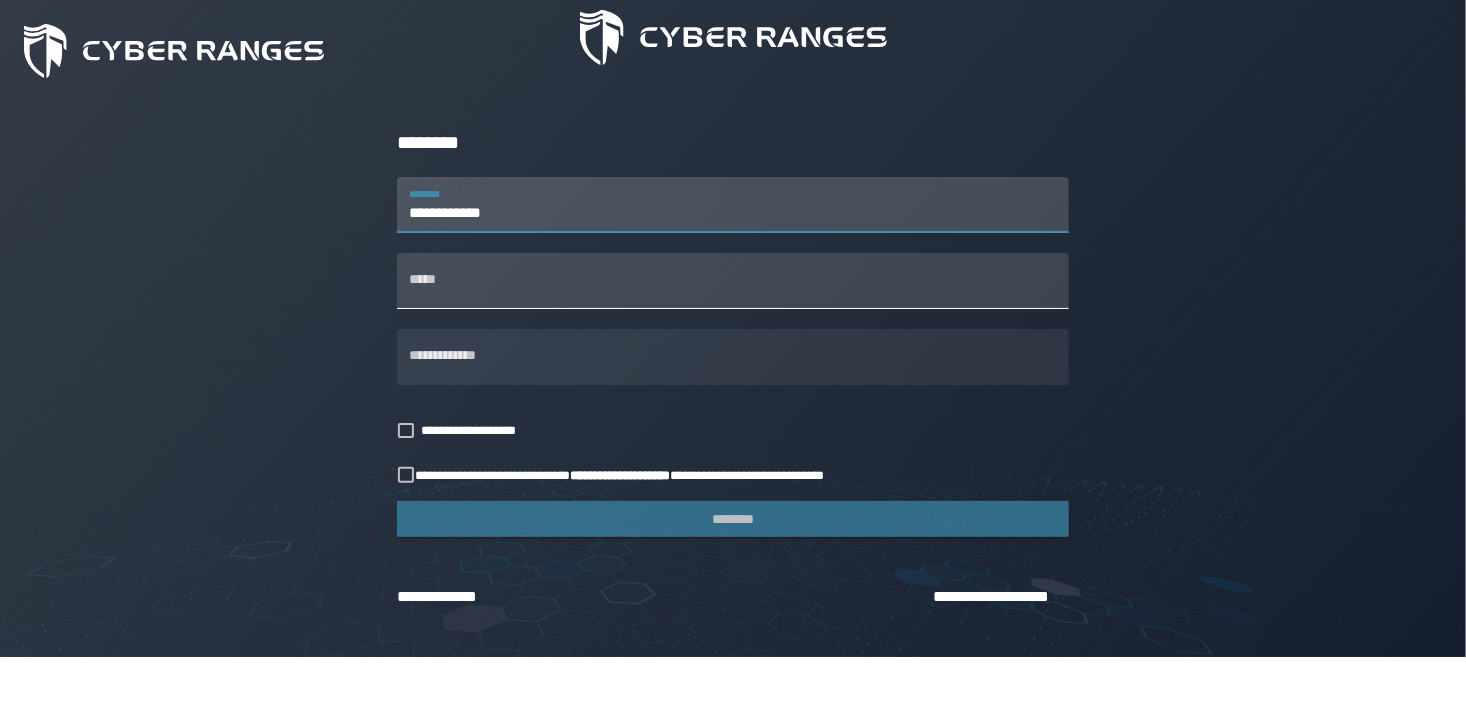 type on "**********" 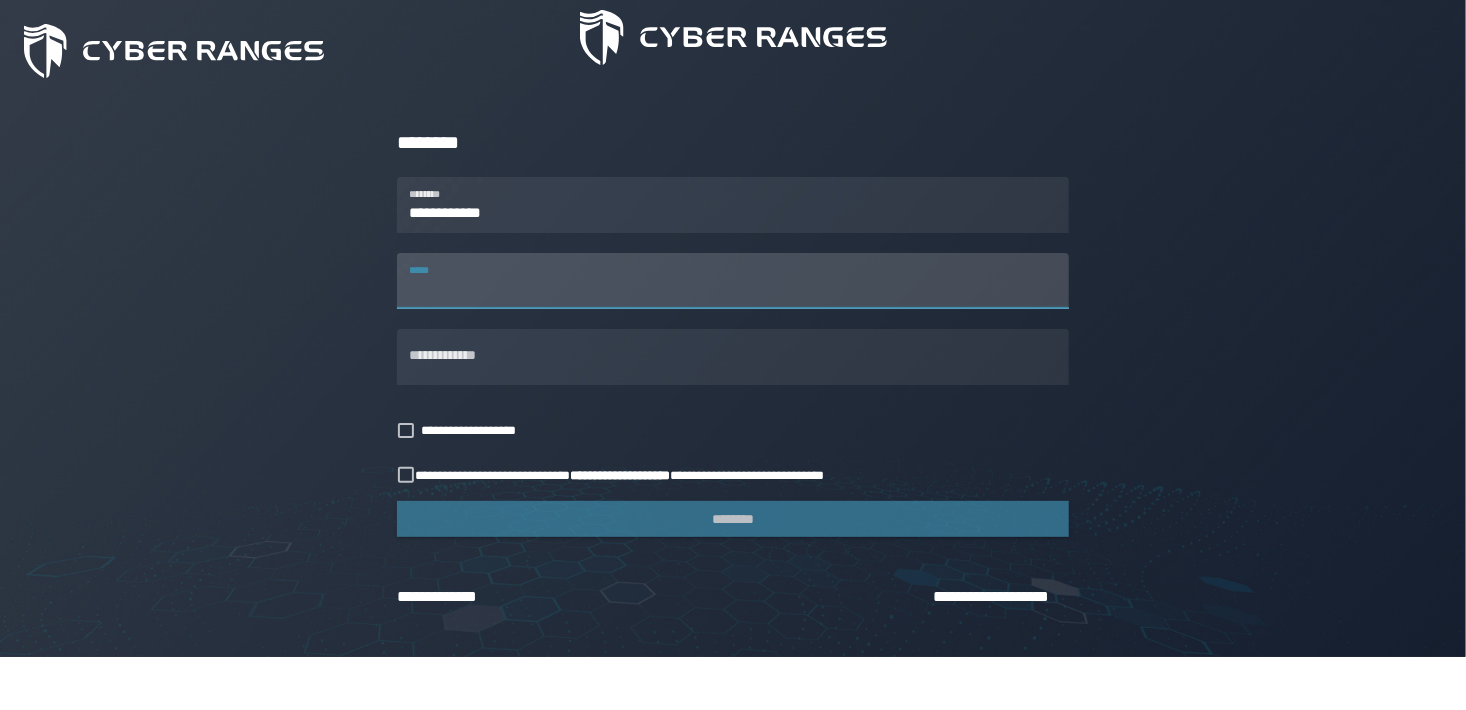click on "*****" at bounding box center [733, 281] 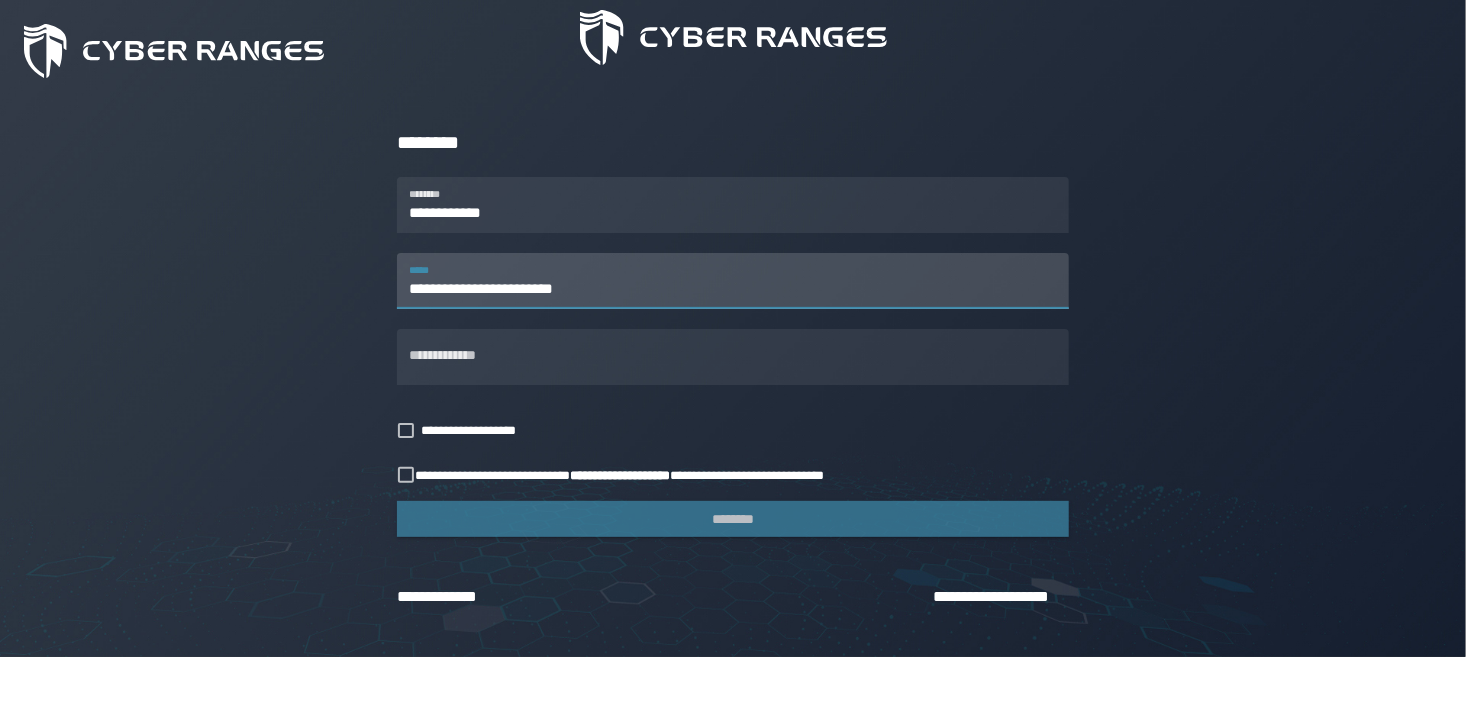 type on "**********" 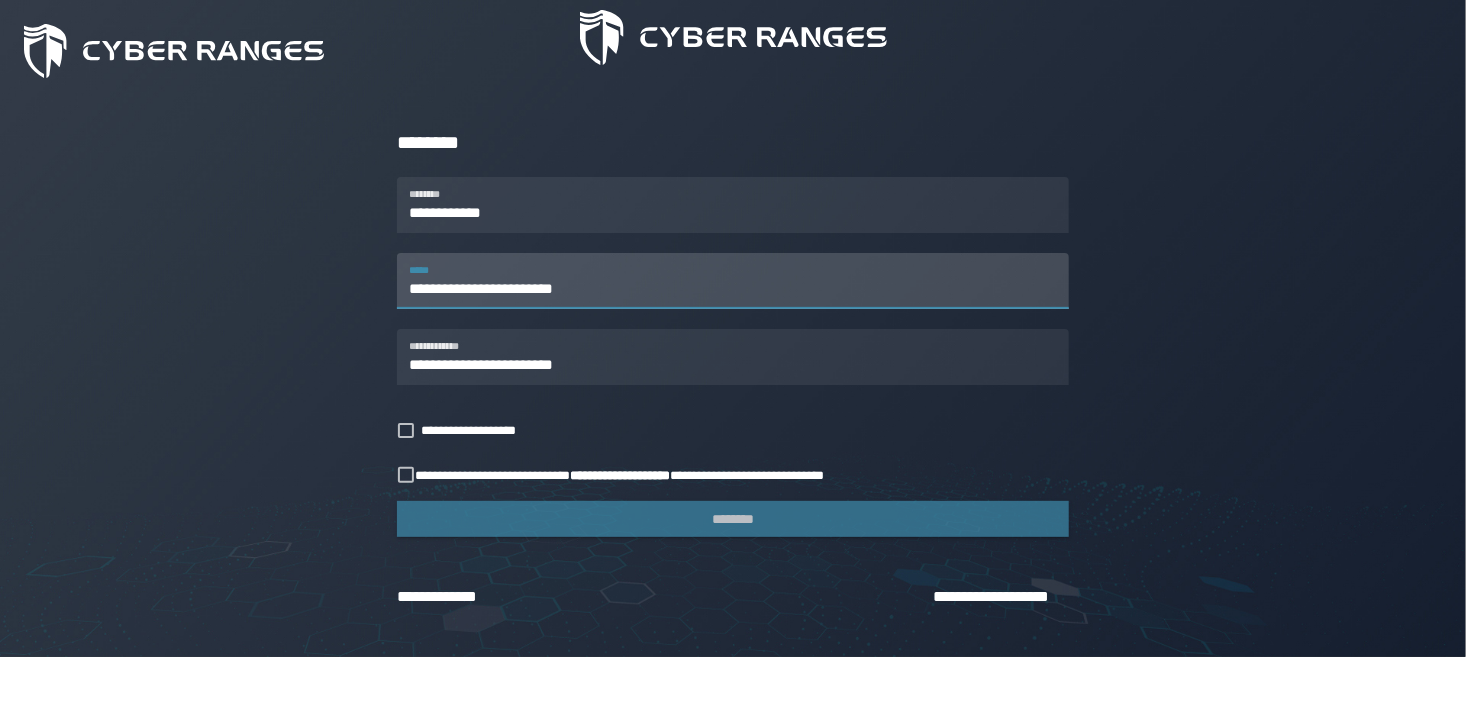 click on "**********" at bounding box center [733, 281] 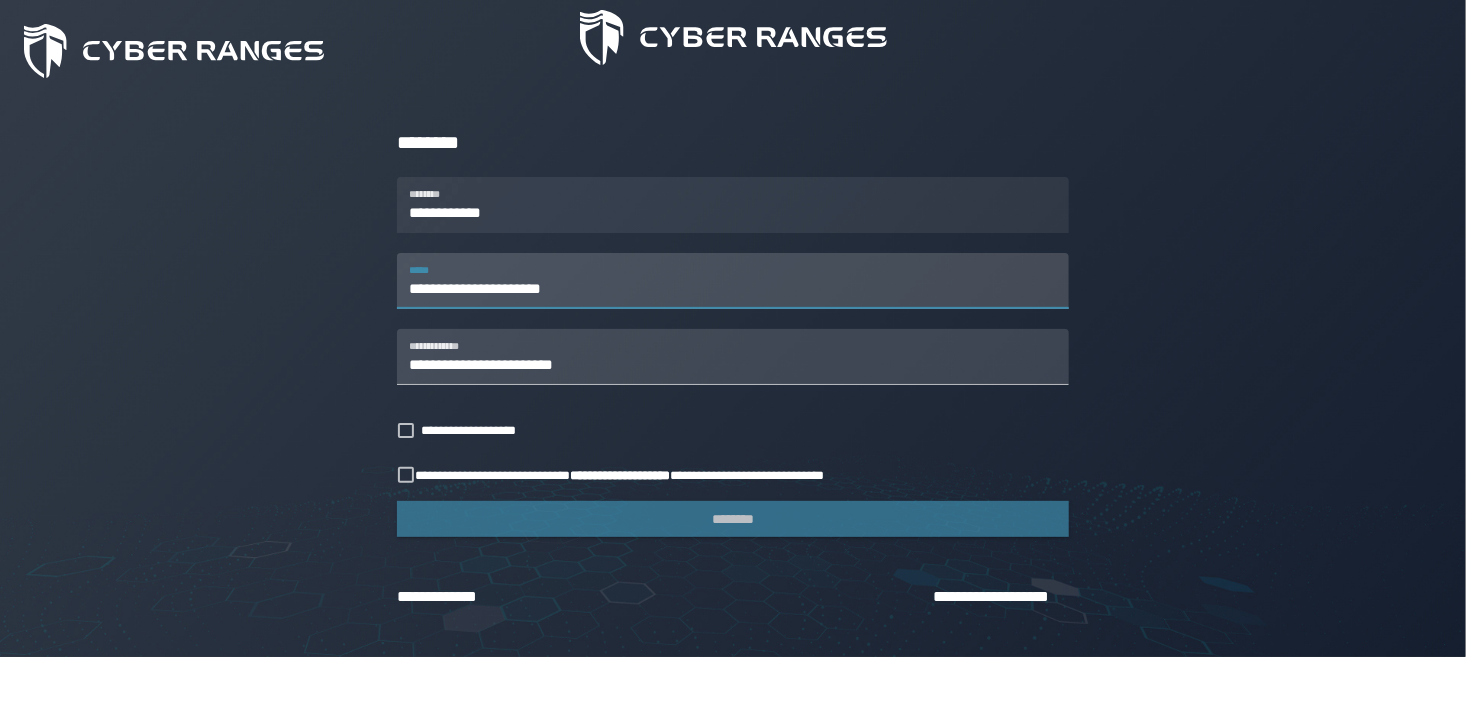 type on "**********" 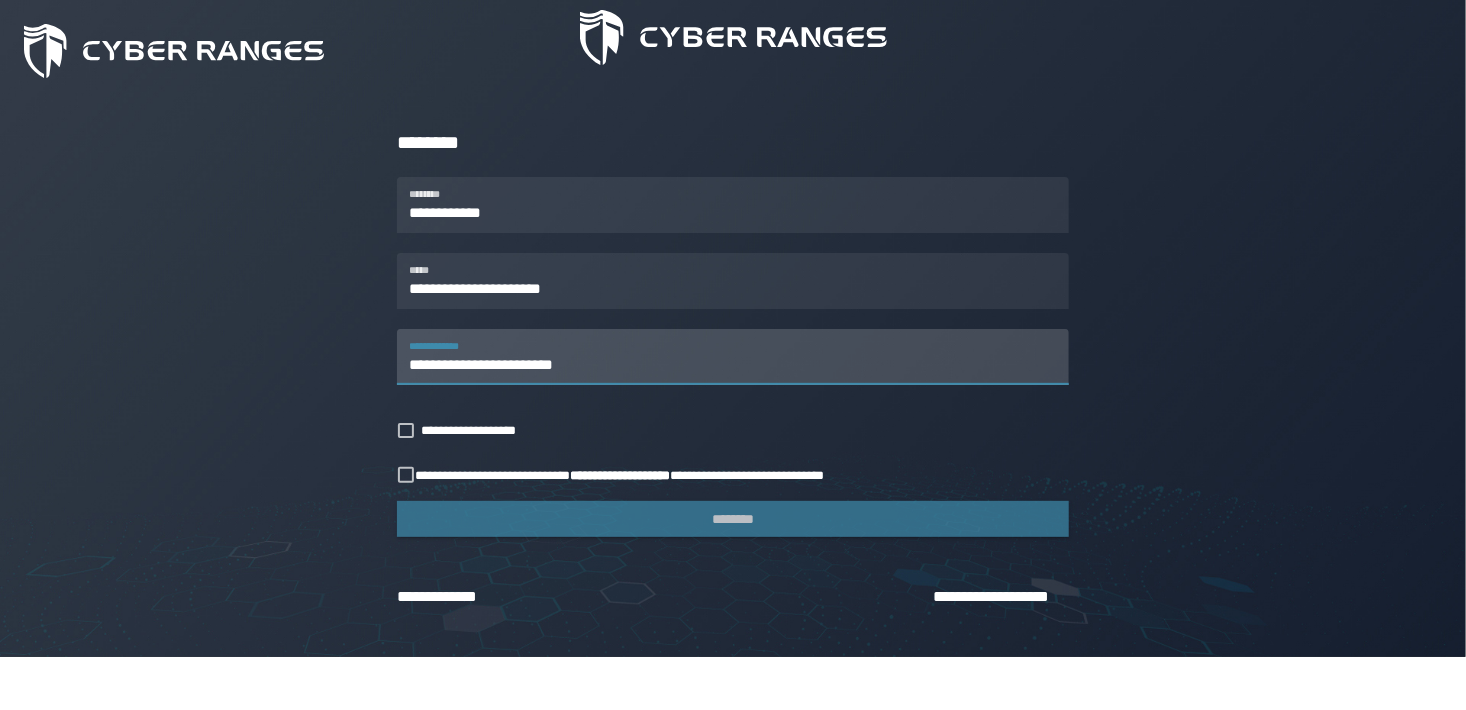 drag, startPoint x: 630, startPoint y: 366, endPoint x: 321, endPoint y: 386, distance: 309.64658 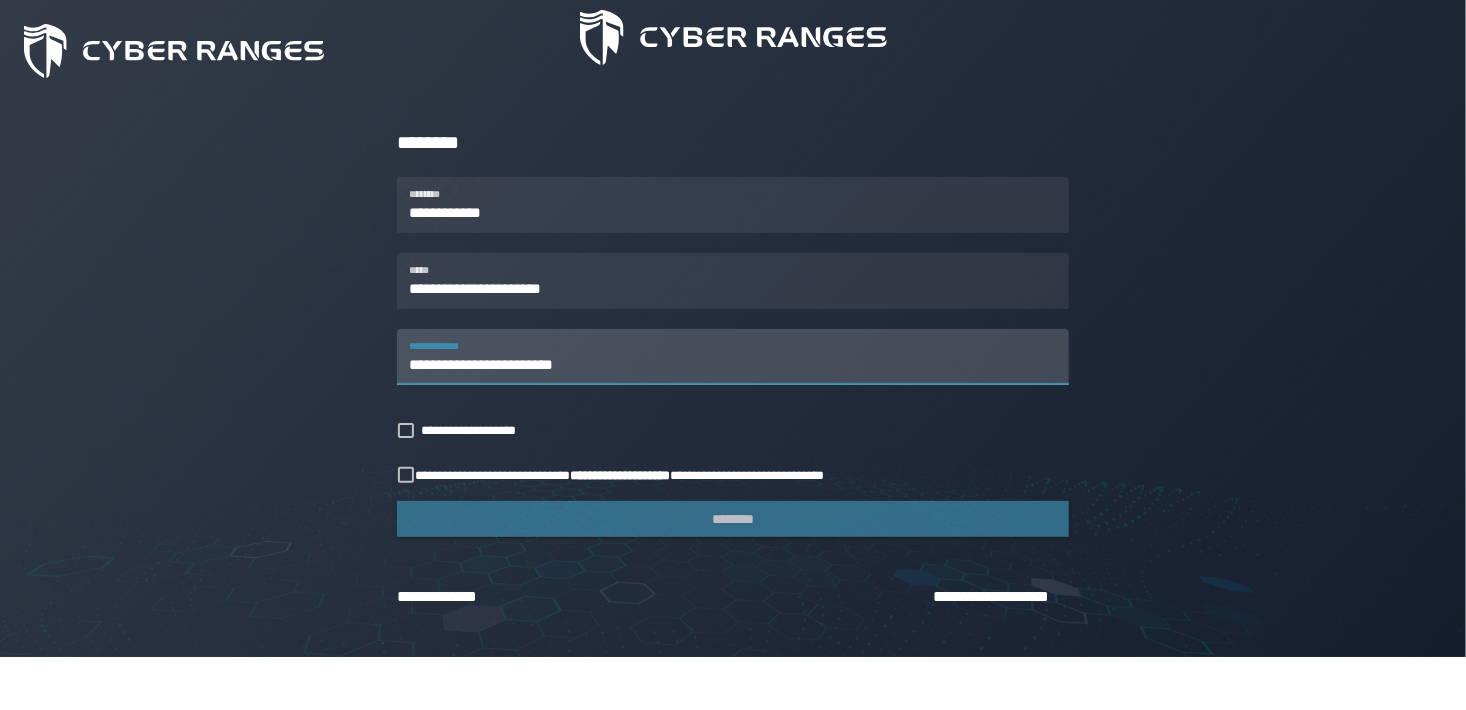 click on "**********" at bounding box center [733, 357] 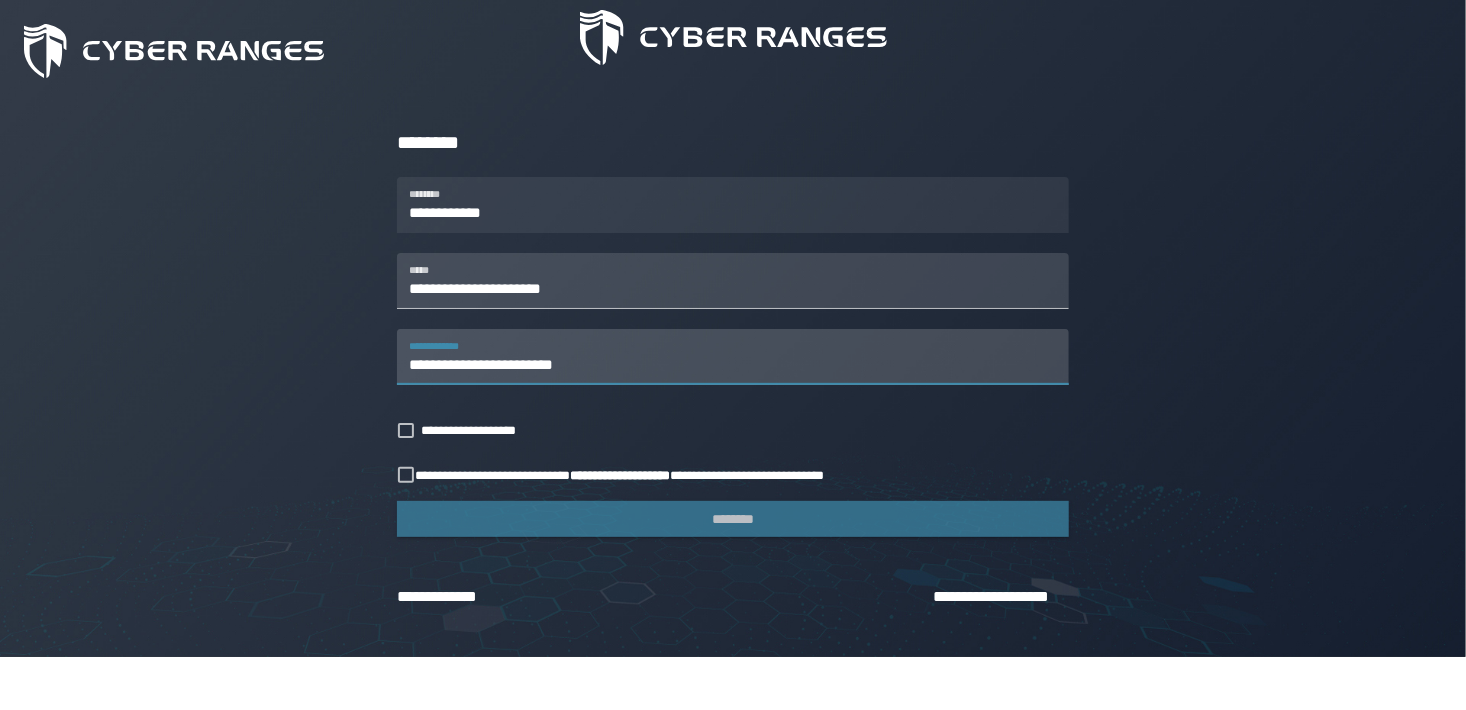 type on "**********" 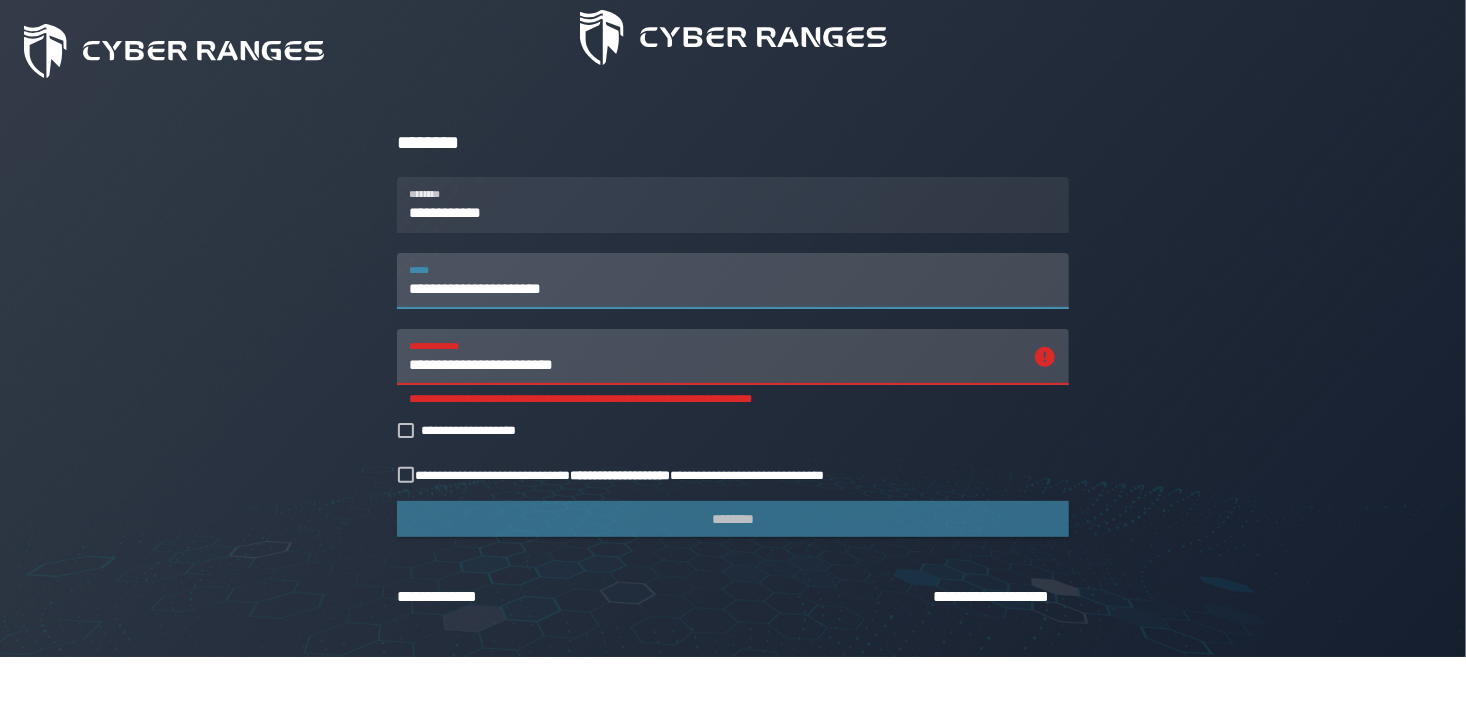 click on "**********" at bounding box center [733, 281] 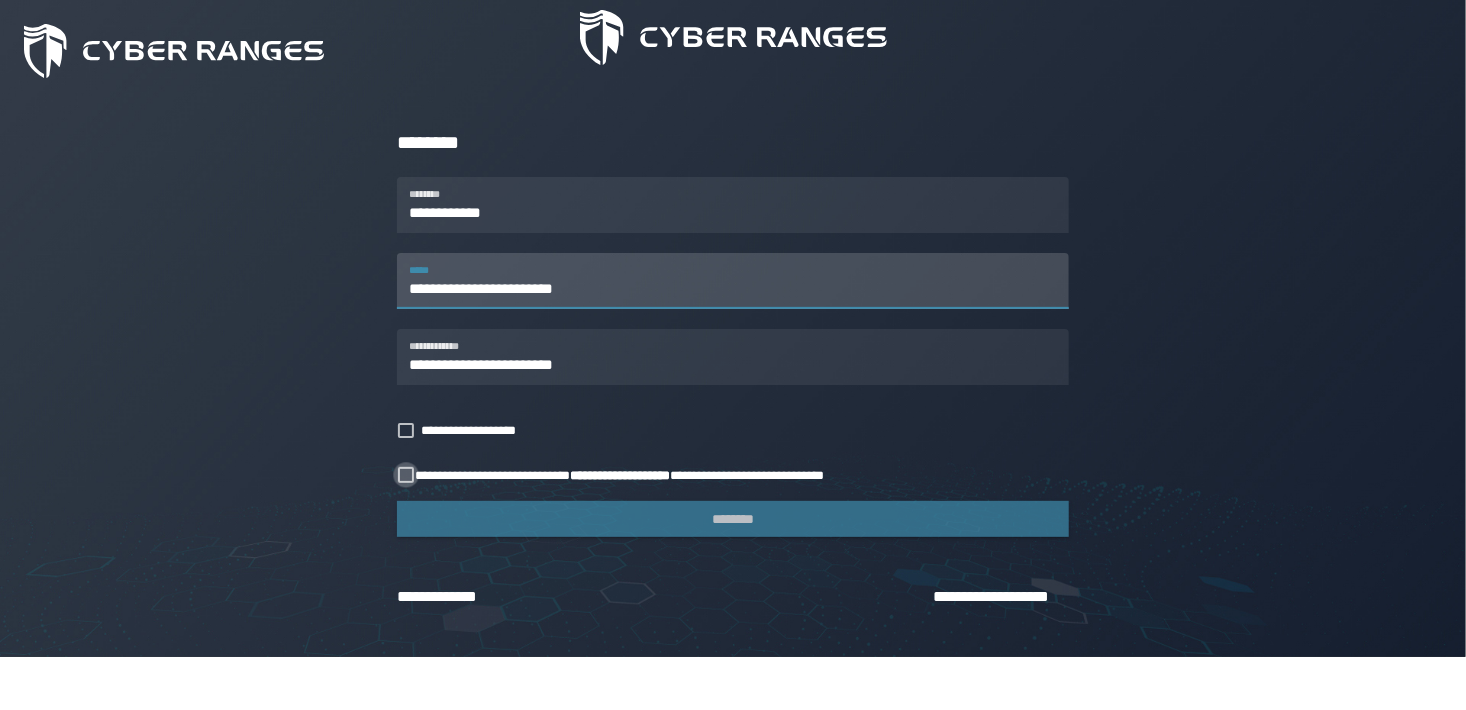 type on "**********" 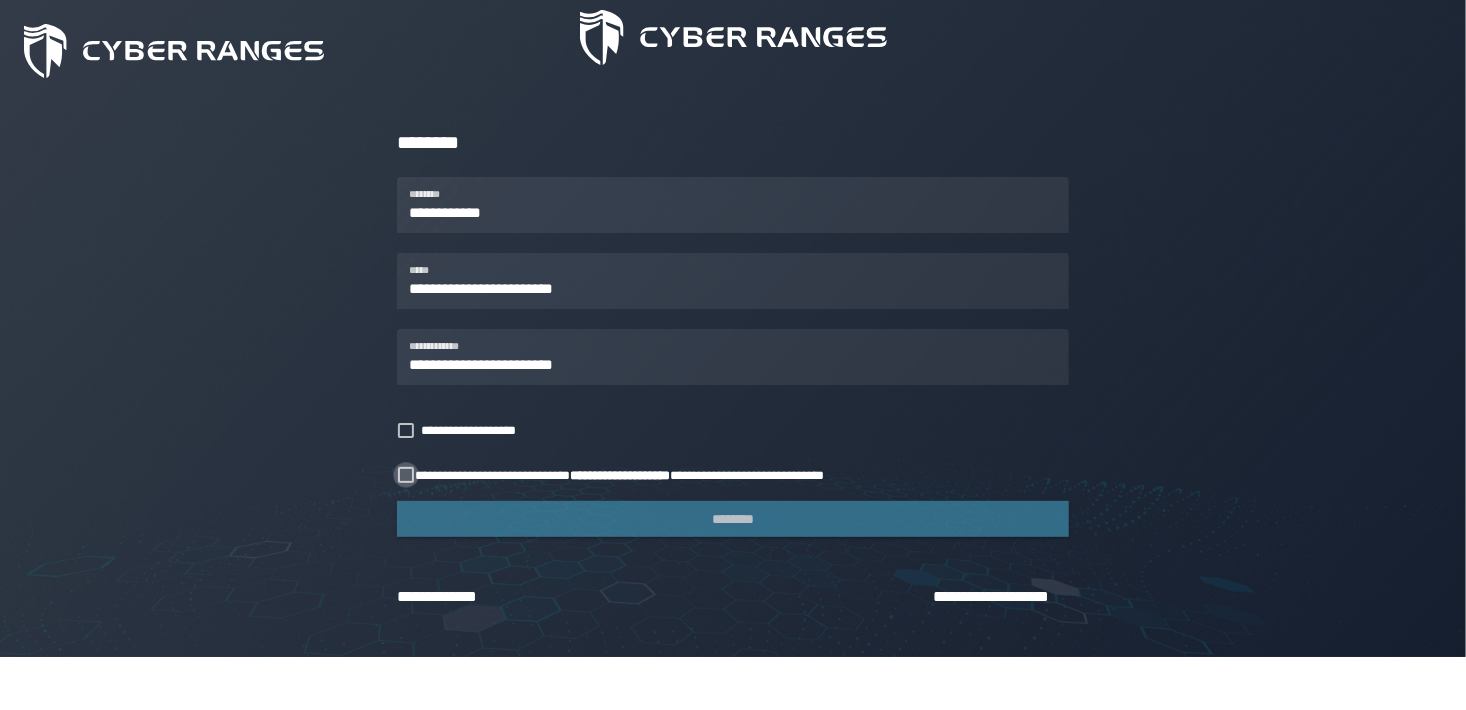 click 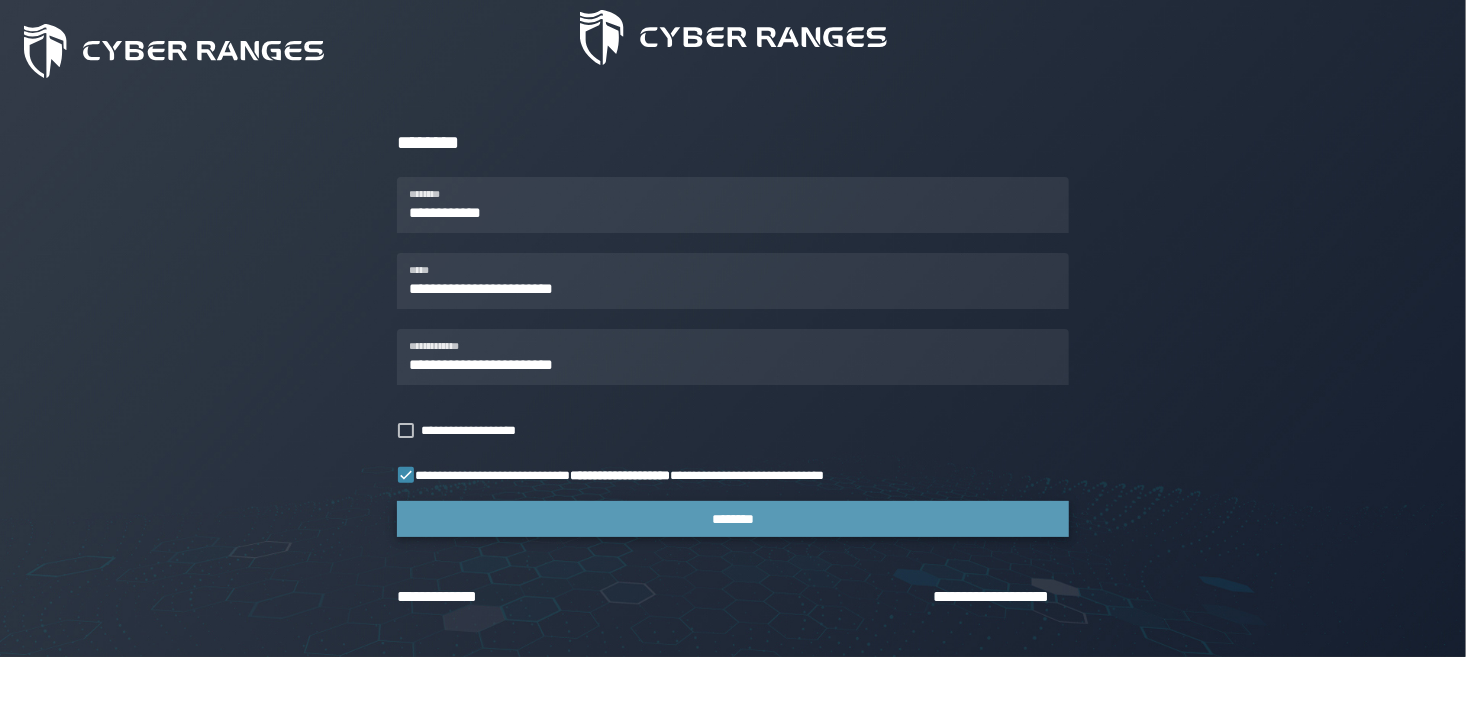 click on "********" at bounding box center [733, 519] 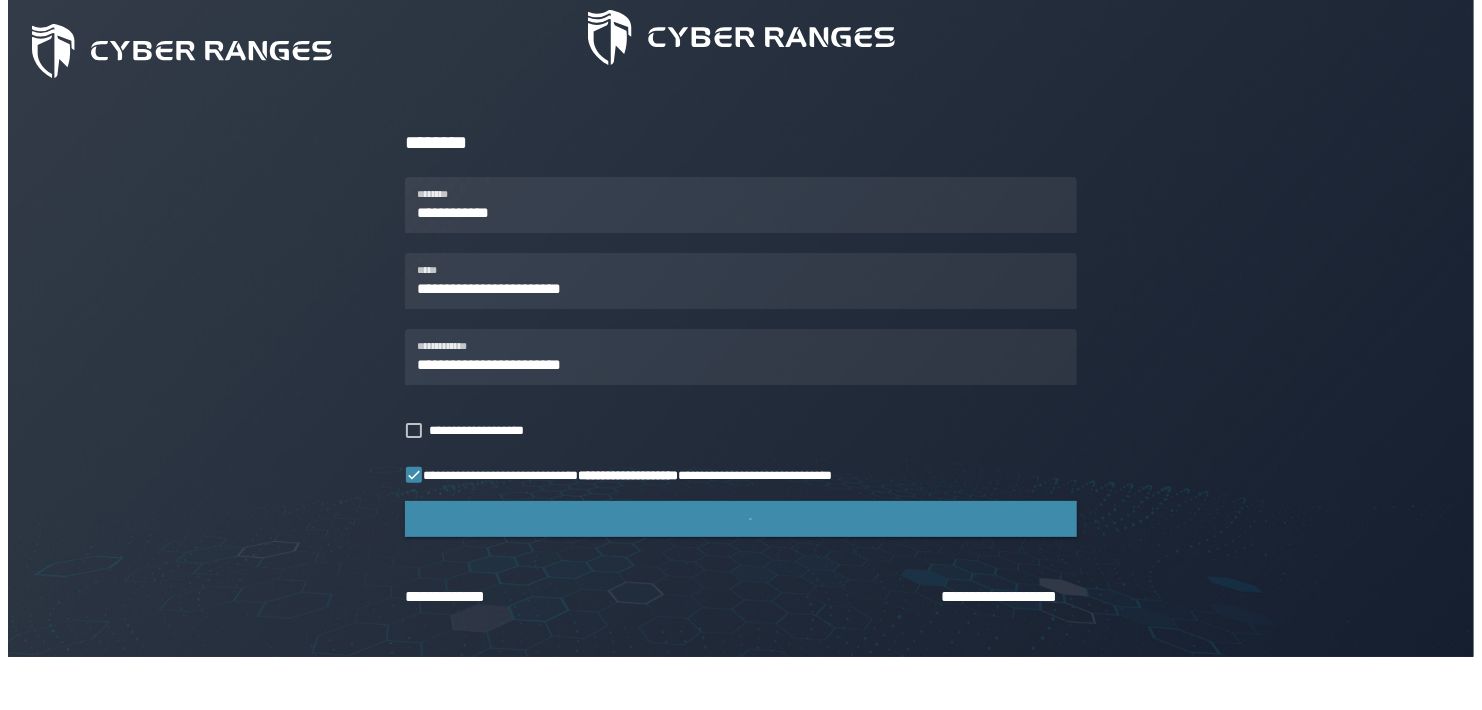 scroll, scrollTop: 0, scrollLeft: 0, axis: both 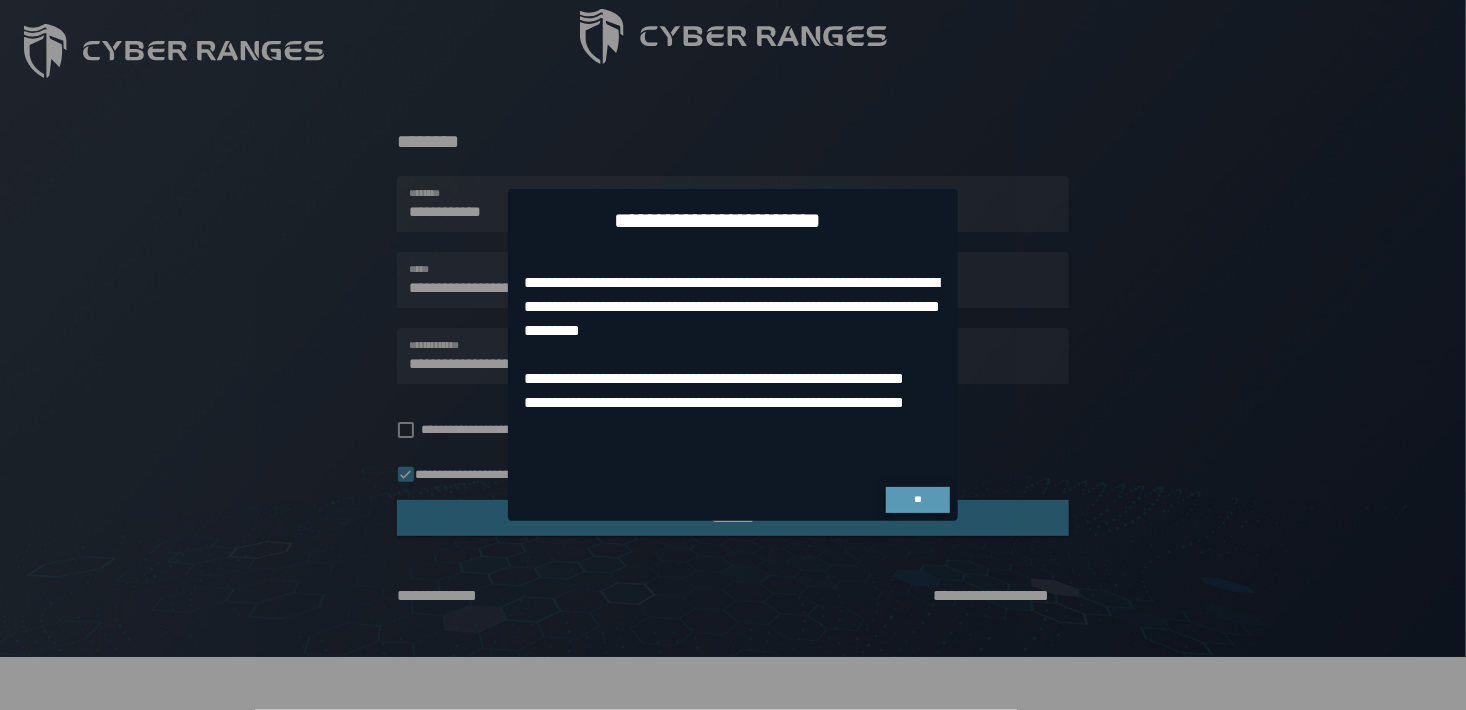click on "**" at bounding box center (917, 499) 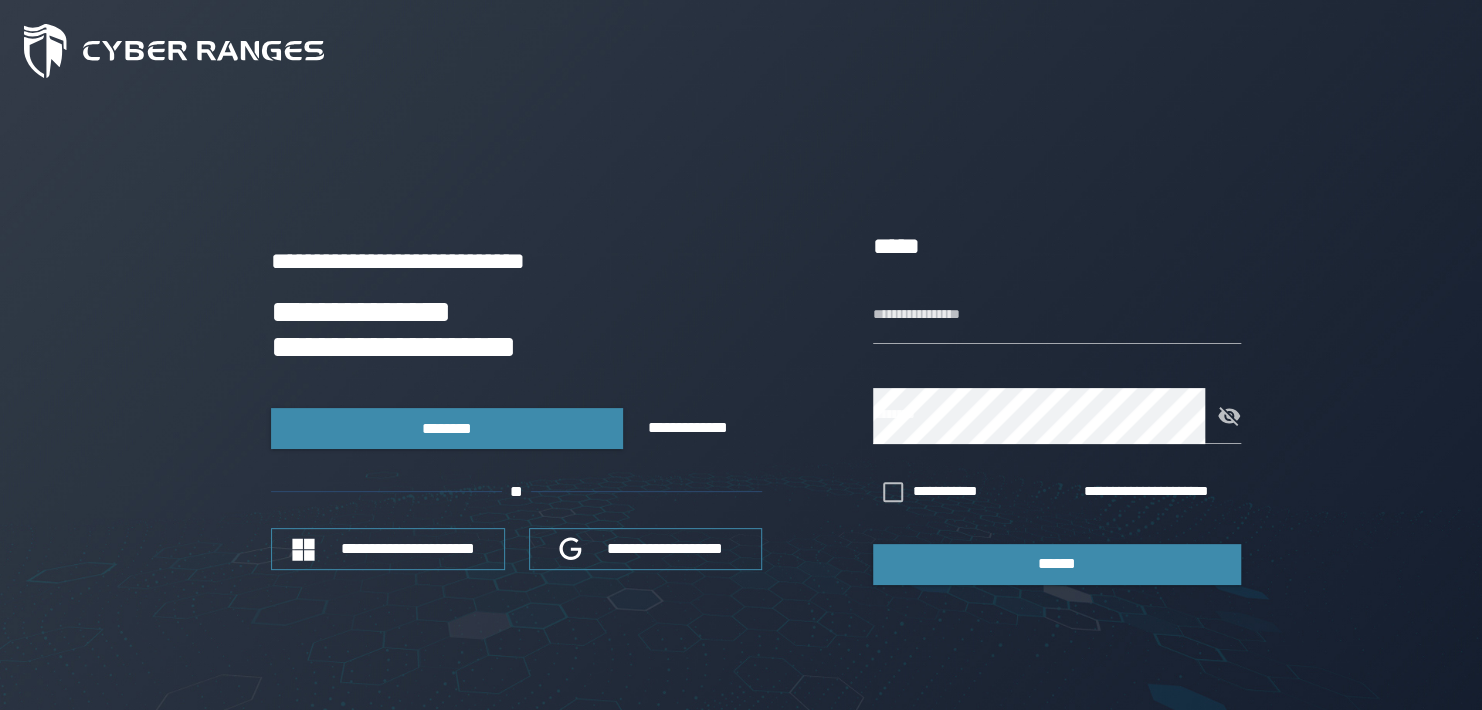 click on "[FIRST] [LAST] [CITY] [STATE] [ZIP]" at bounding box center [1057, 406] 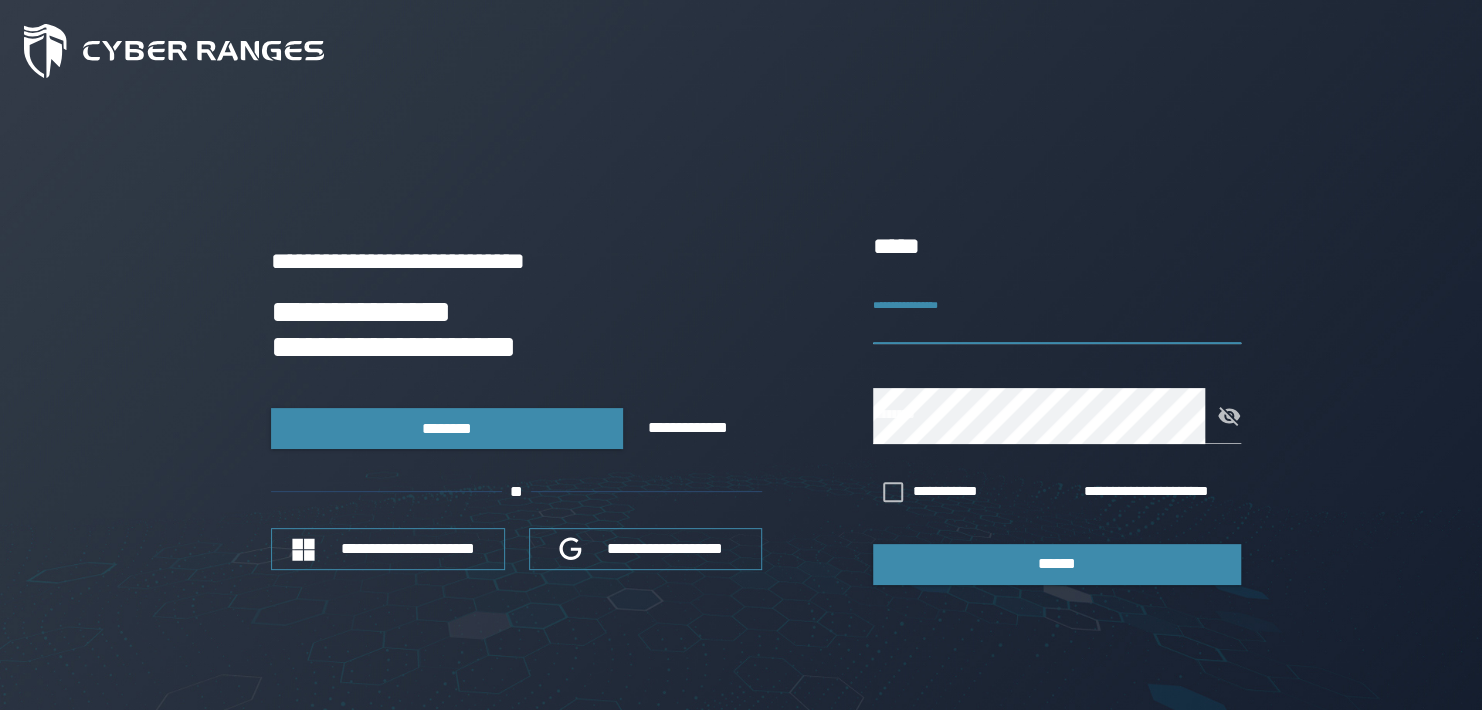 click on "**********" at bounding box center [1057, 316] 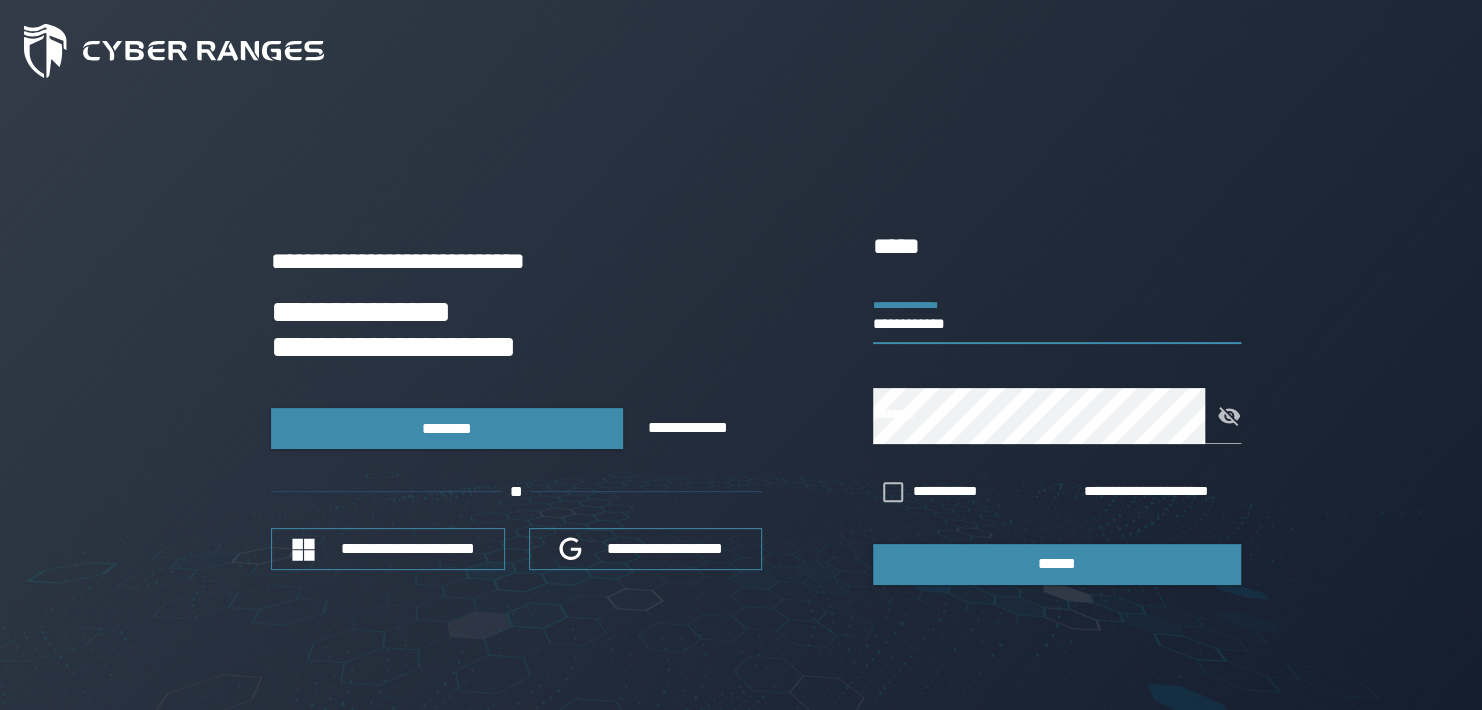 type on "**********" 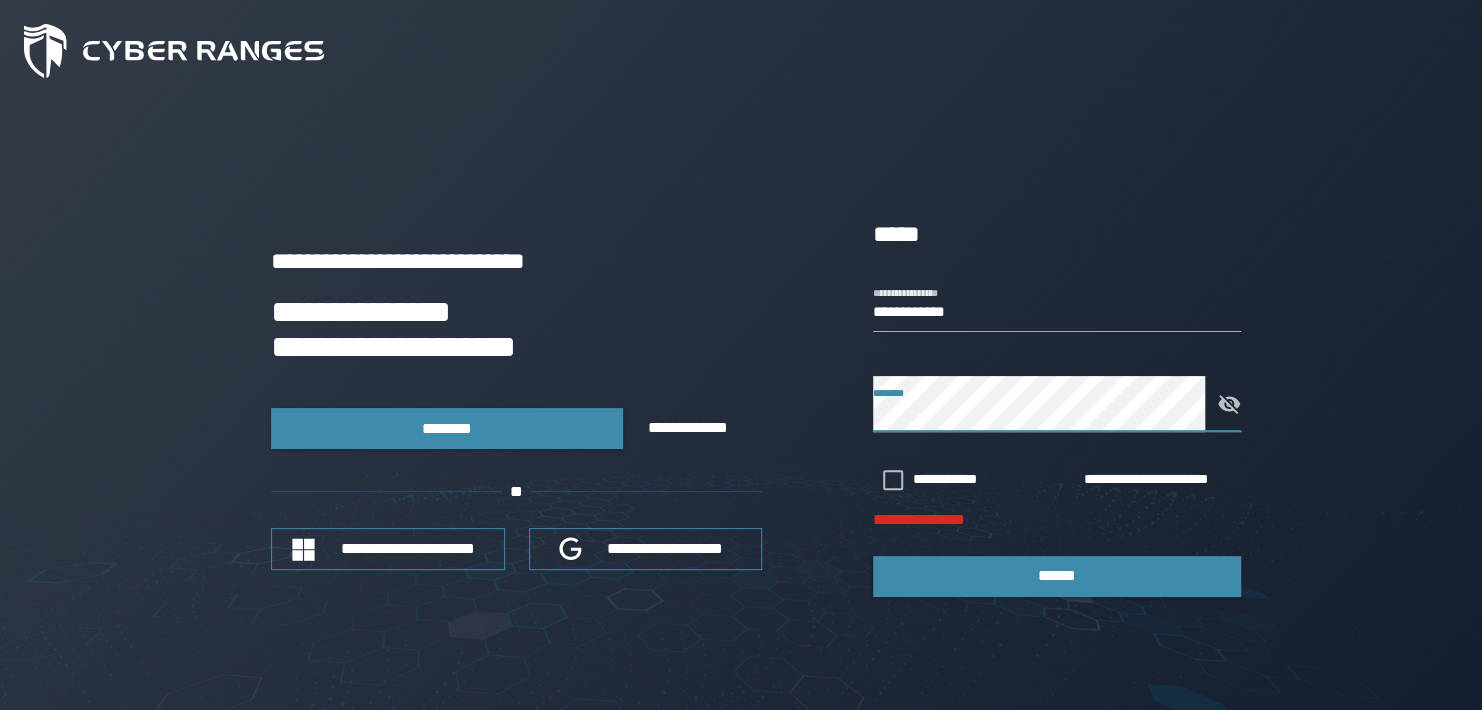 click 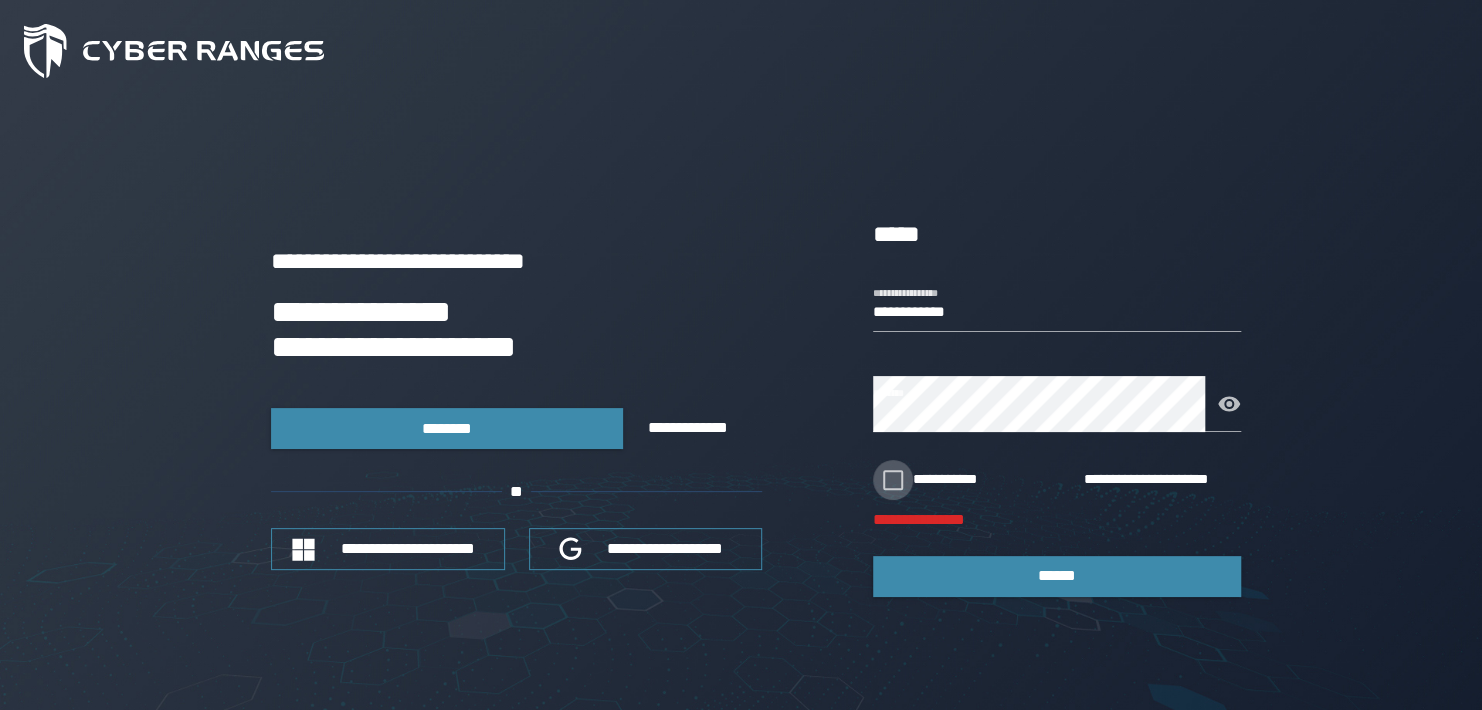 click at bounding box center [893, 480] 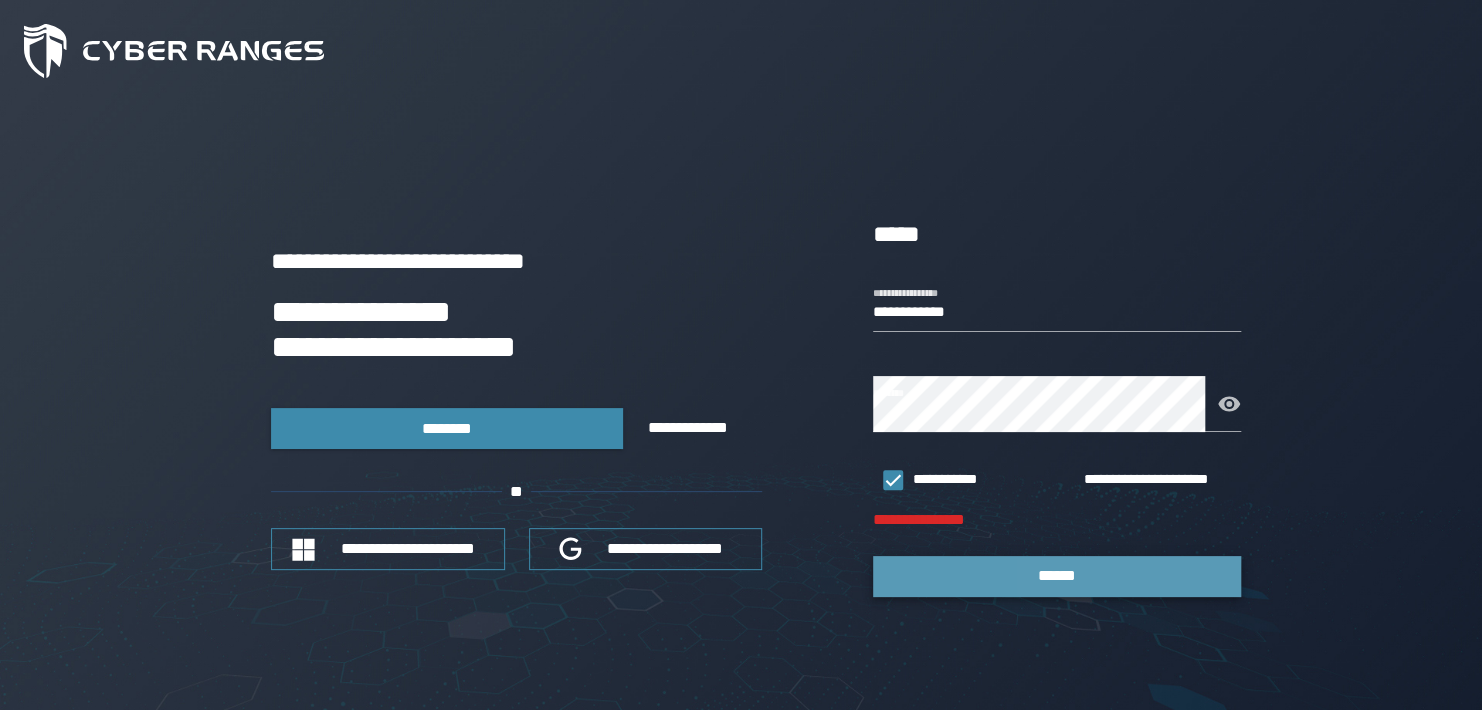 click on "******" at bounding box center (1057, 576) 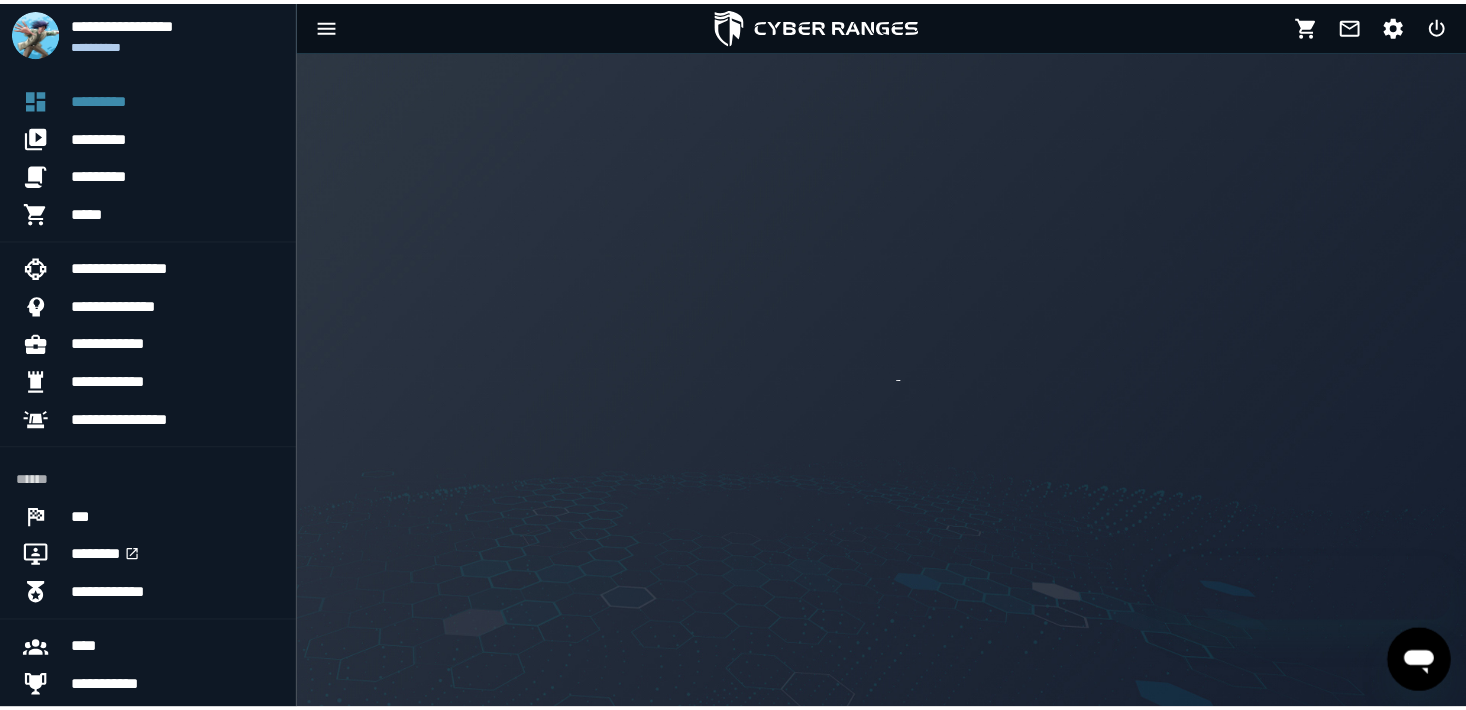 scroll, scrollTop: 0, scrollLeft: 0, axis: both 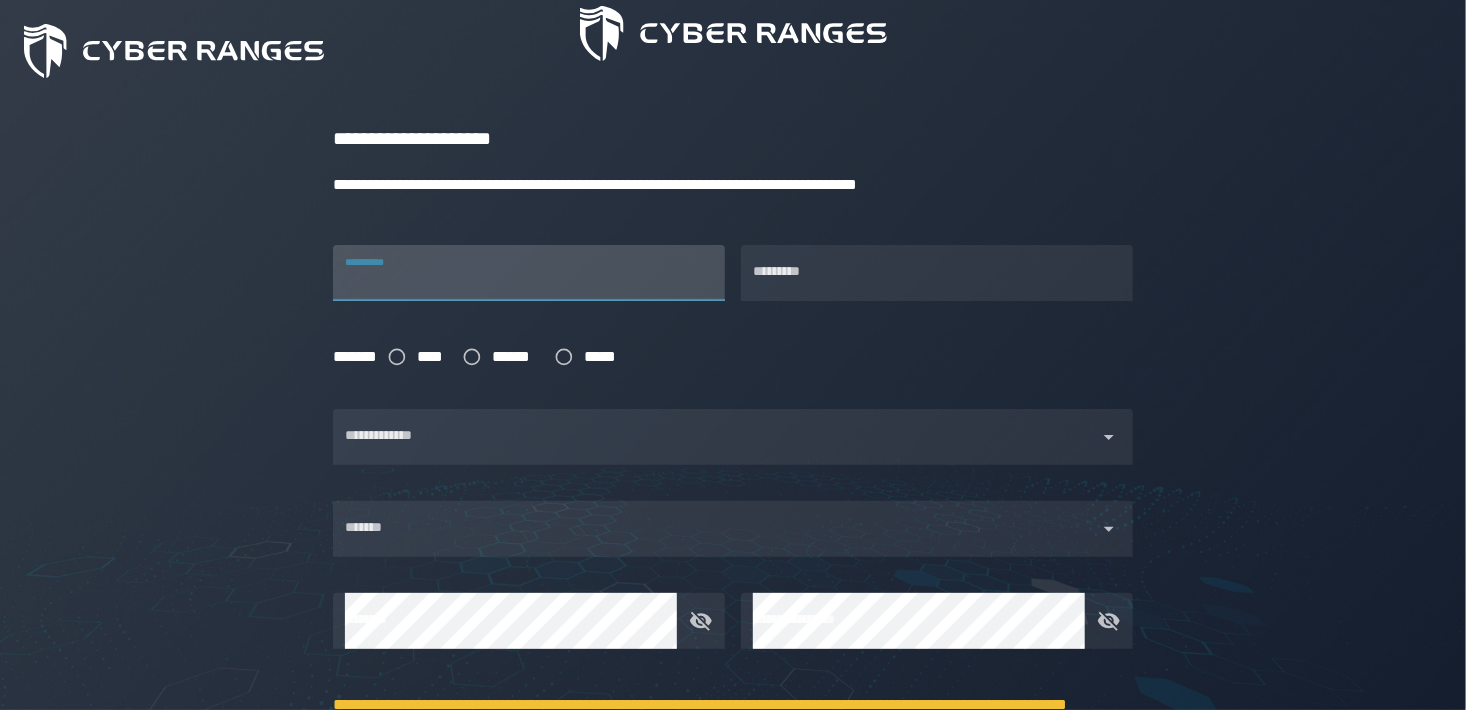 click on "**********" at bounding box center (529, 273) 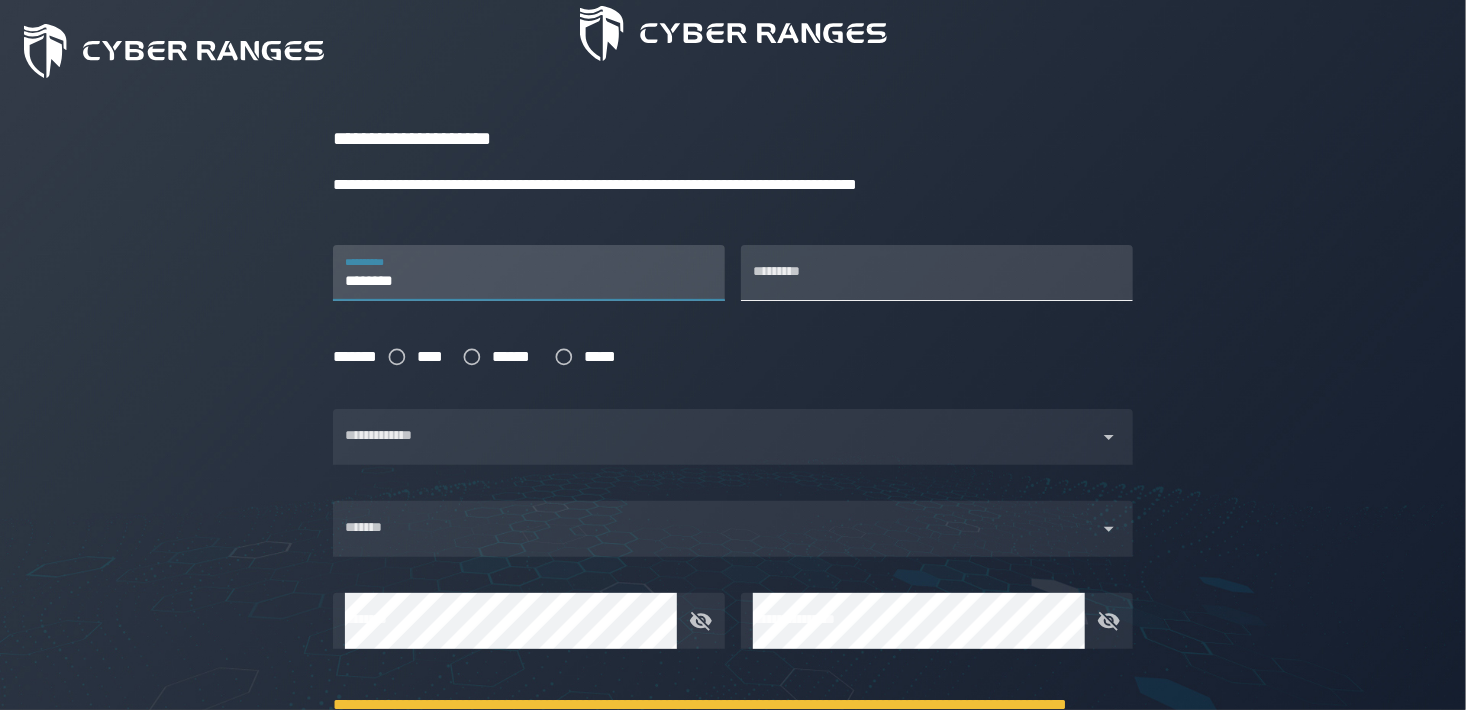type on "********" 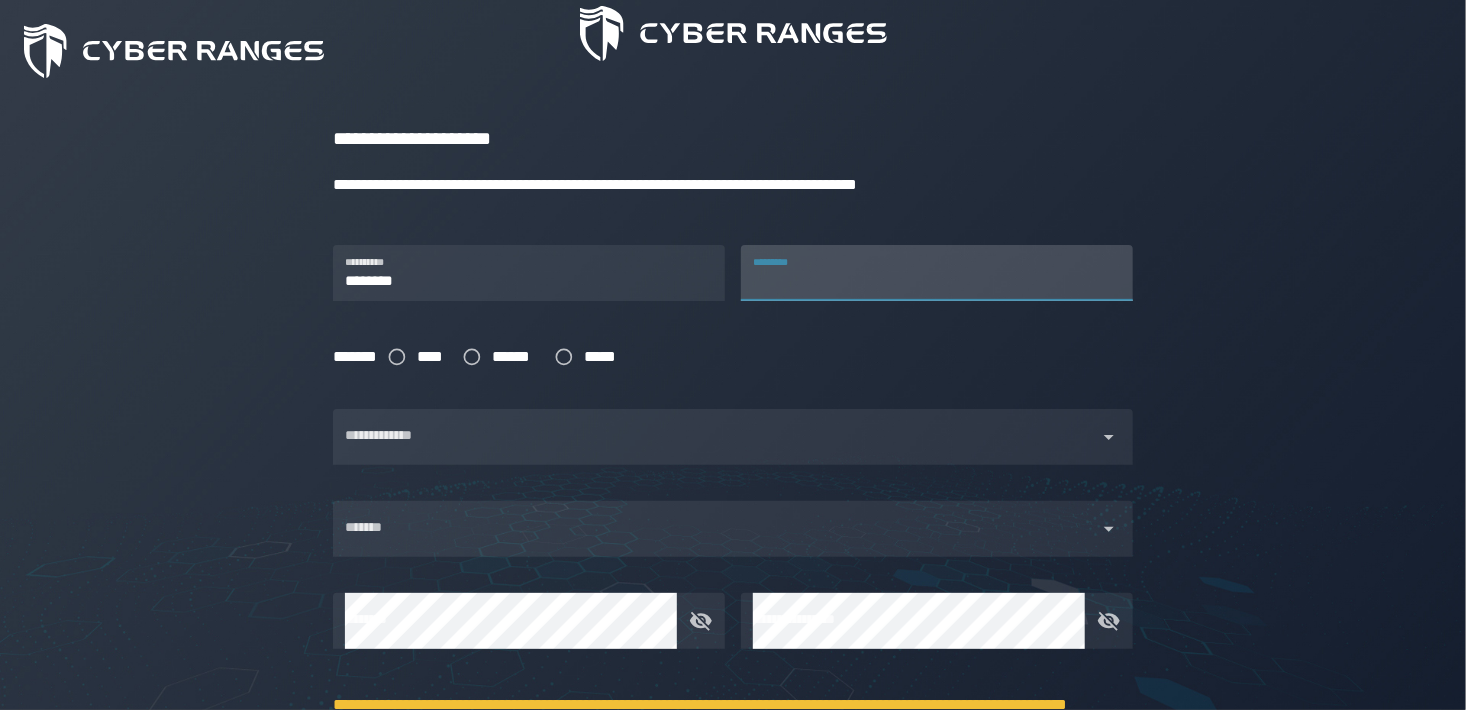 click on "*********" at bounding box center (937, 273) 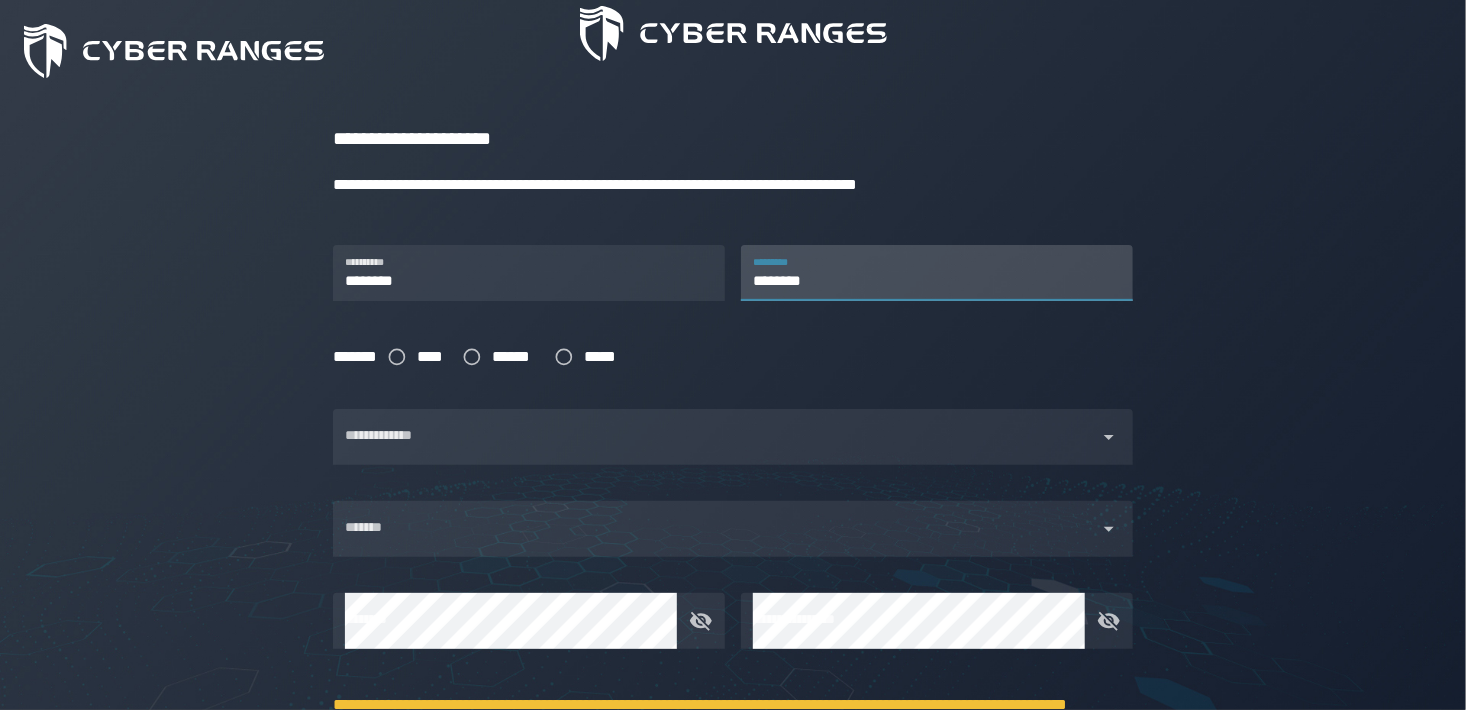type on "********" 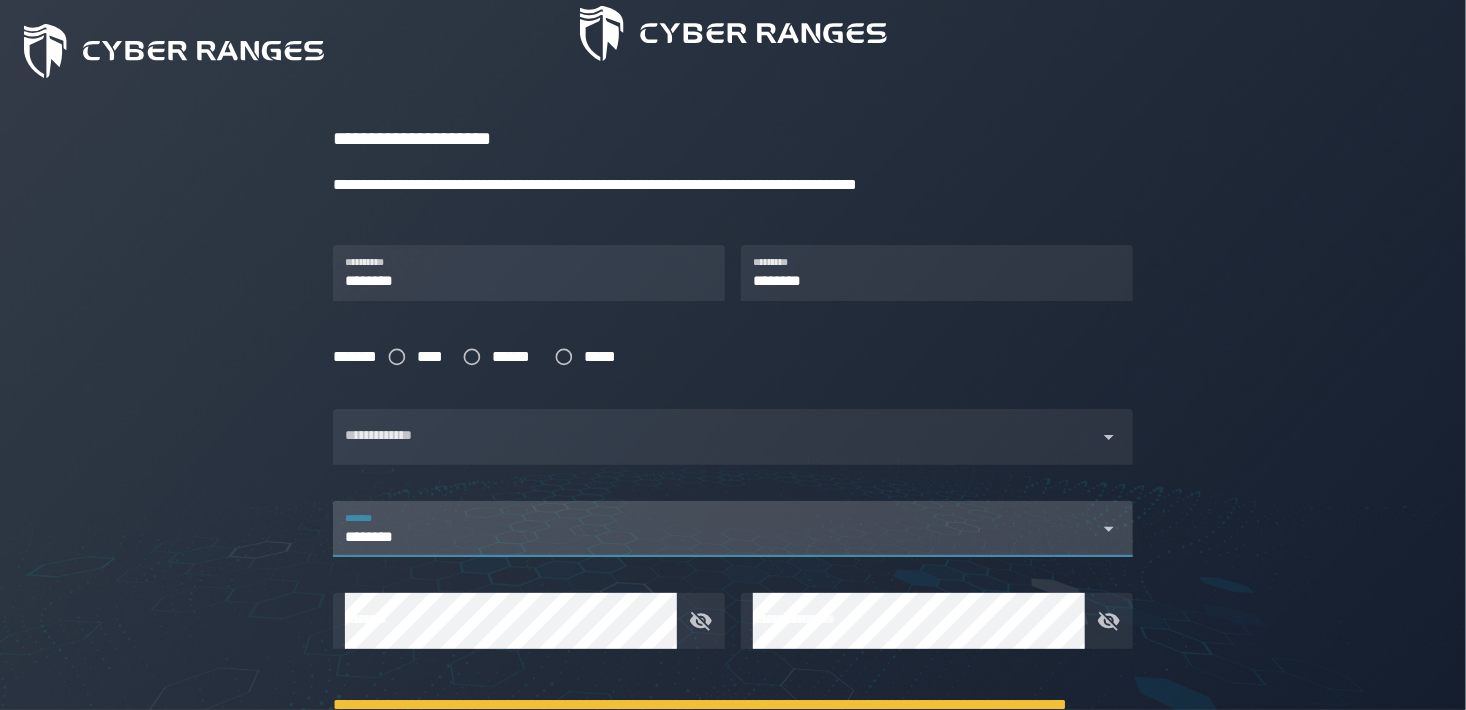 type on "********" 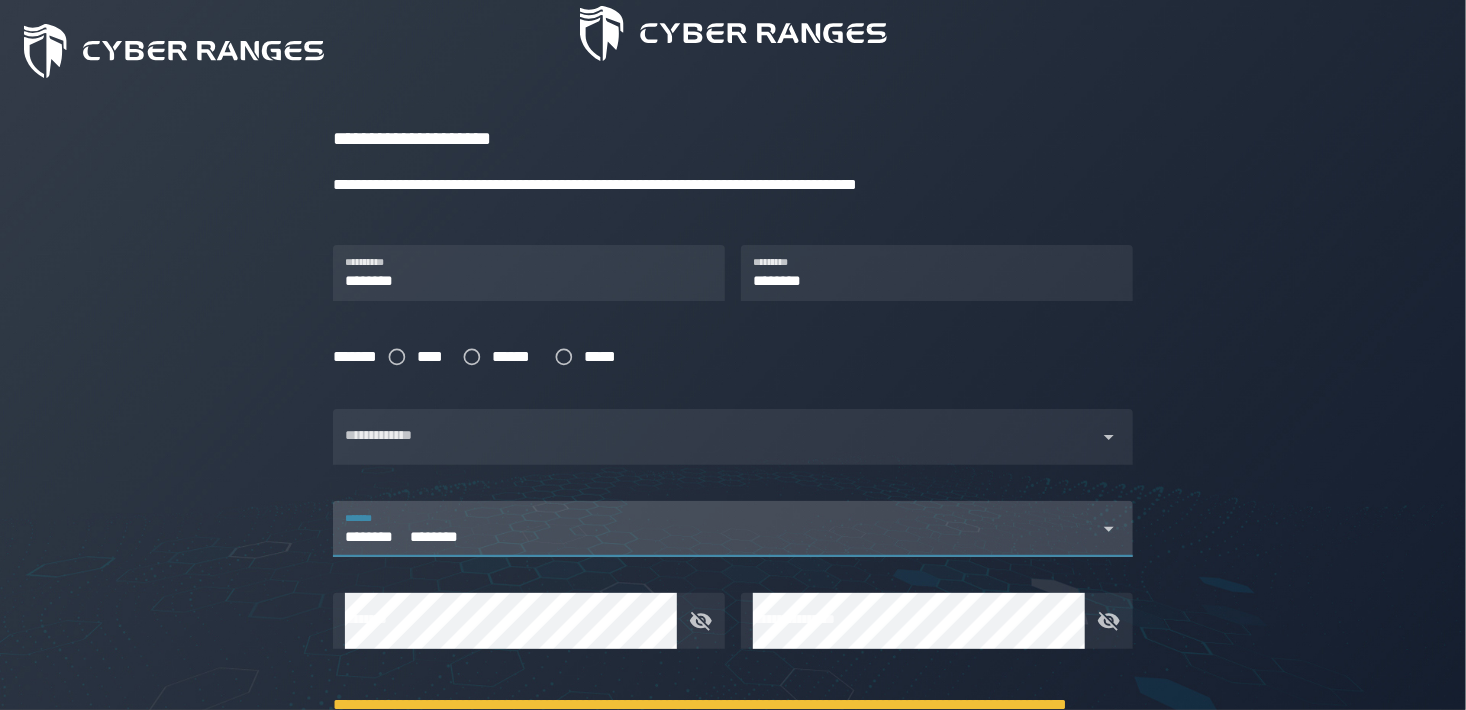 type 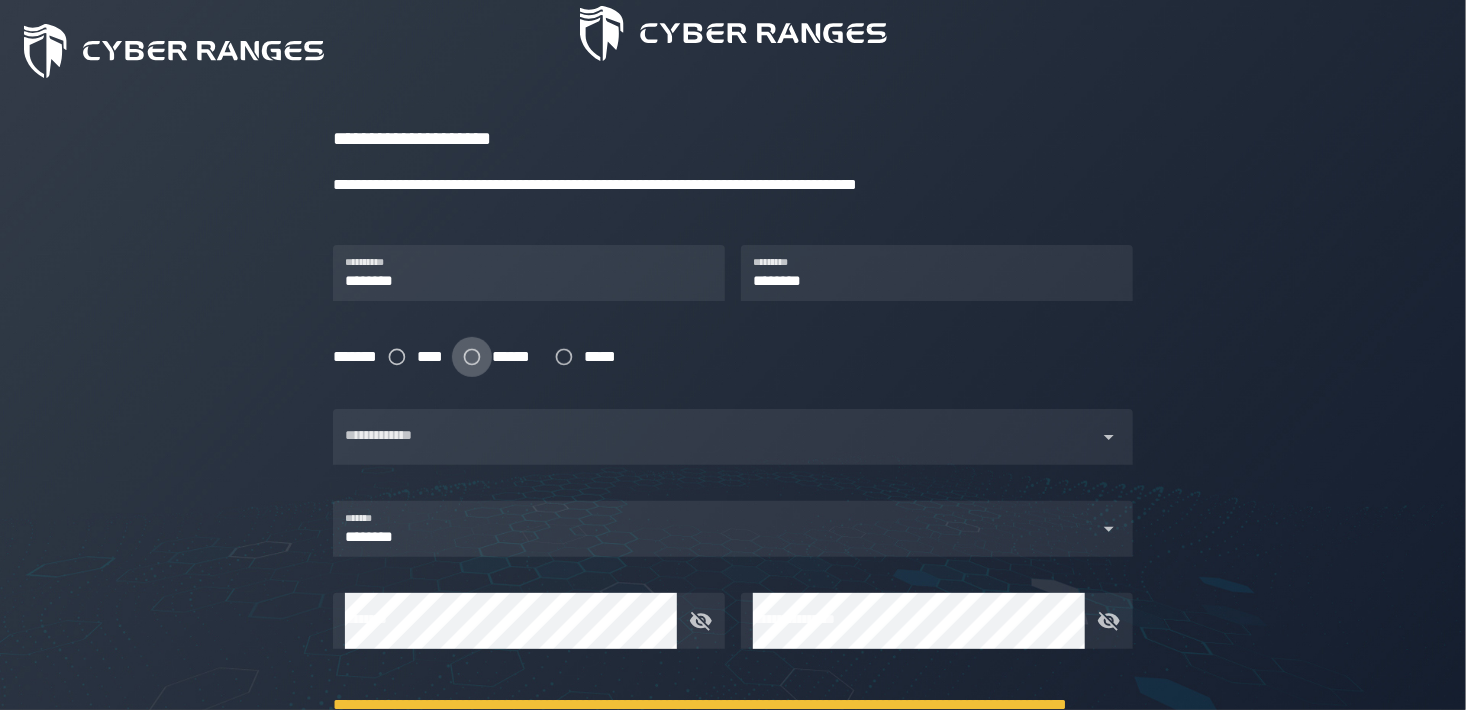 click 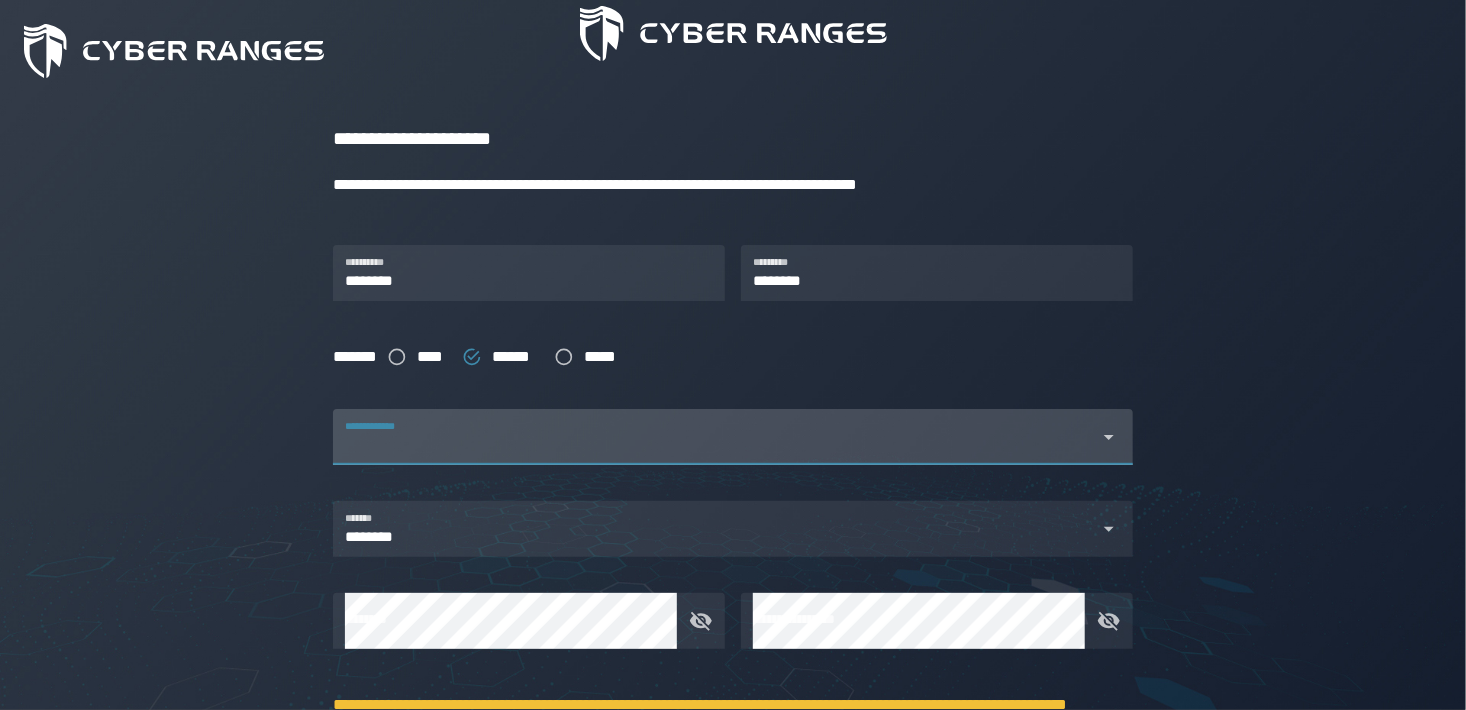 click on "**********" at bounding box center (715, 437) 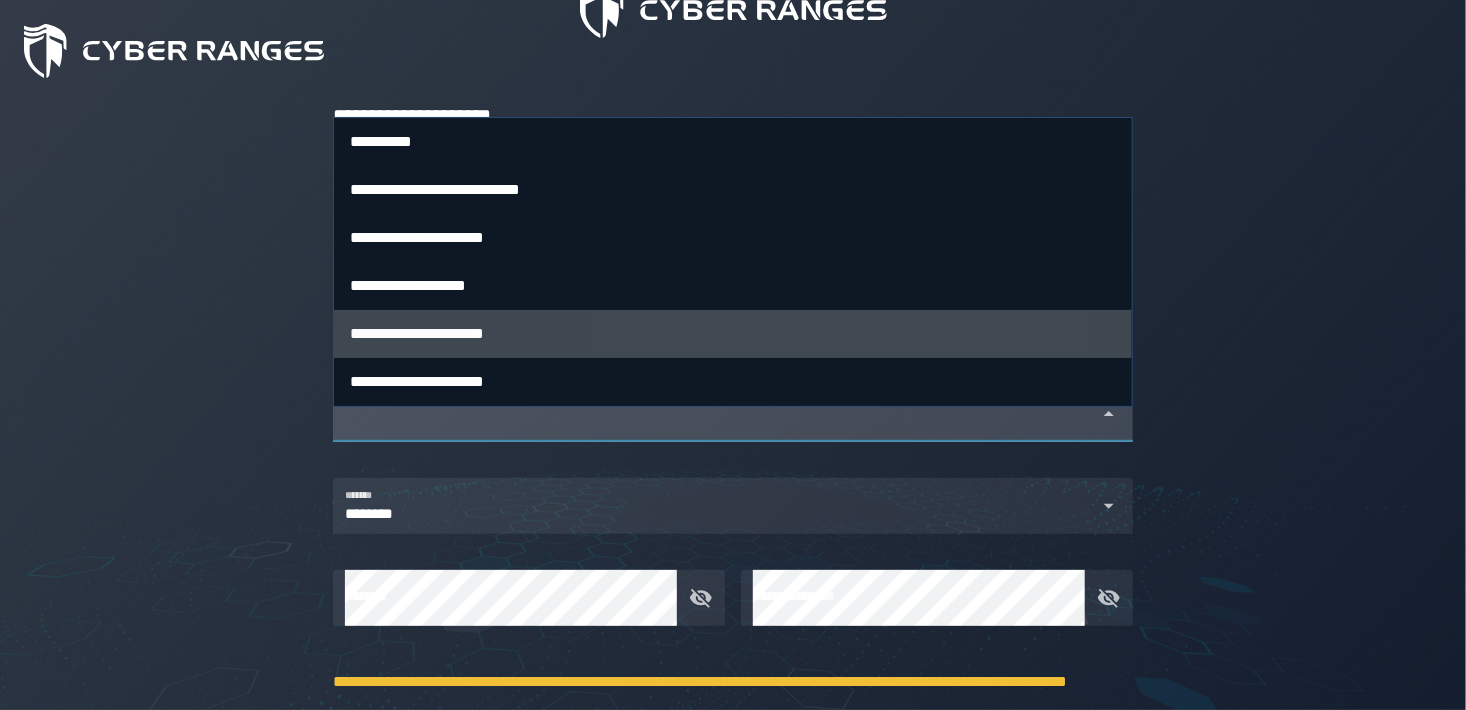 scroll, scrollTop: 218, scrollLeft: 0, axis: vertical 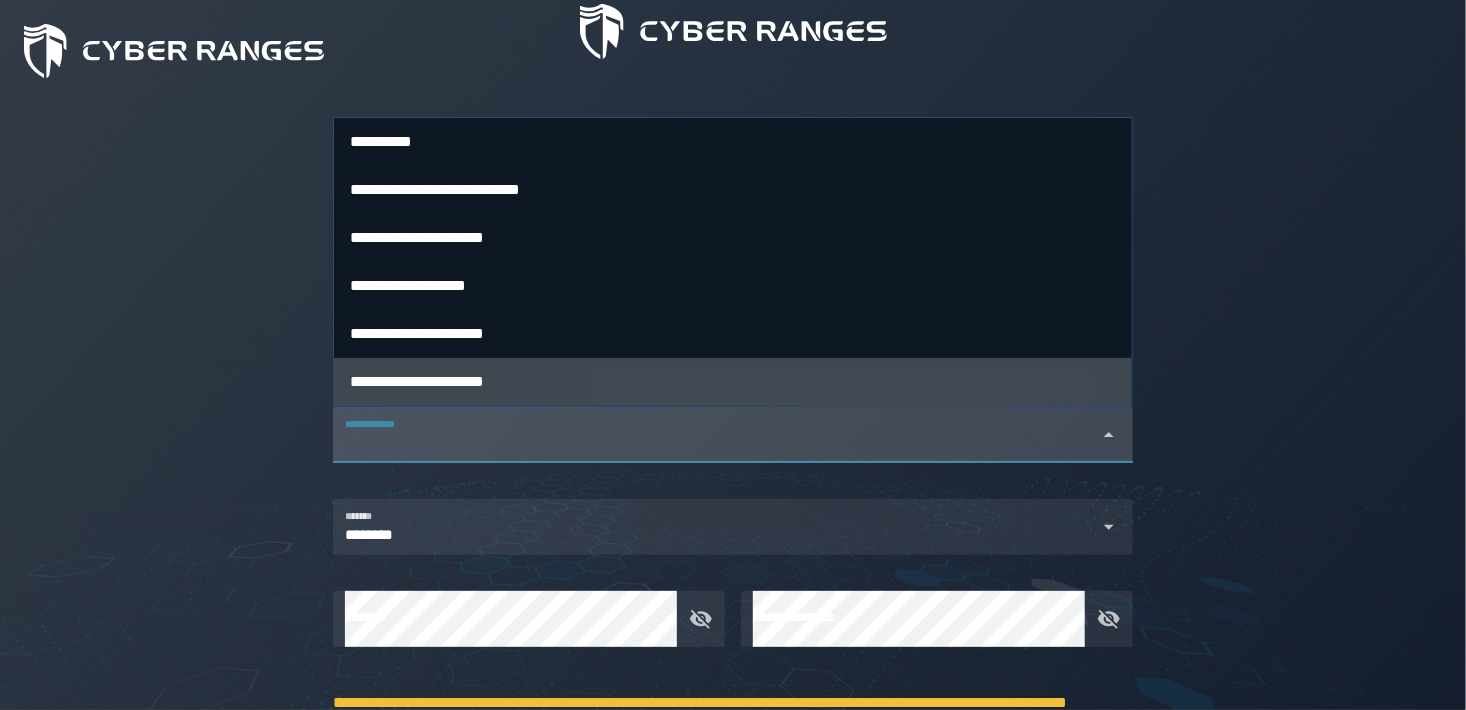 click on "**********" at bounding box center [733, 381] 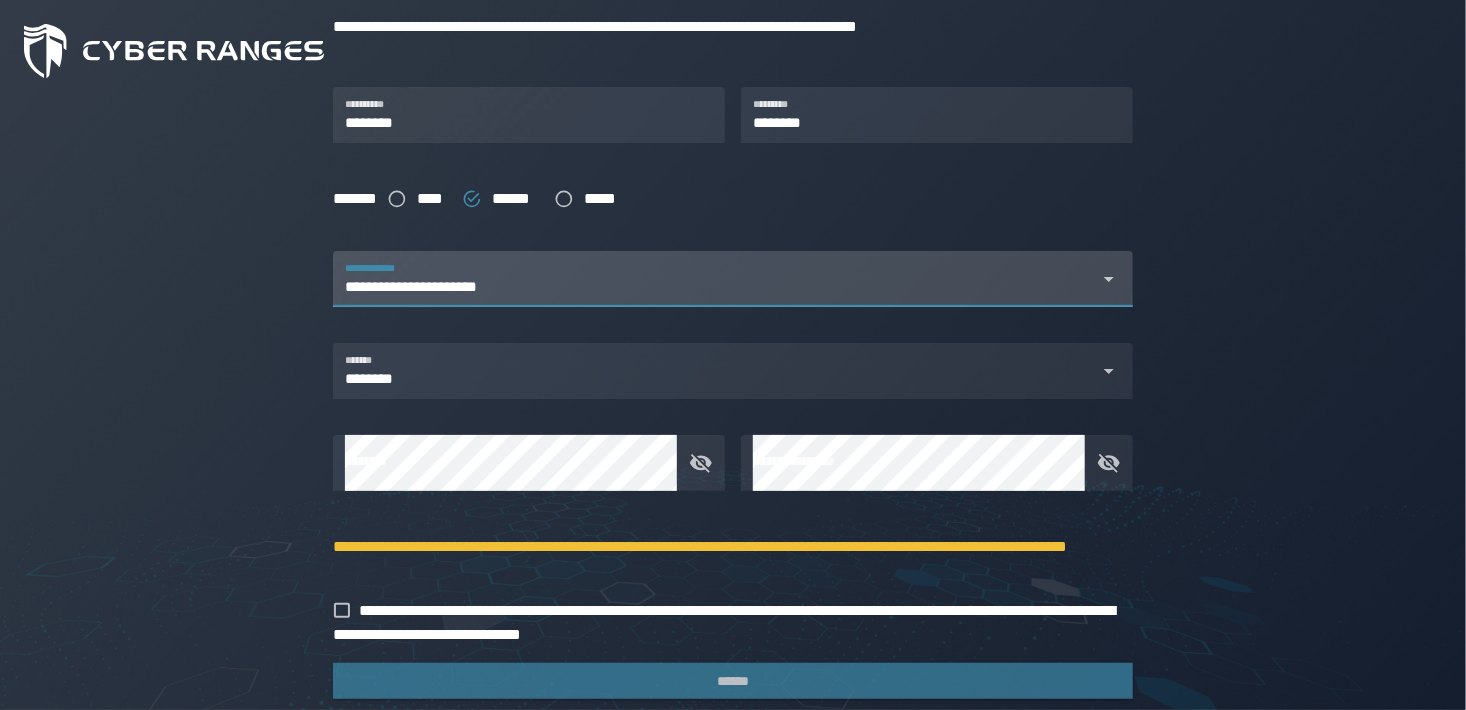 scroll, scrollTop: 389, scrollLeft: 0, axis: vertical 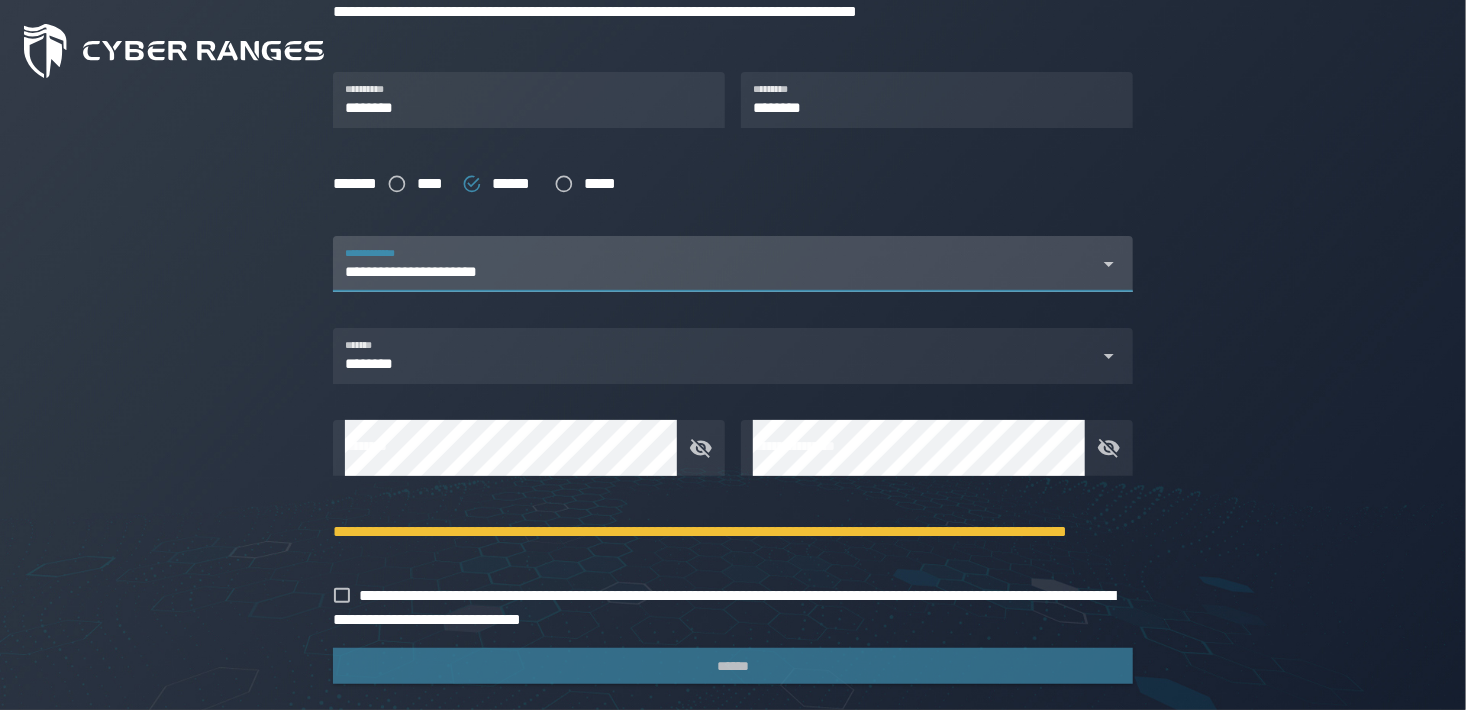 click on "**********" at bounding box center [715, 276] 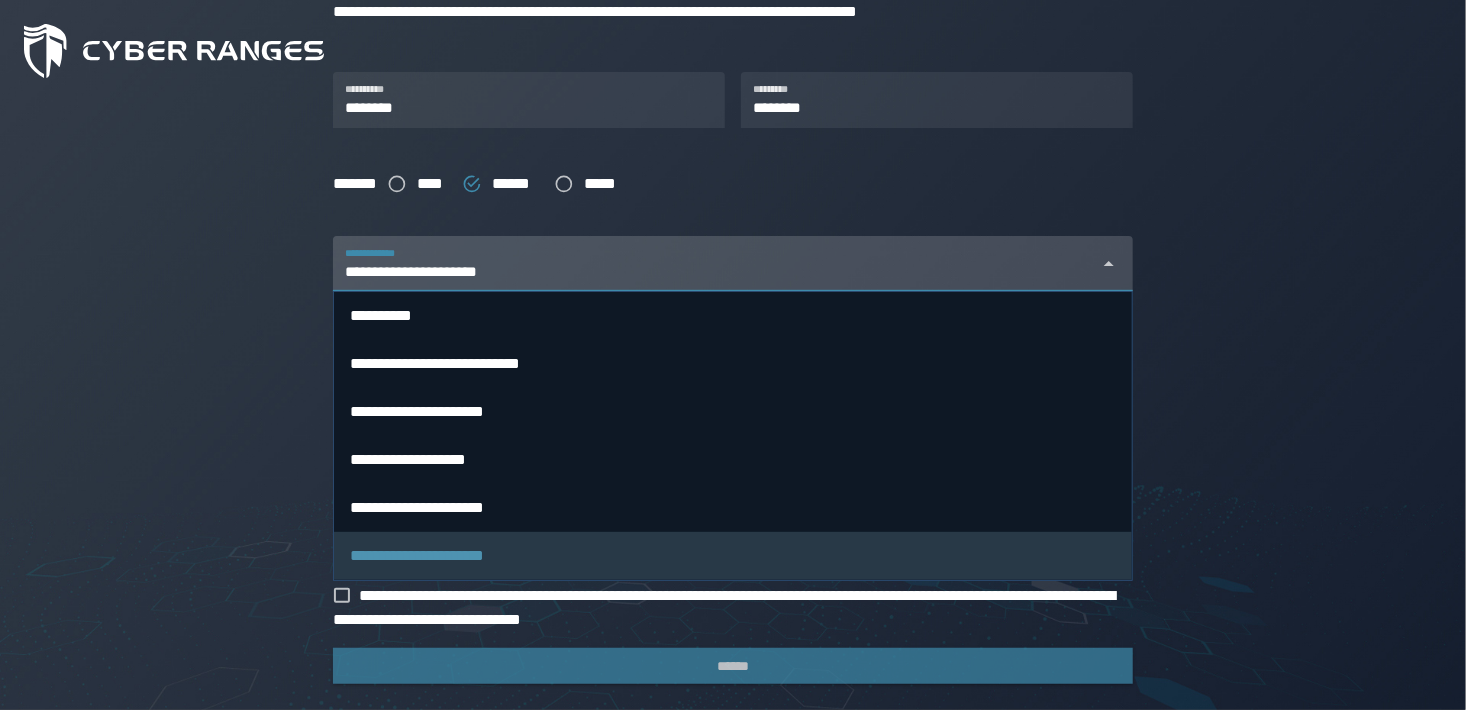 click on "**********" at bounding box center (715, 276) 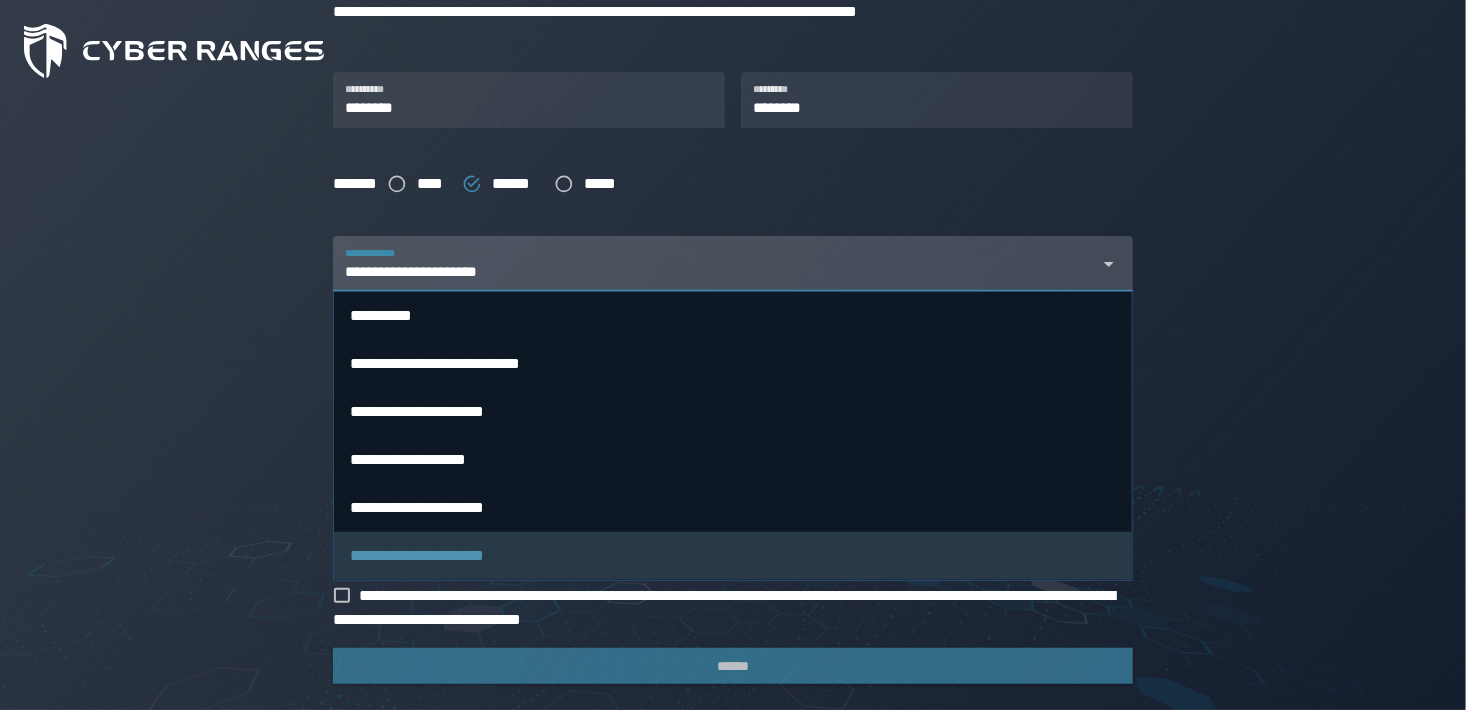 scroll, scrollTop: 0, scrollLeft: 167, axis: horizontal 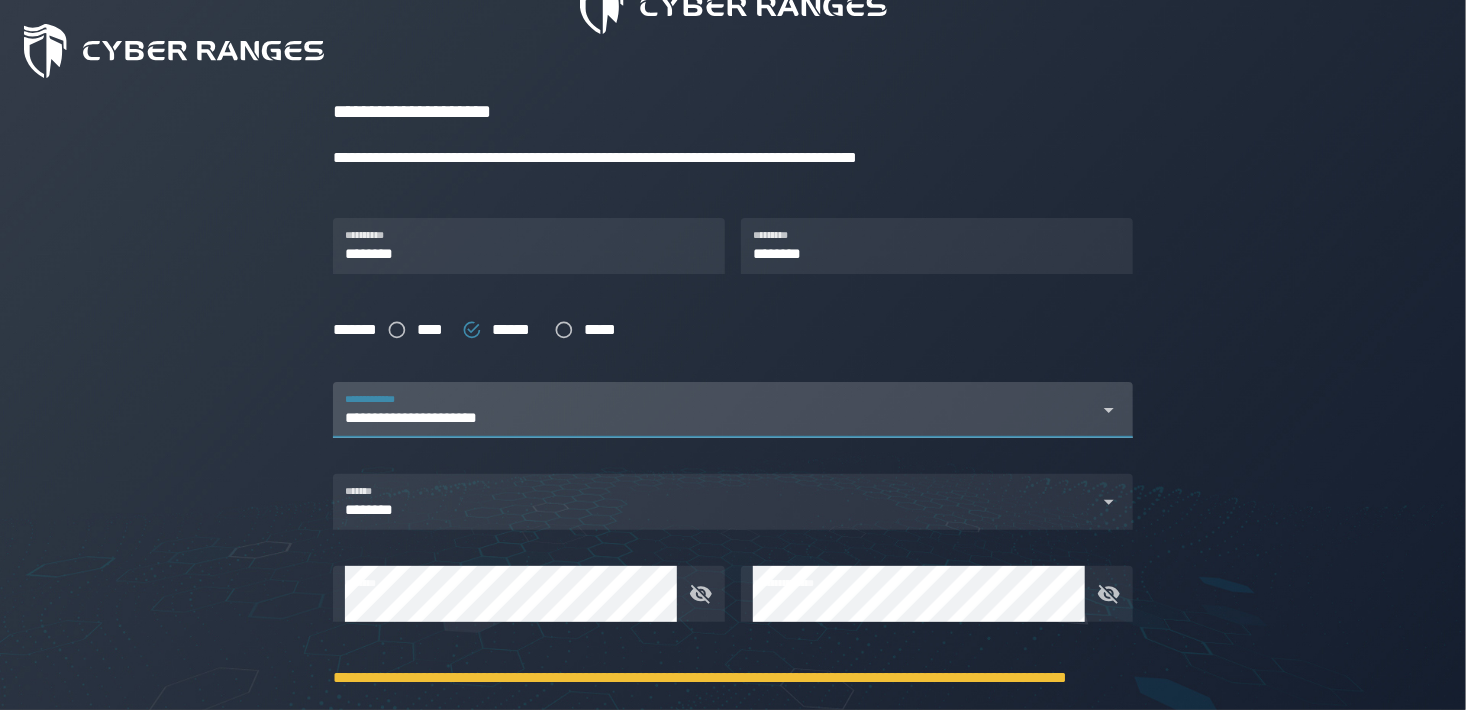 click on "**********" at bounding box center [715, 422] 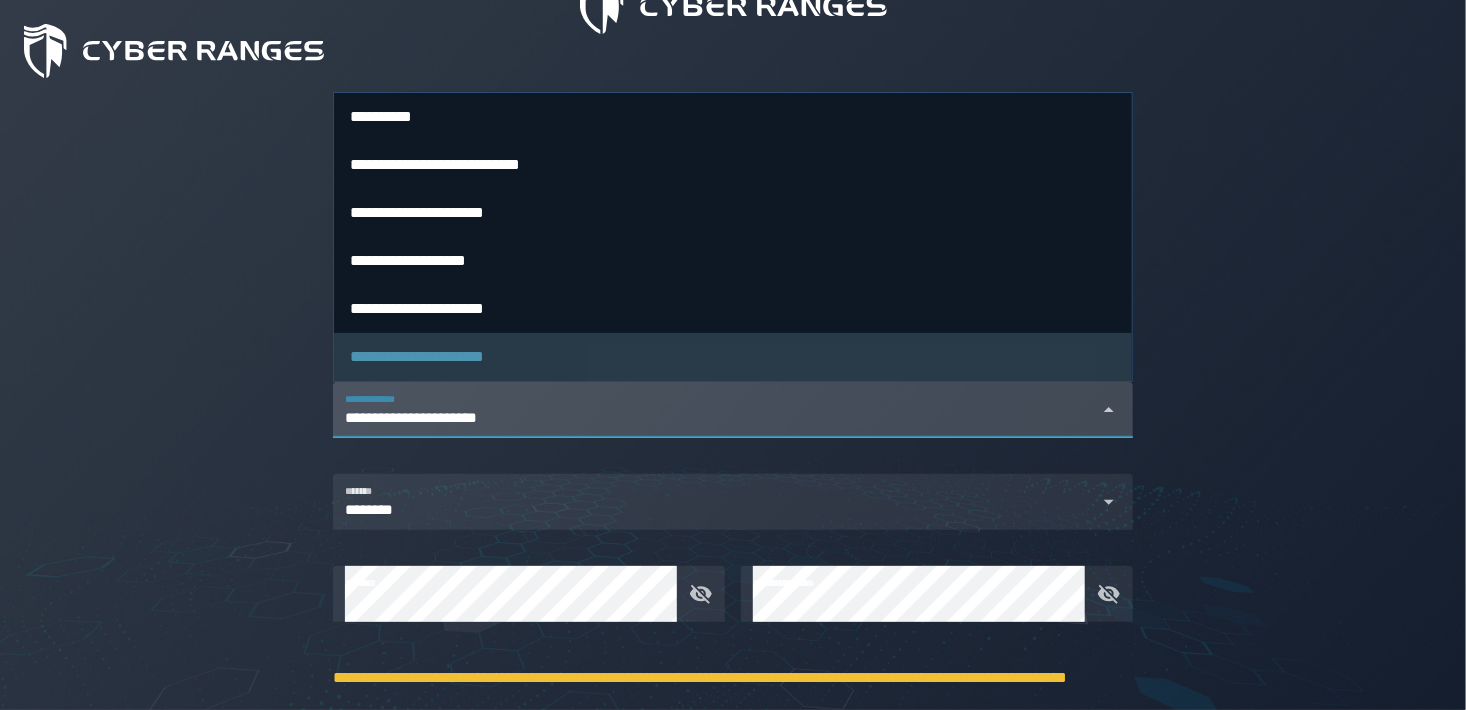 click on "**********" at bounding box center (715, 422) 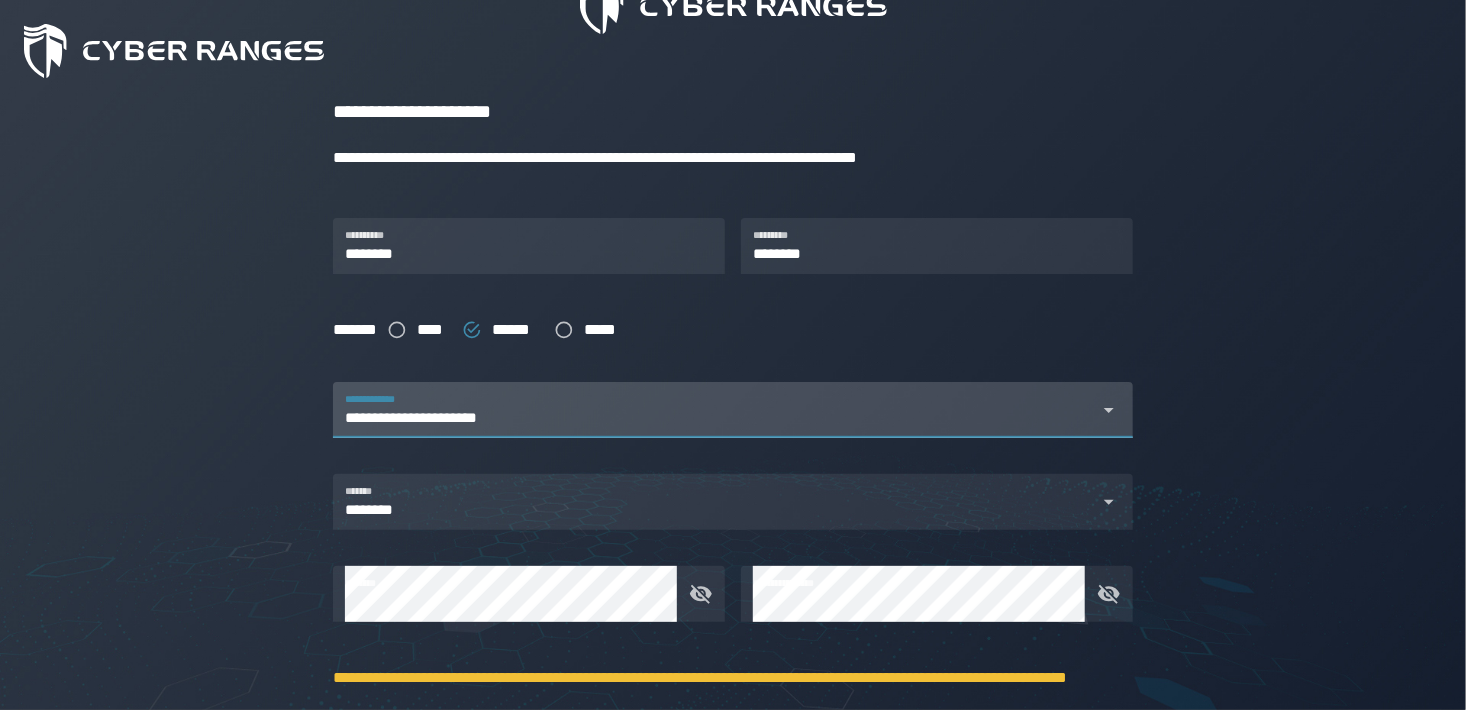 scroll, scrollTop: 0, scrollLeft: 167, axis: horizontal 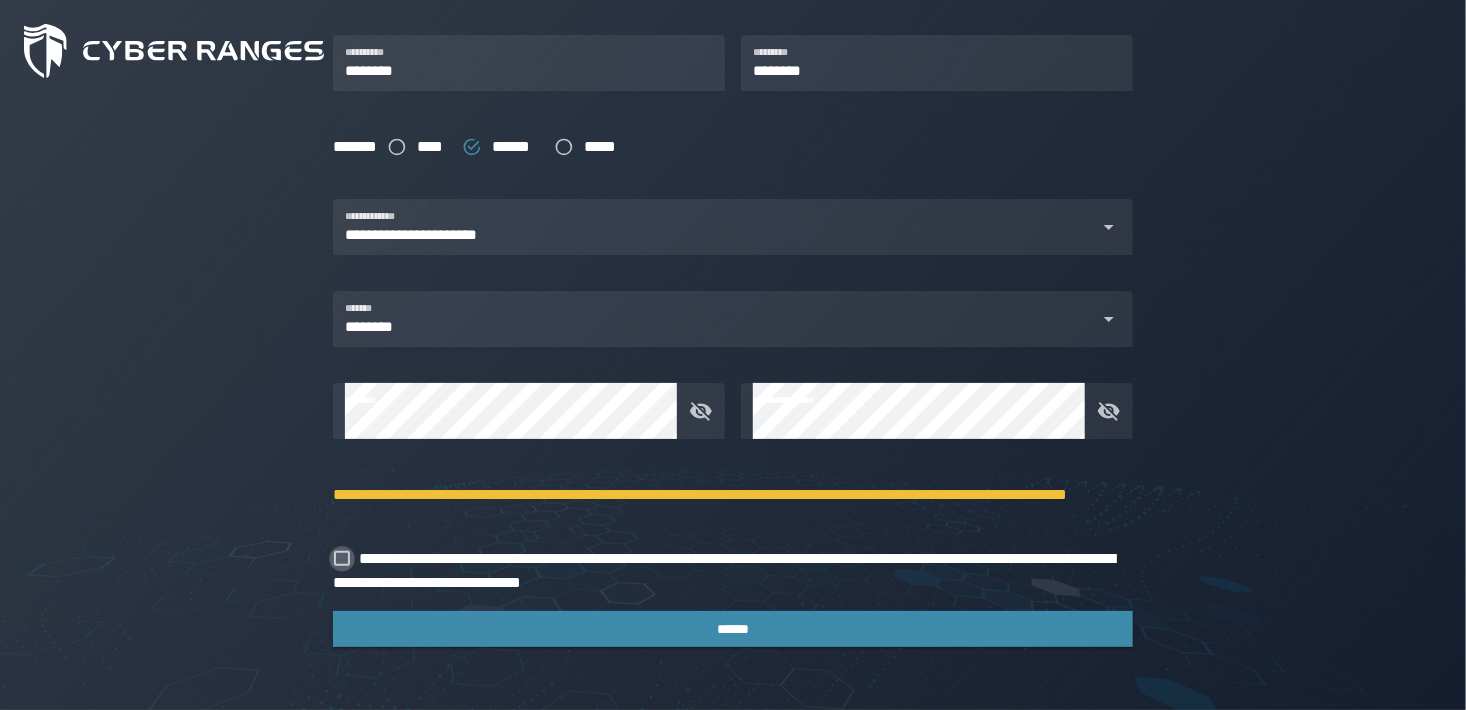 click 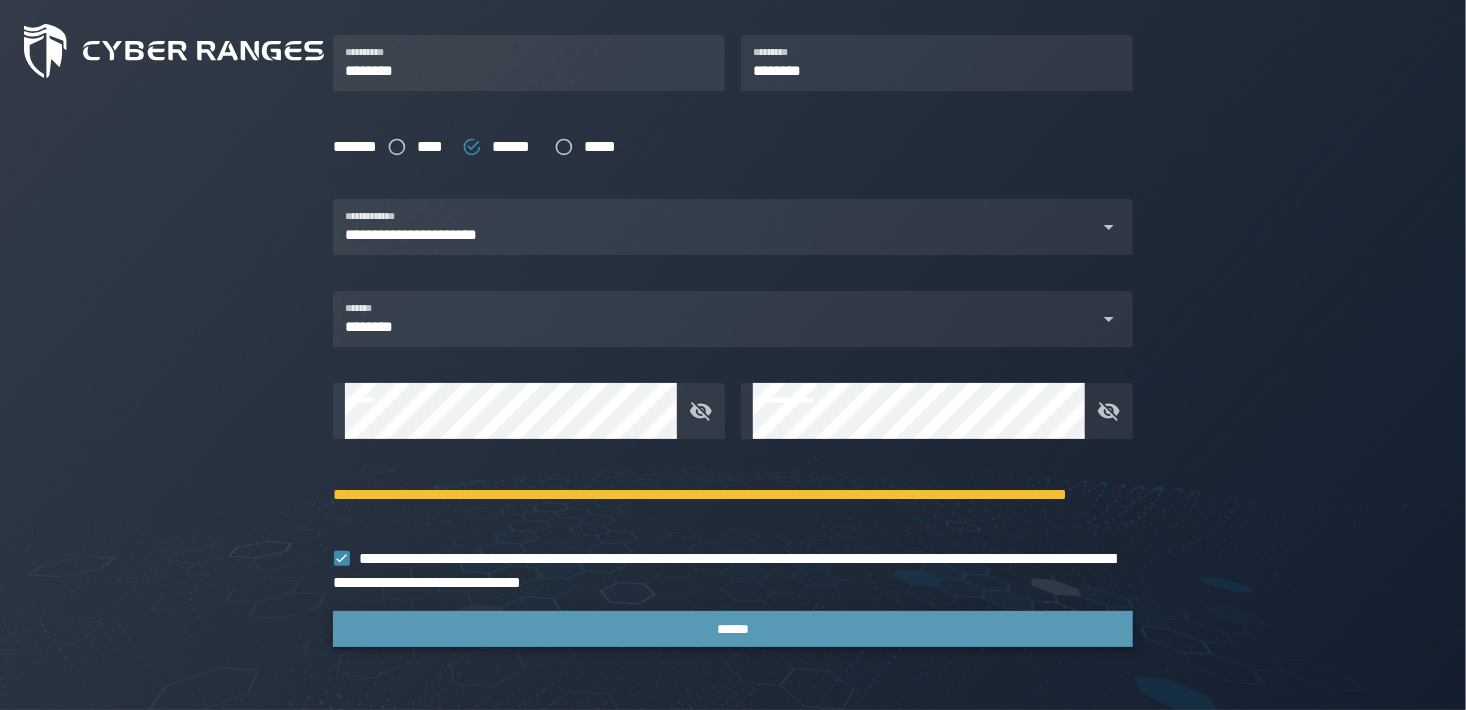 click on "******" at bounding box center [733, 629] 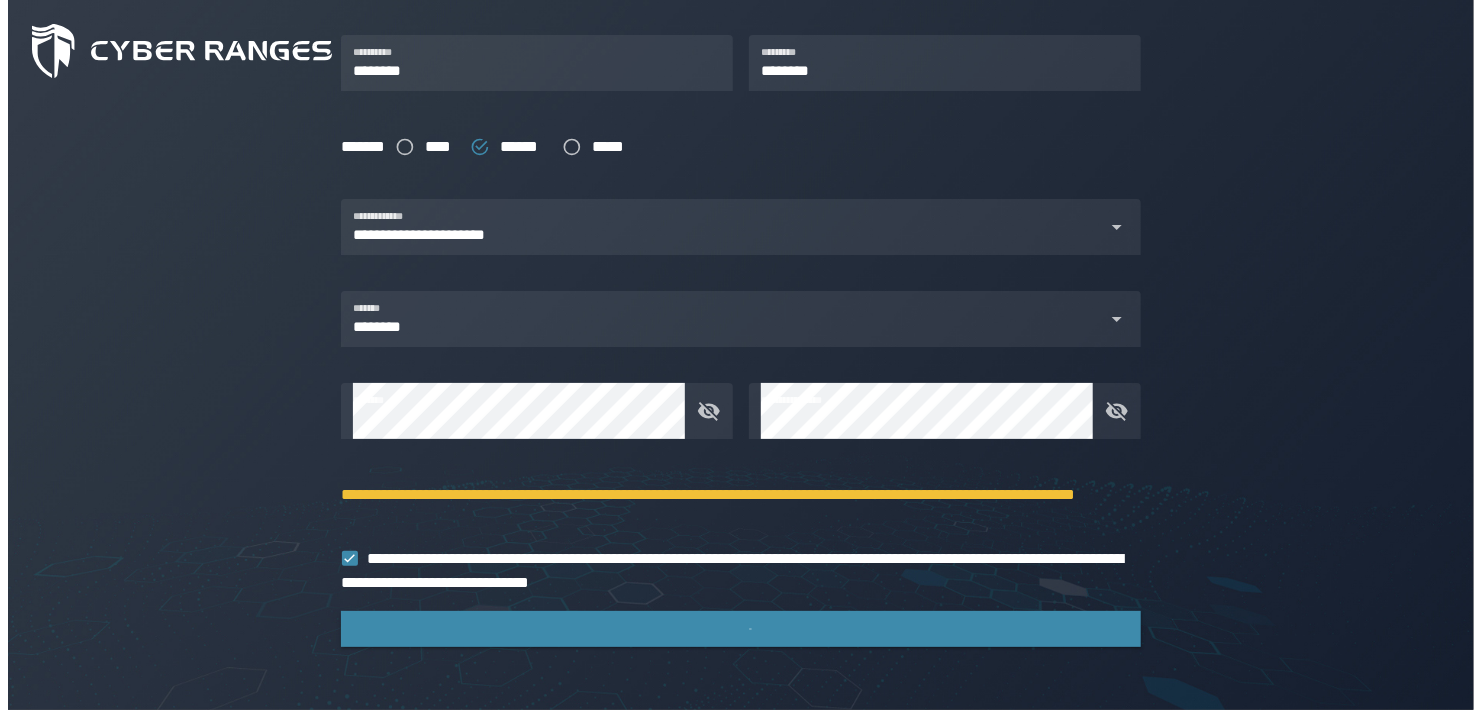 scroll, scrollTop: 0, scrollLeft: 0, axis: both 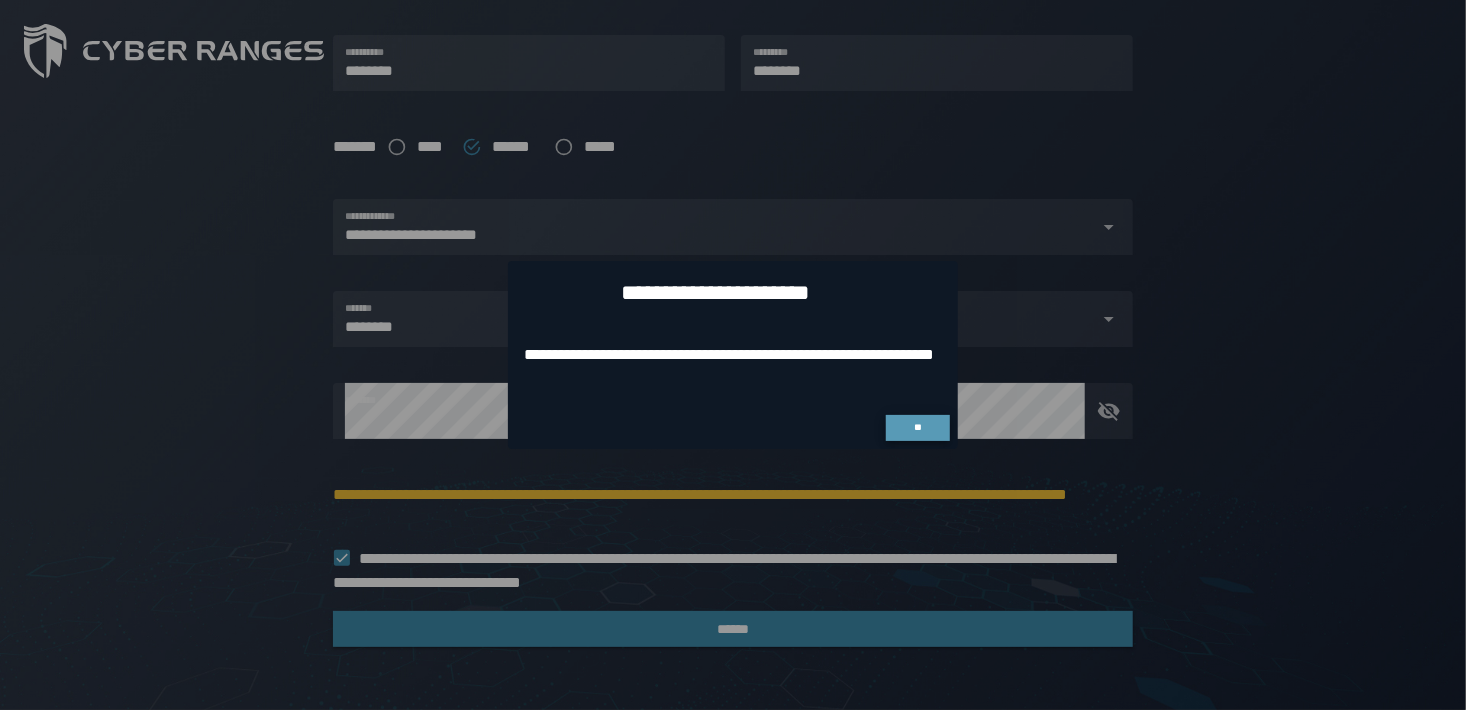 click on "**" at bounding box center [918, 428] 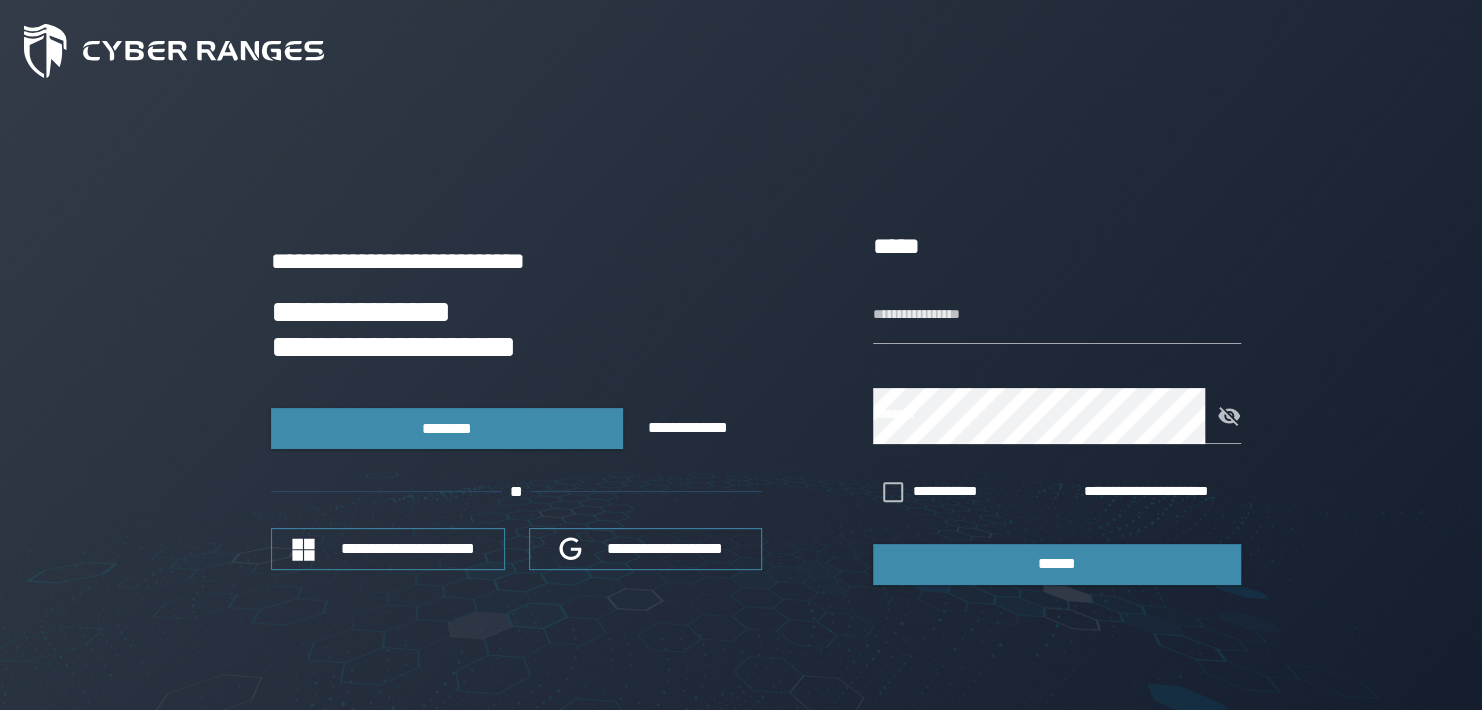 type on "********" 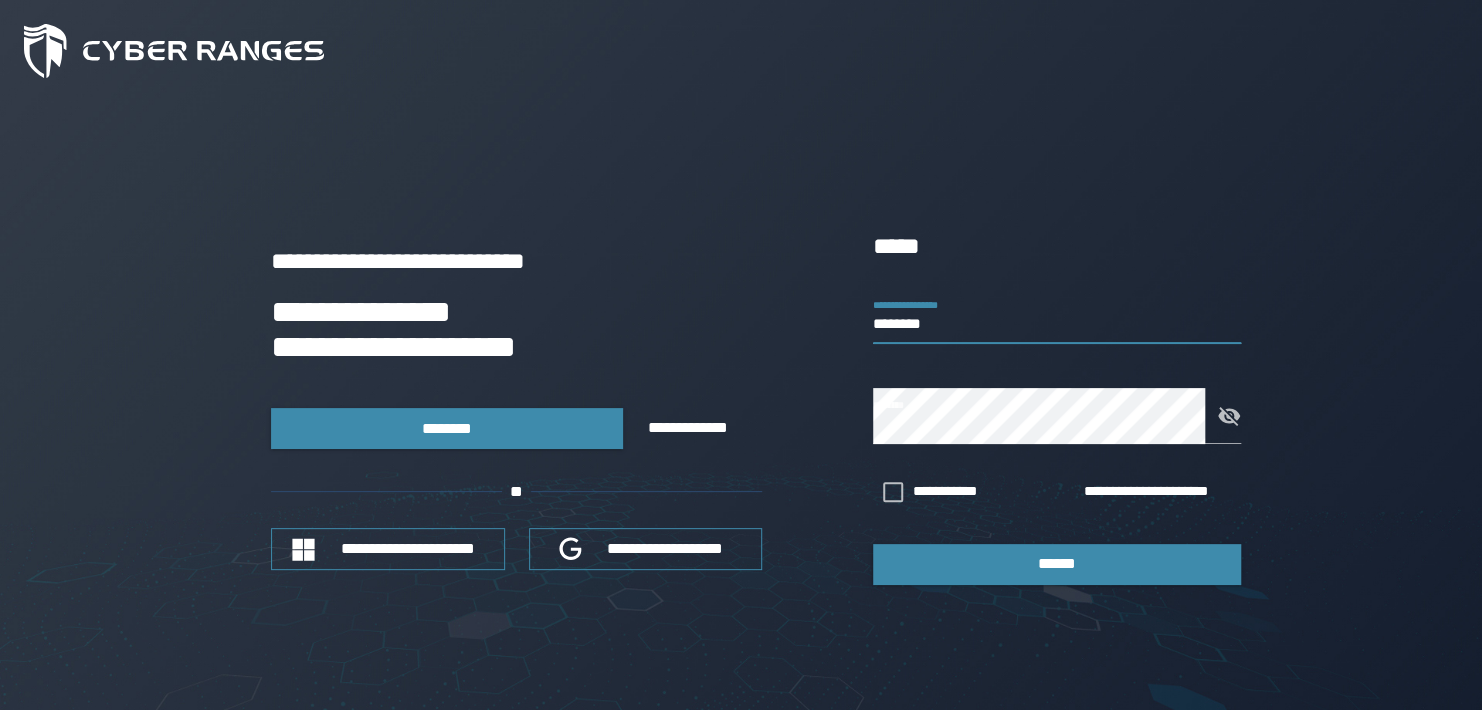 drag, startPoint x: 958, startPoint y: 320, endPoint x: 802, endPoint y: 320, distance: 156 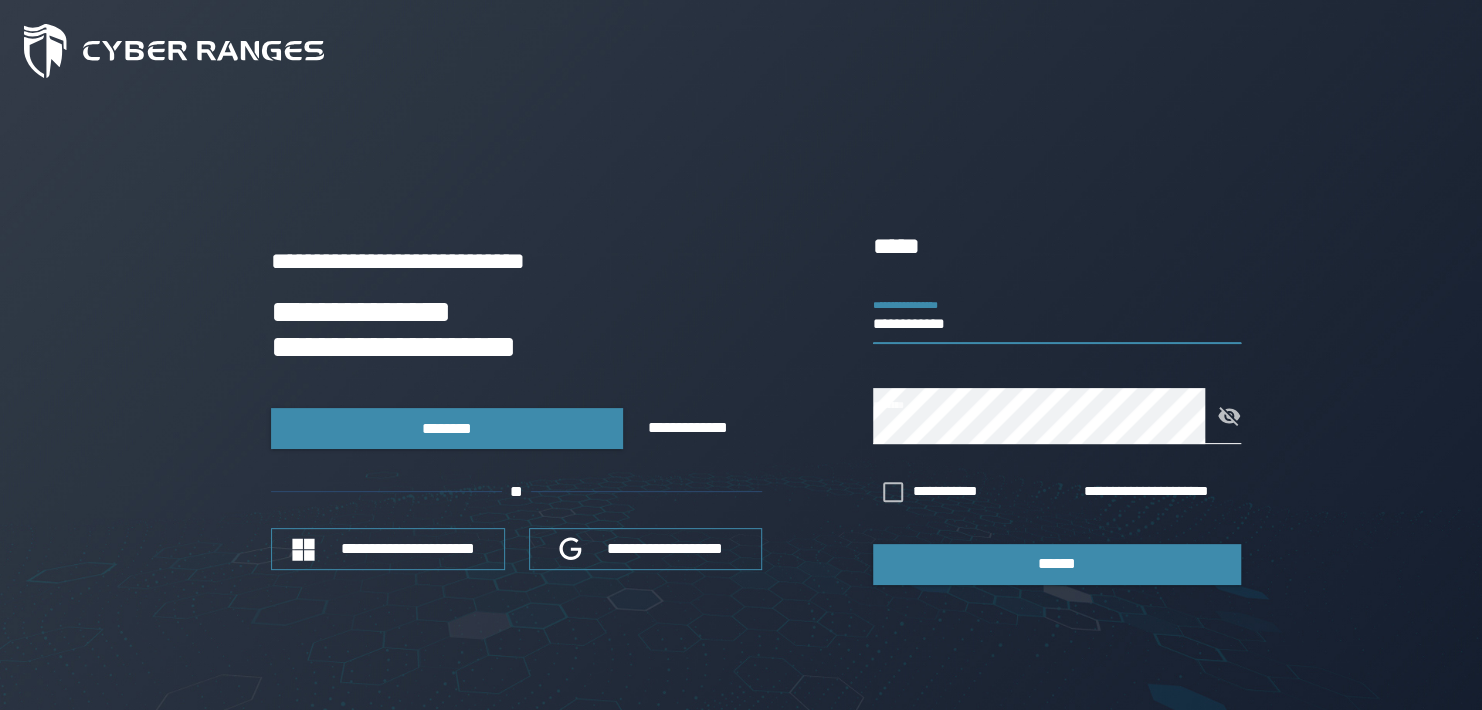 type on "**********" 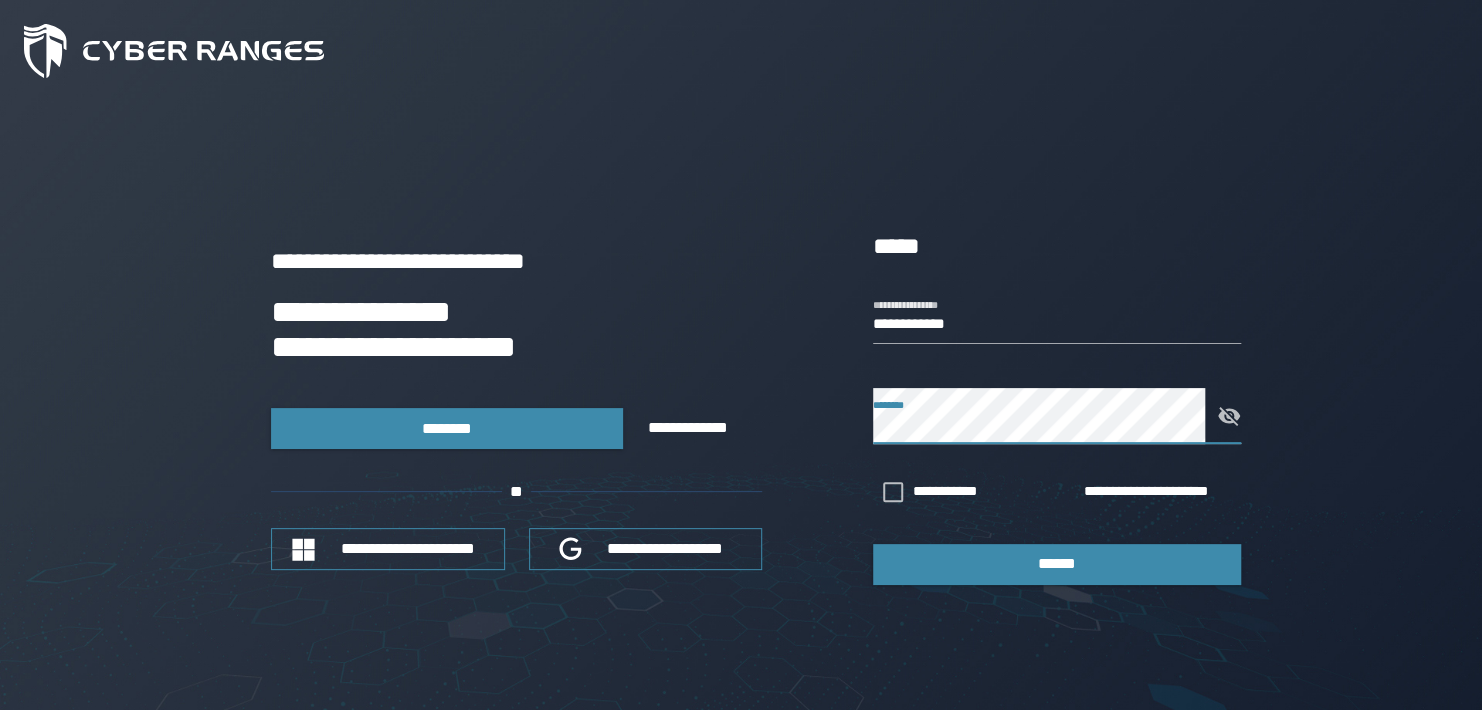 click 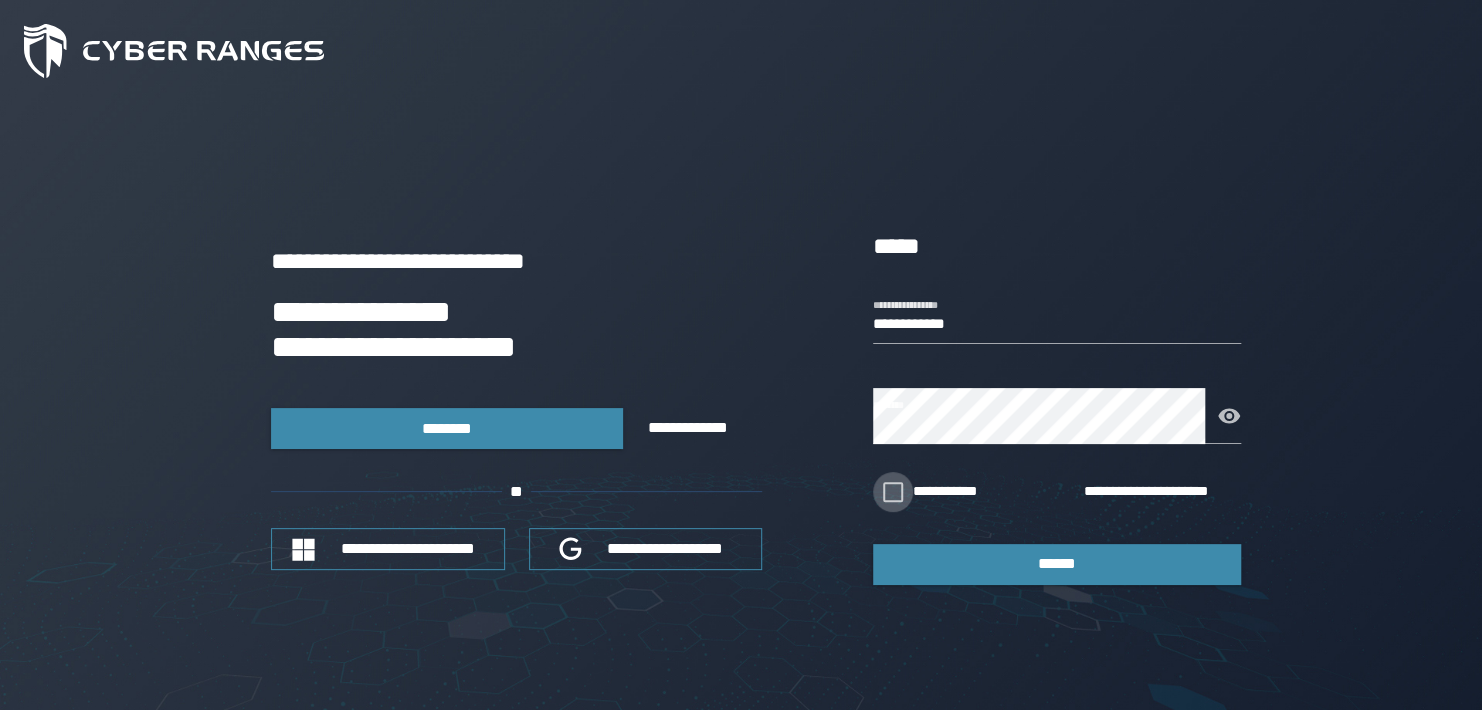 click 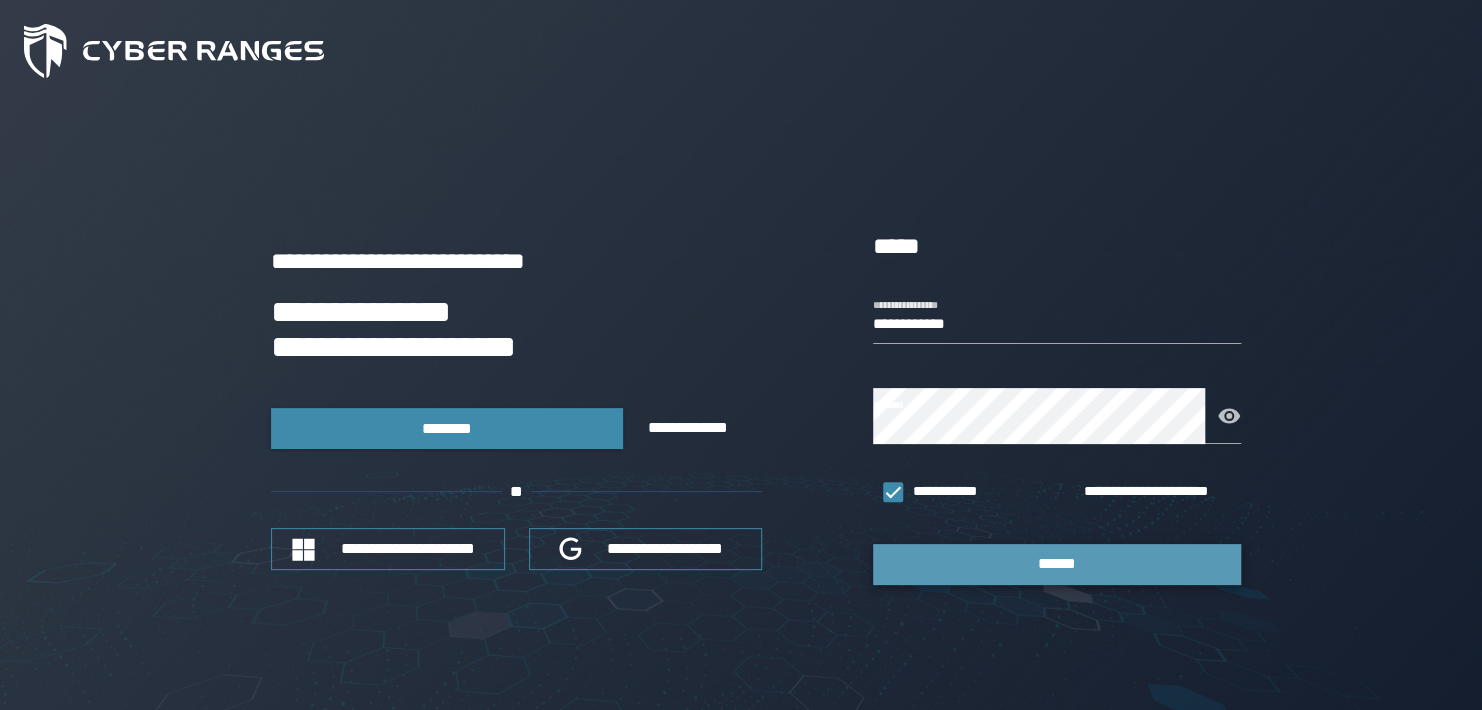 click on "******" at bounding box center (1057, 564) 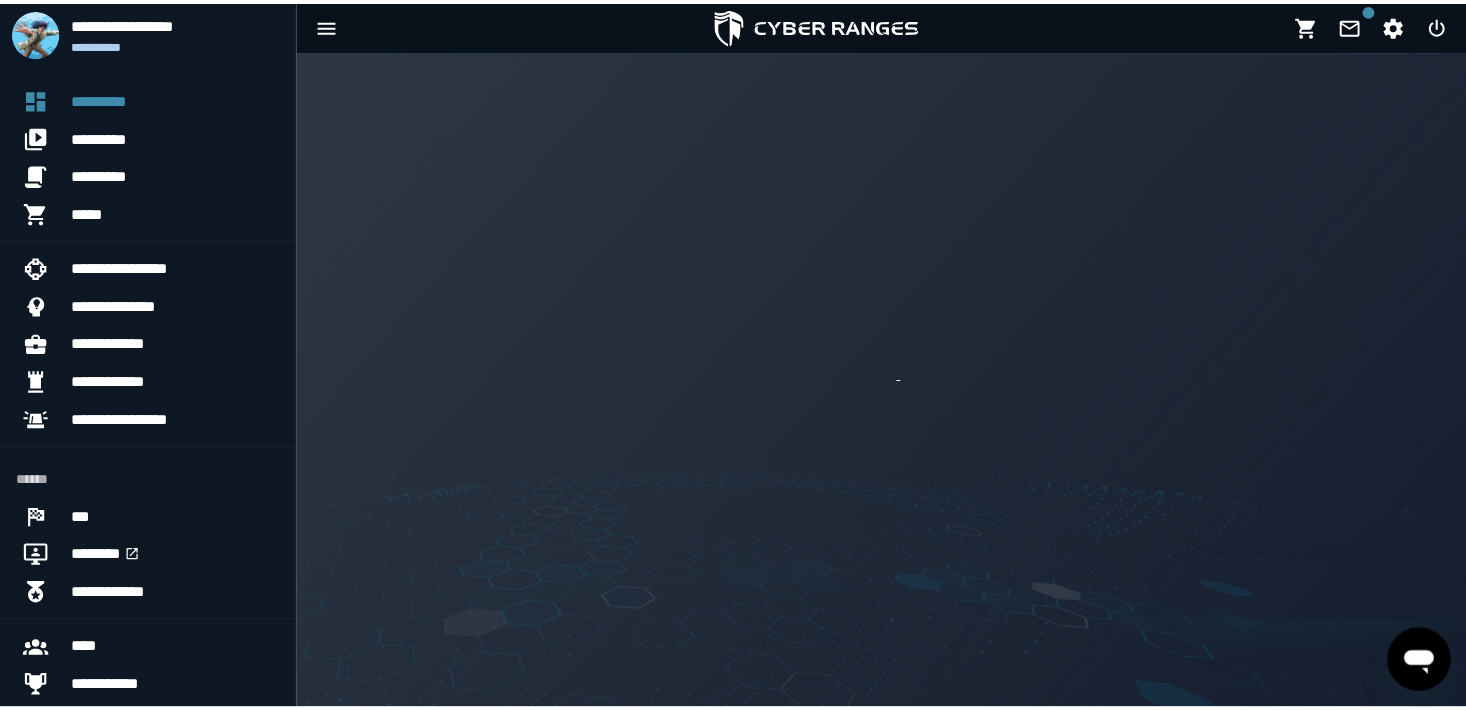scroll, scrollTop: 0, scrollLeft: 0, axis: both 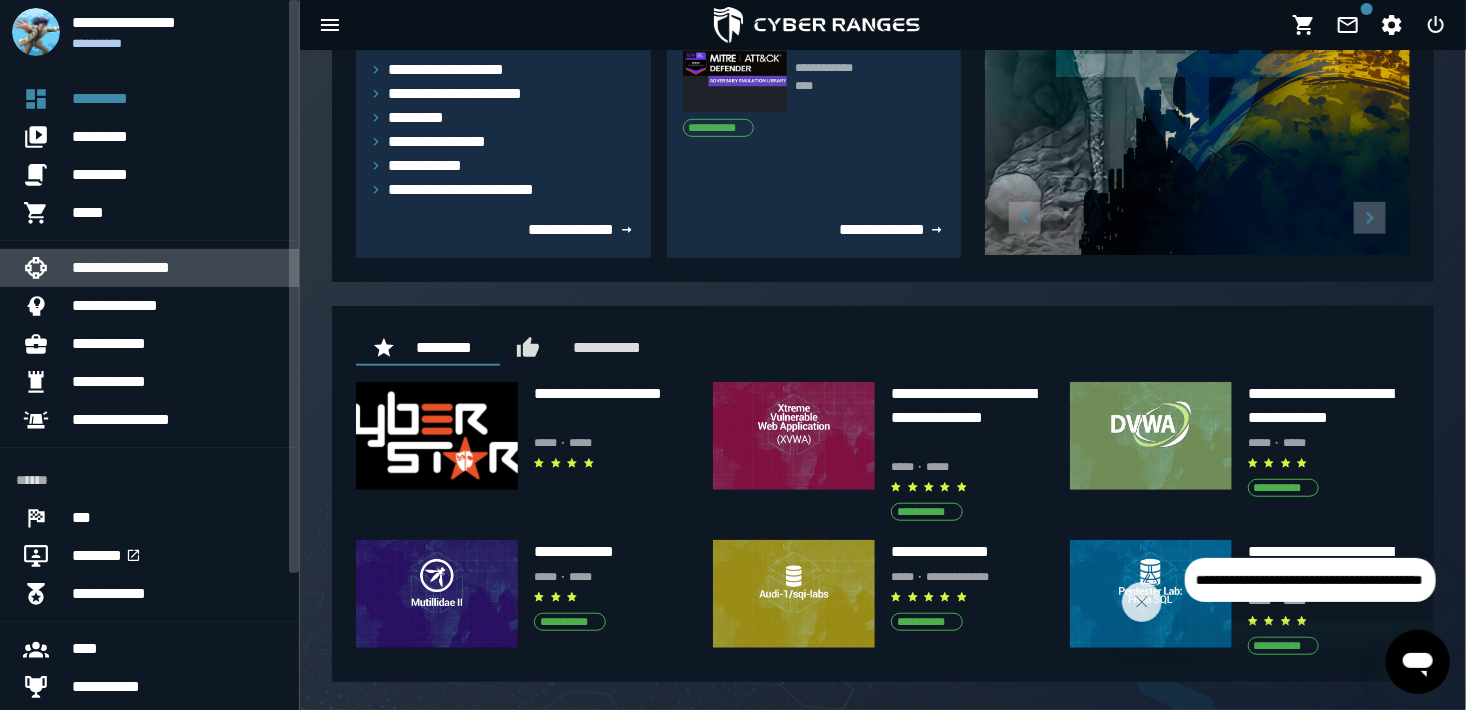 click on "**********" at bounding box center (177, 268) 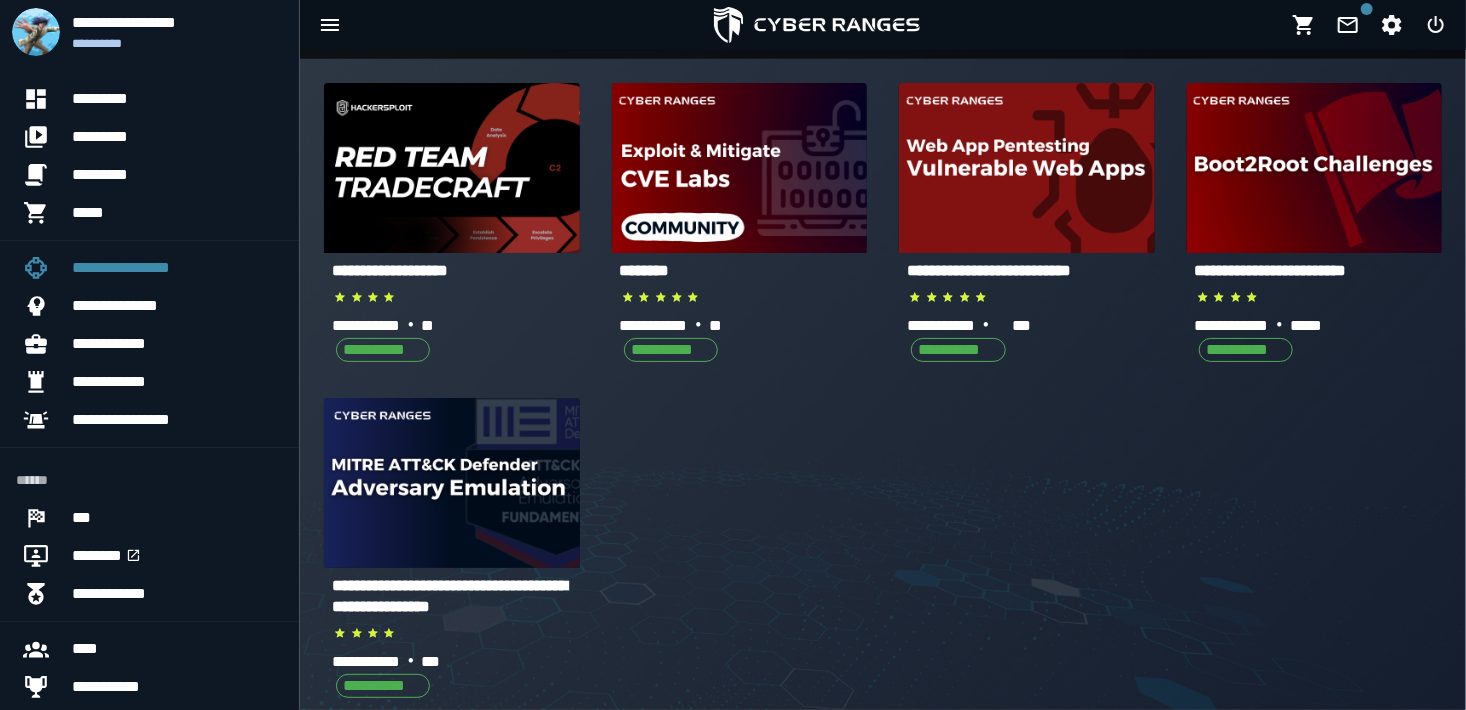 scroll, scrollTop: 0, scrollLeft: 0, axis: both 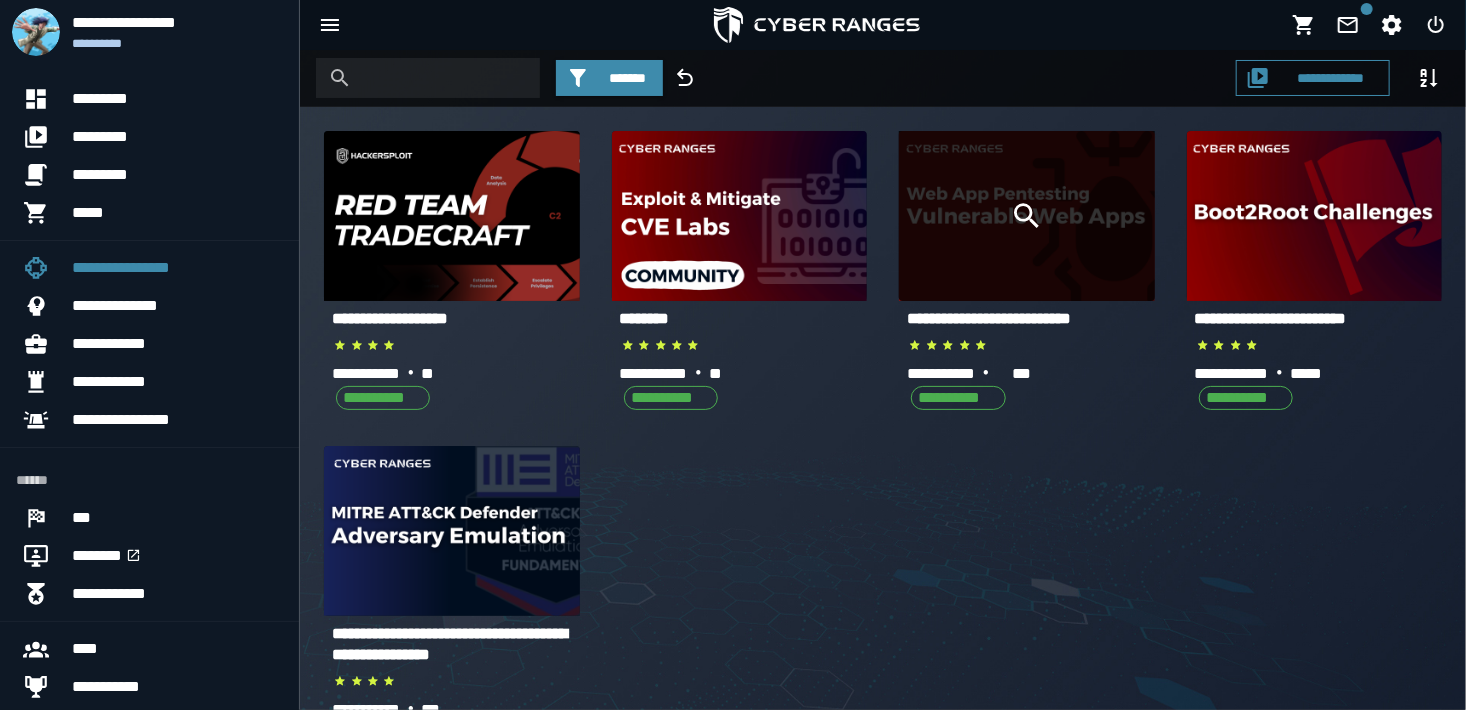 click 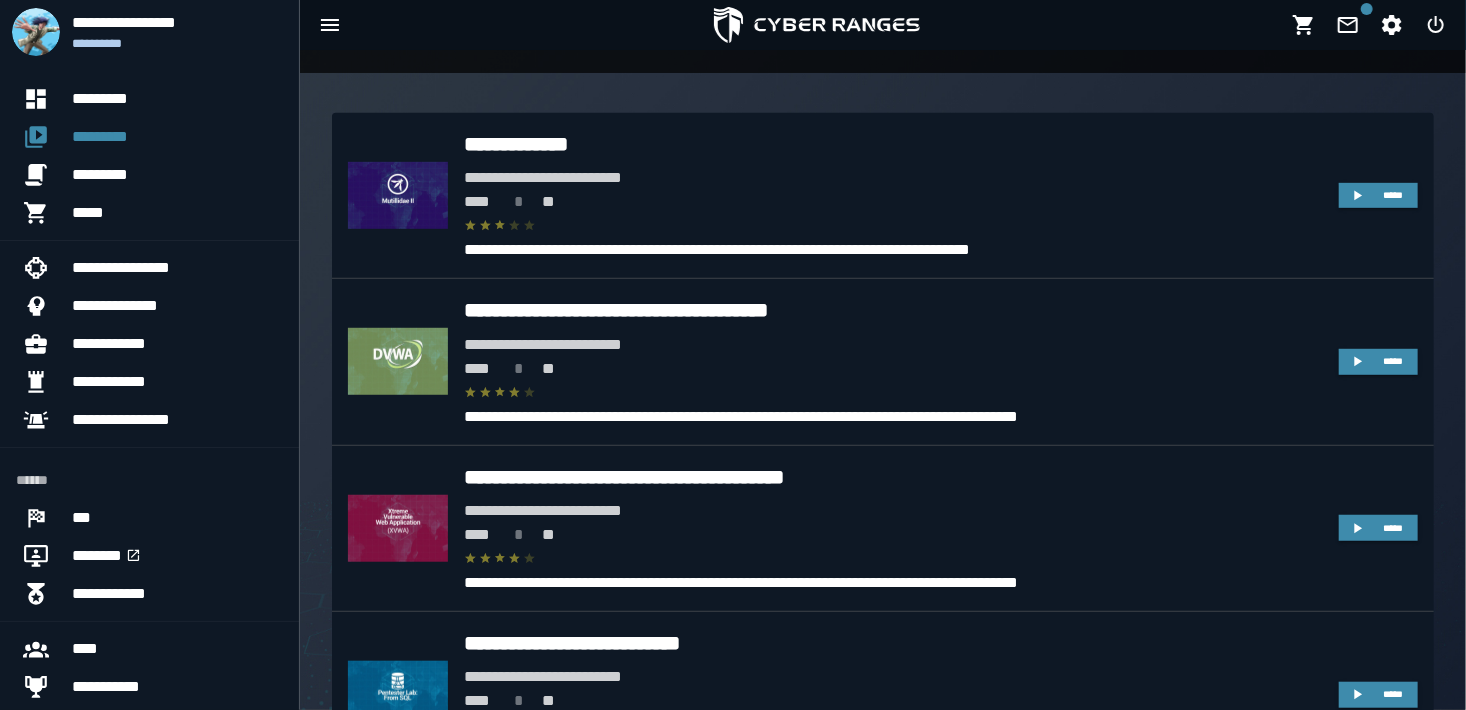 scroll, scrollTop: 568, scrollLeft: 0, axis: vertical 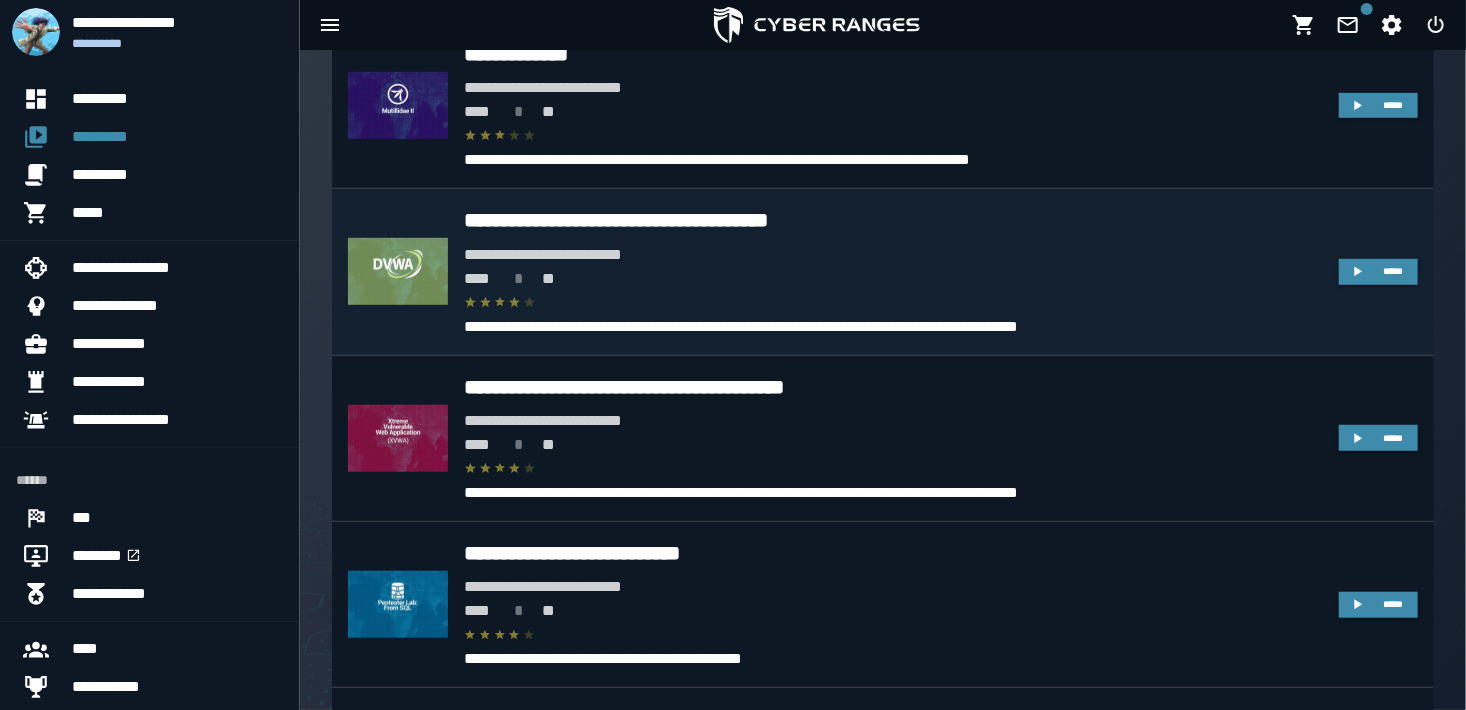 click on "**** * **" at bounding box center (893, 279) 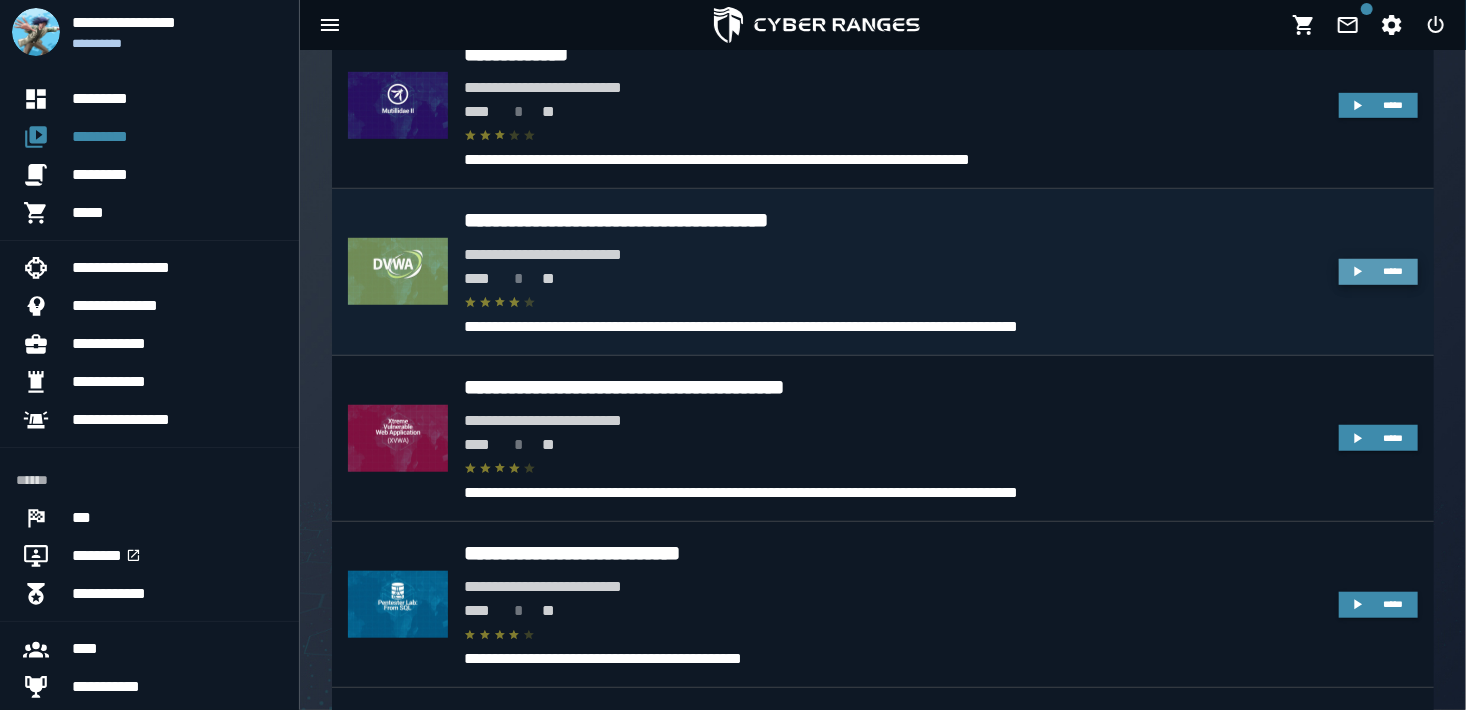 click on "*****" at bounding box center (1378, 272) 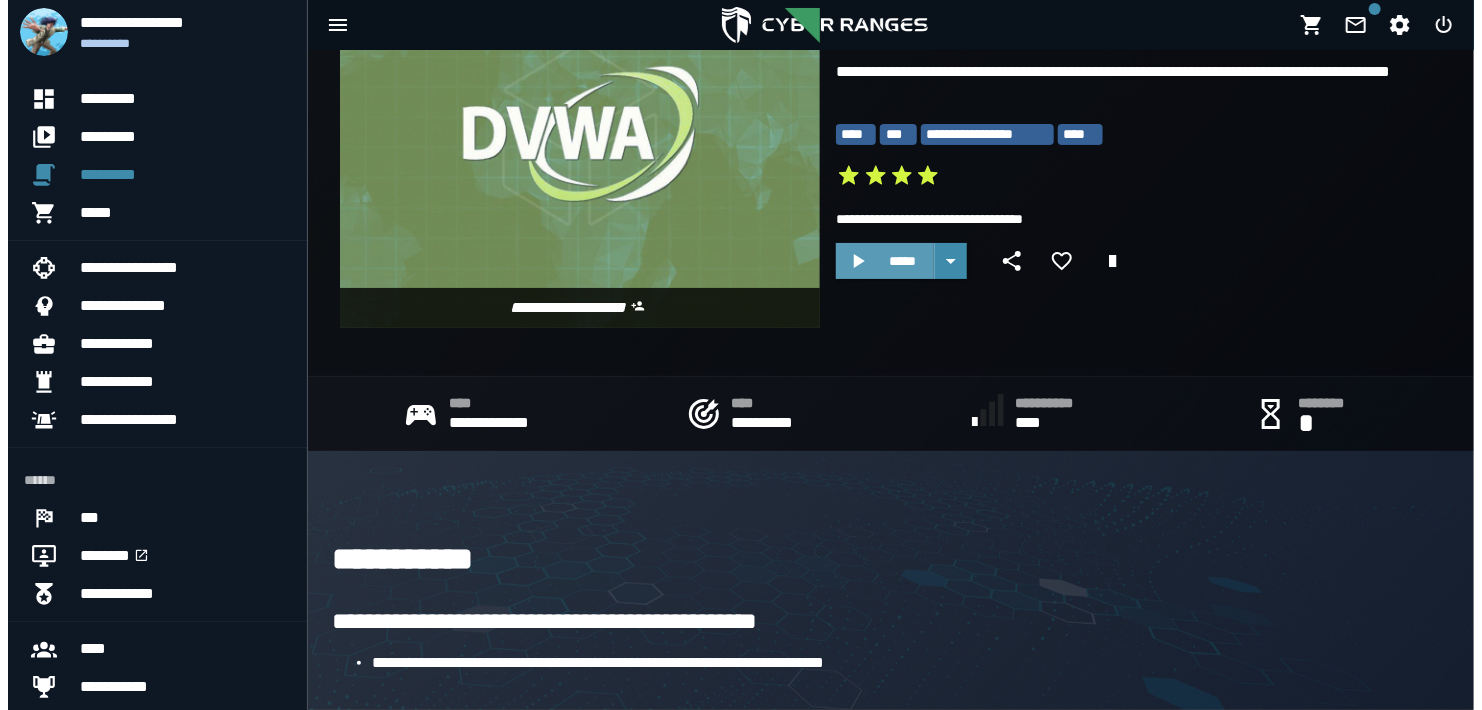 scroll, scrollTop: 0, scrollLeft: 0, axis: both 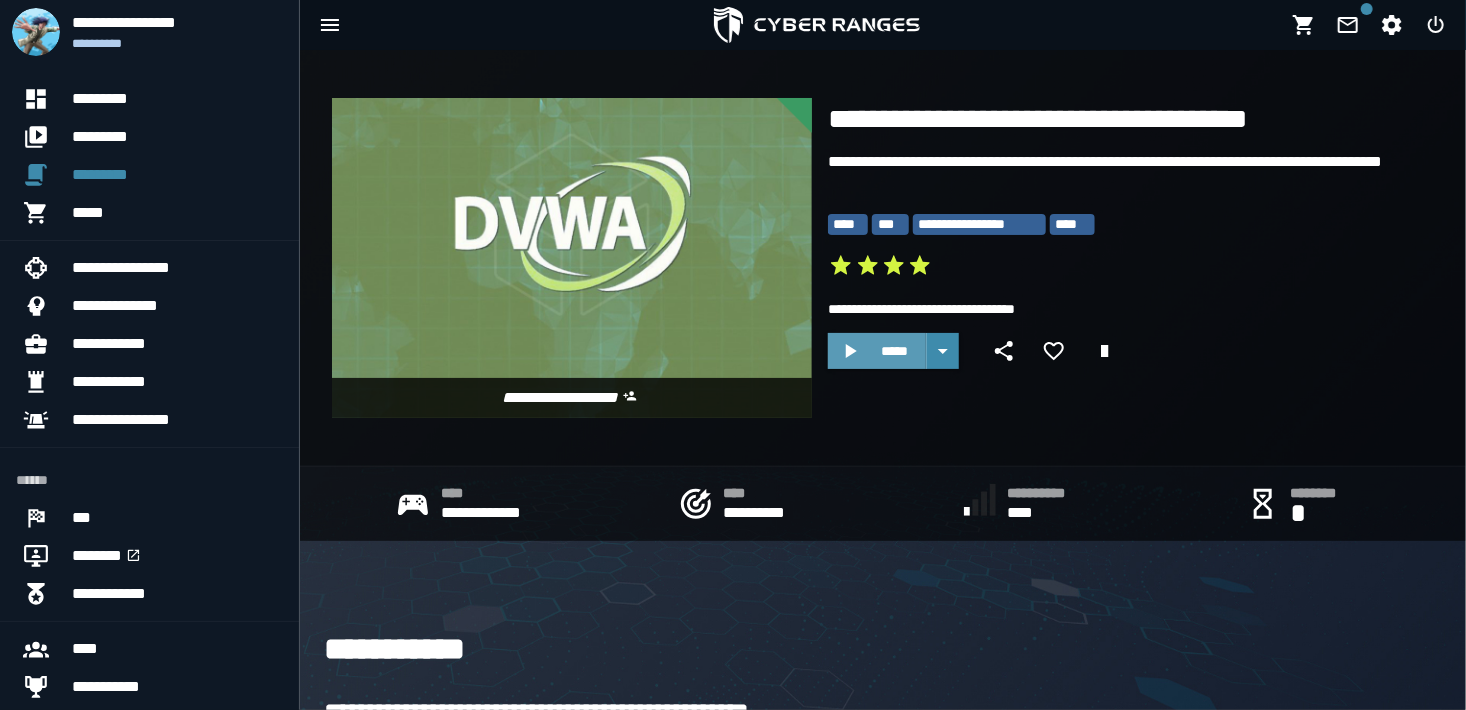click on "*****" at bounding box center [895, 351] 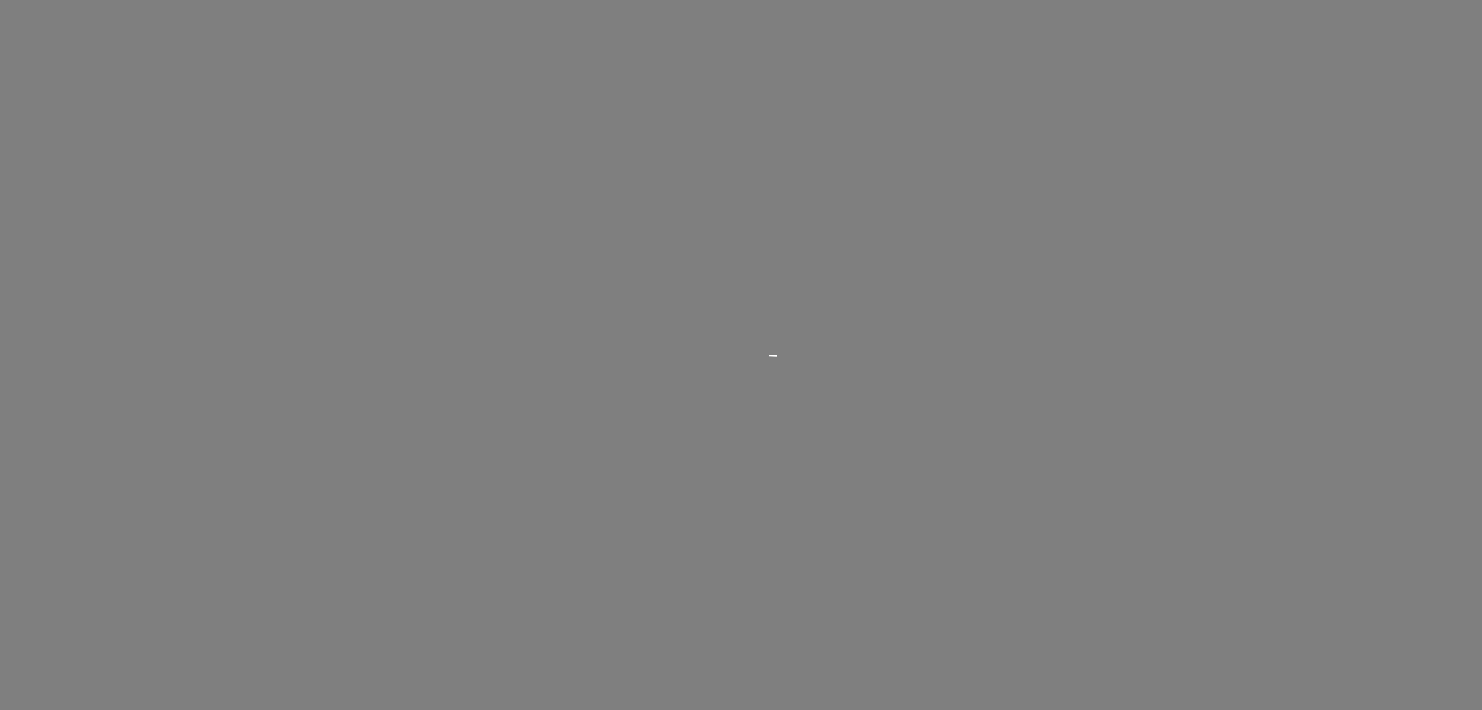scroll, scrollTop: 0, scrollLeft: 0, axis: both 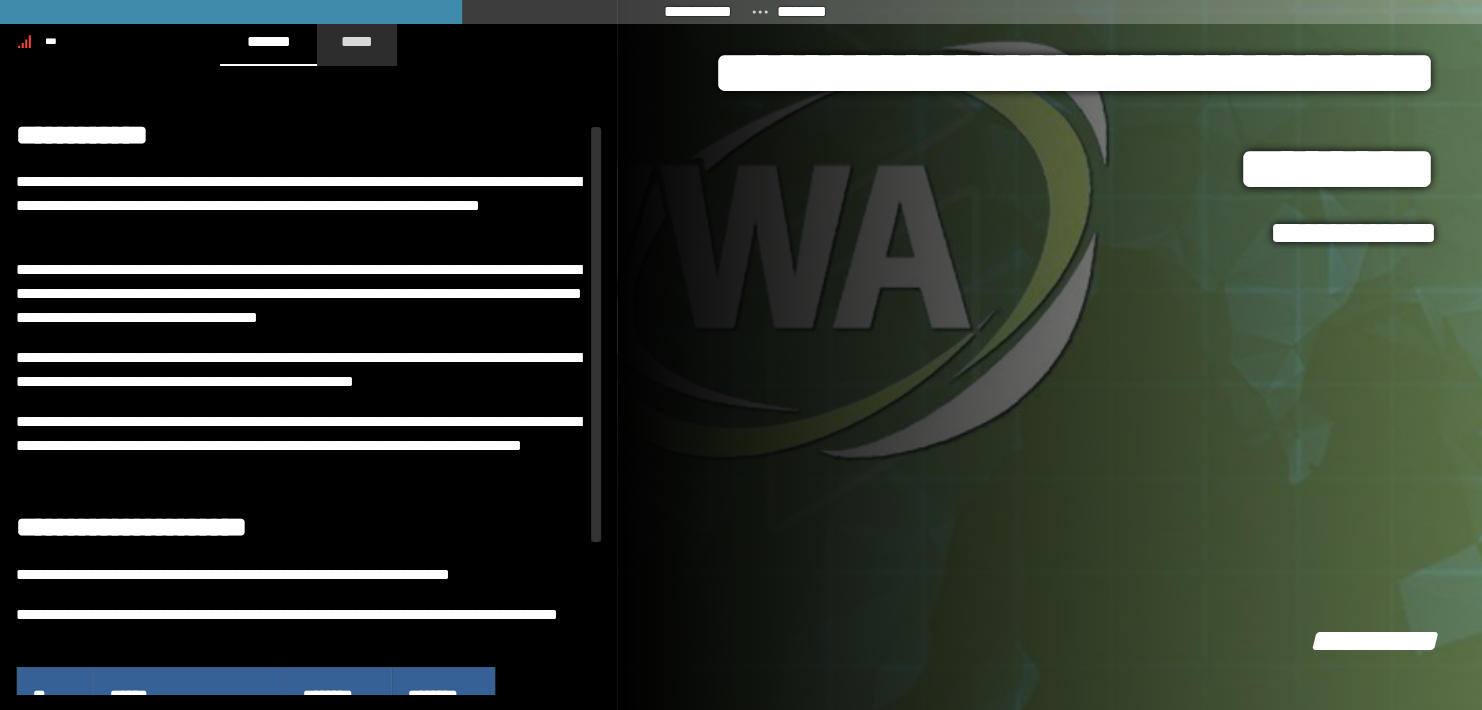 click on "*****" at bounding box center [357, 42] 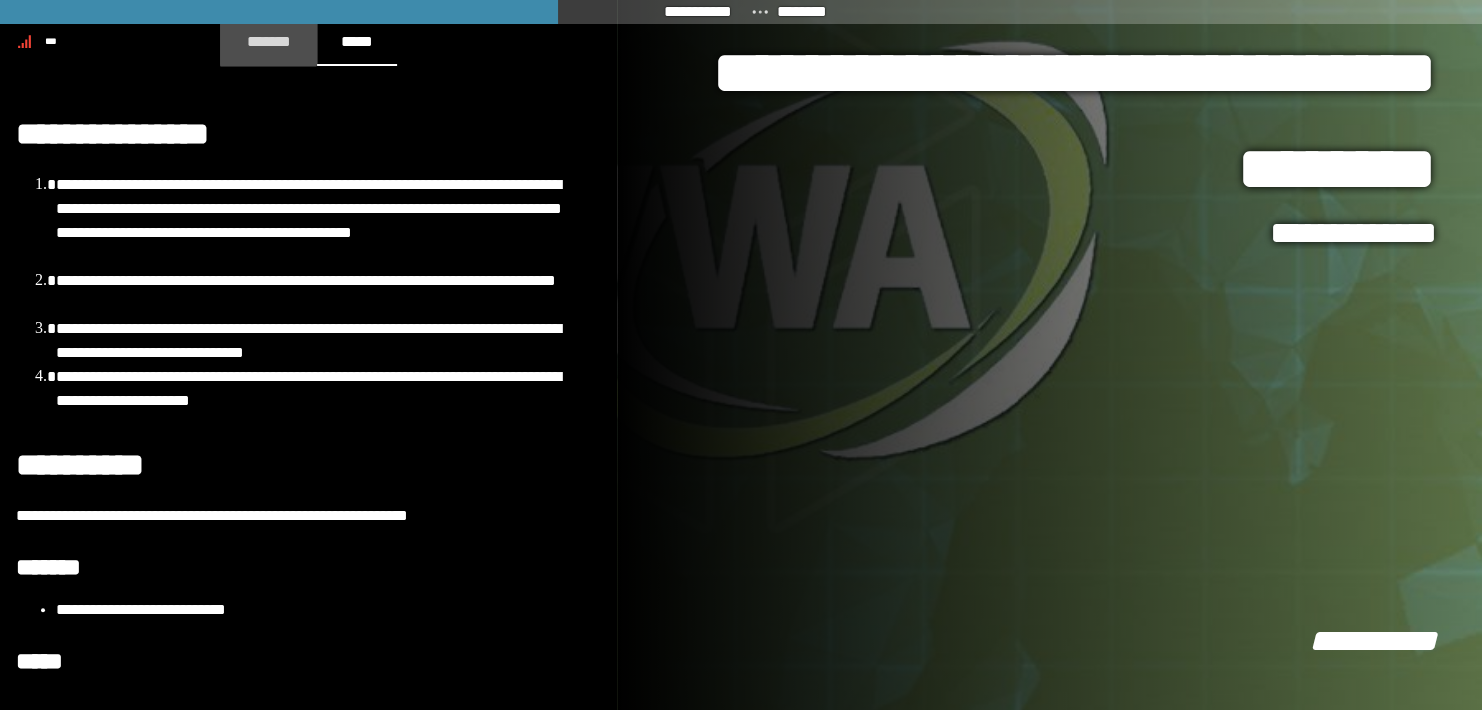 click on "*******" at bounding box center [268, 41] 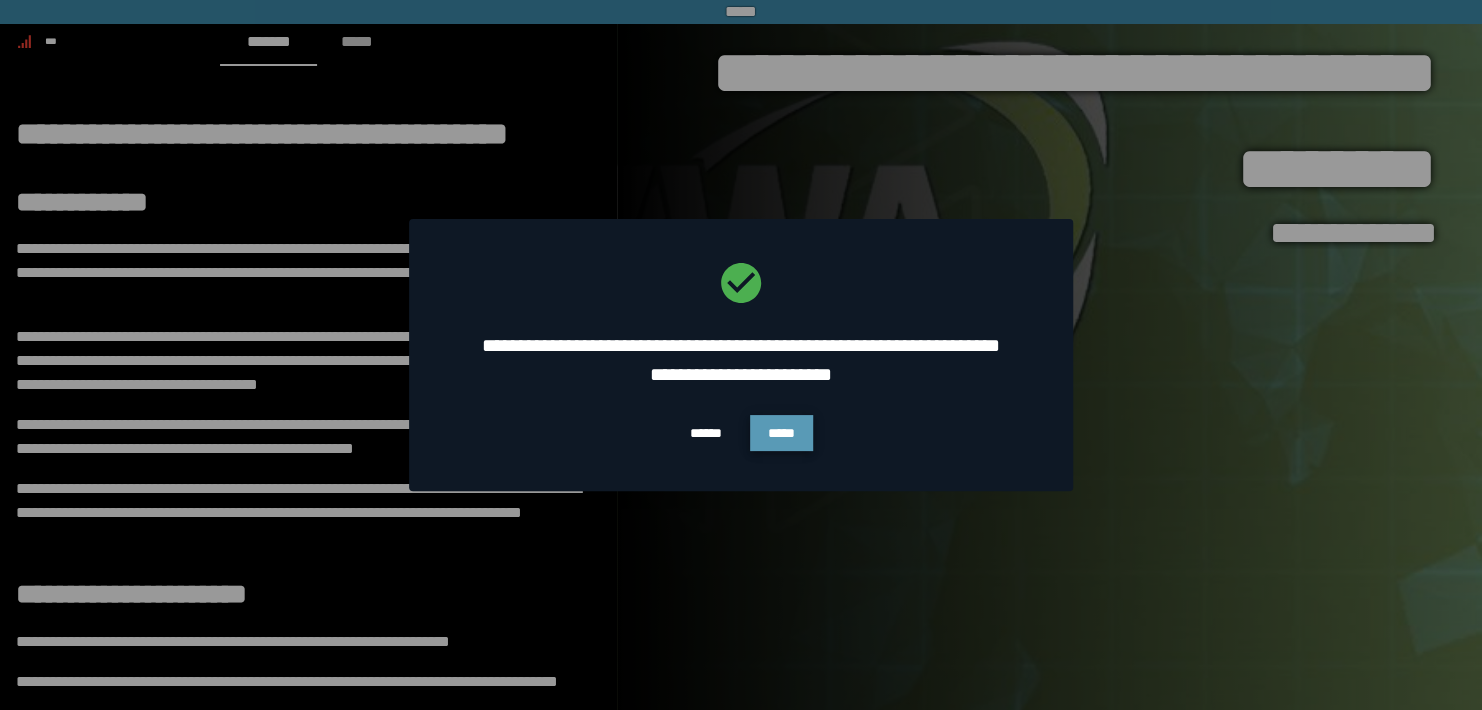 click on "*****" at bounding box center (781, 433) 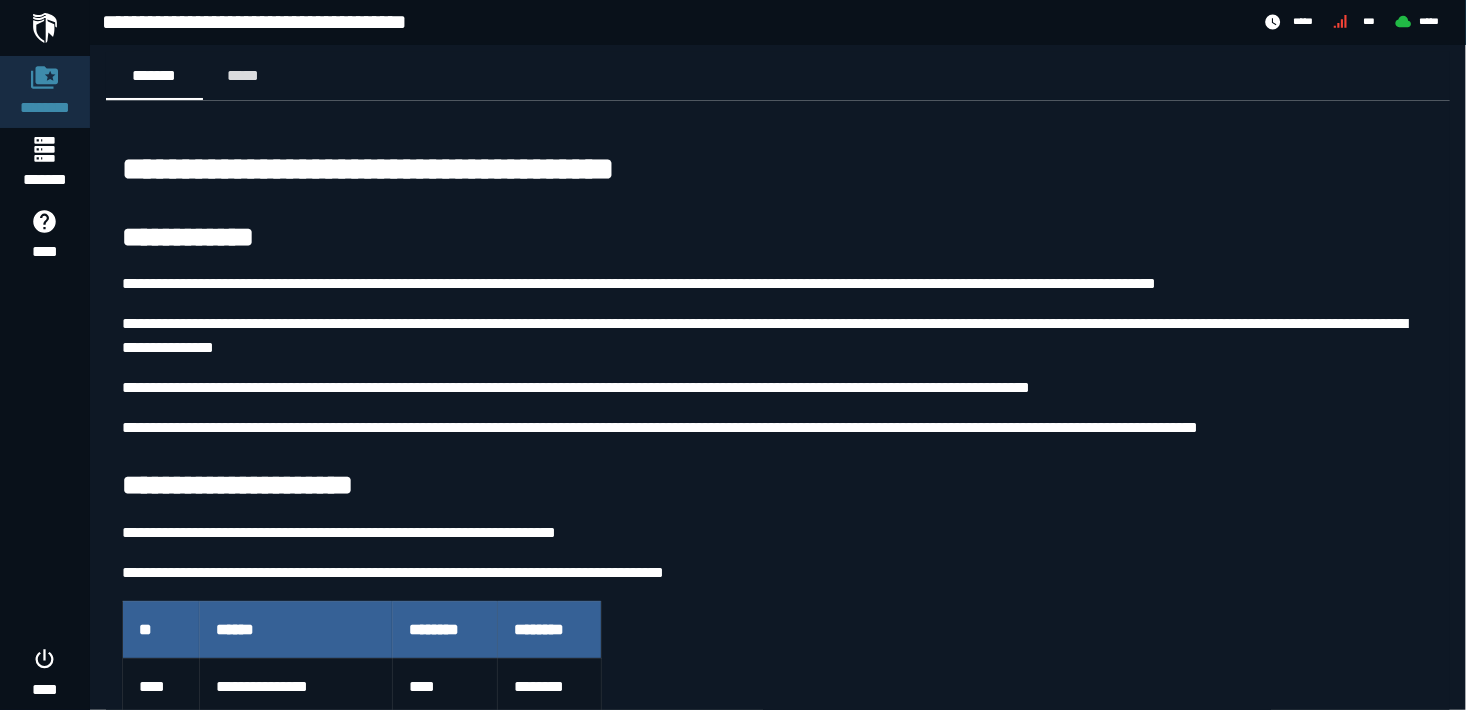 scroll, scrollTop: 0, scrollLeft: 0, axis: both 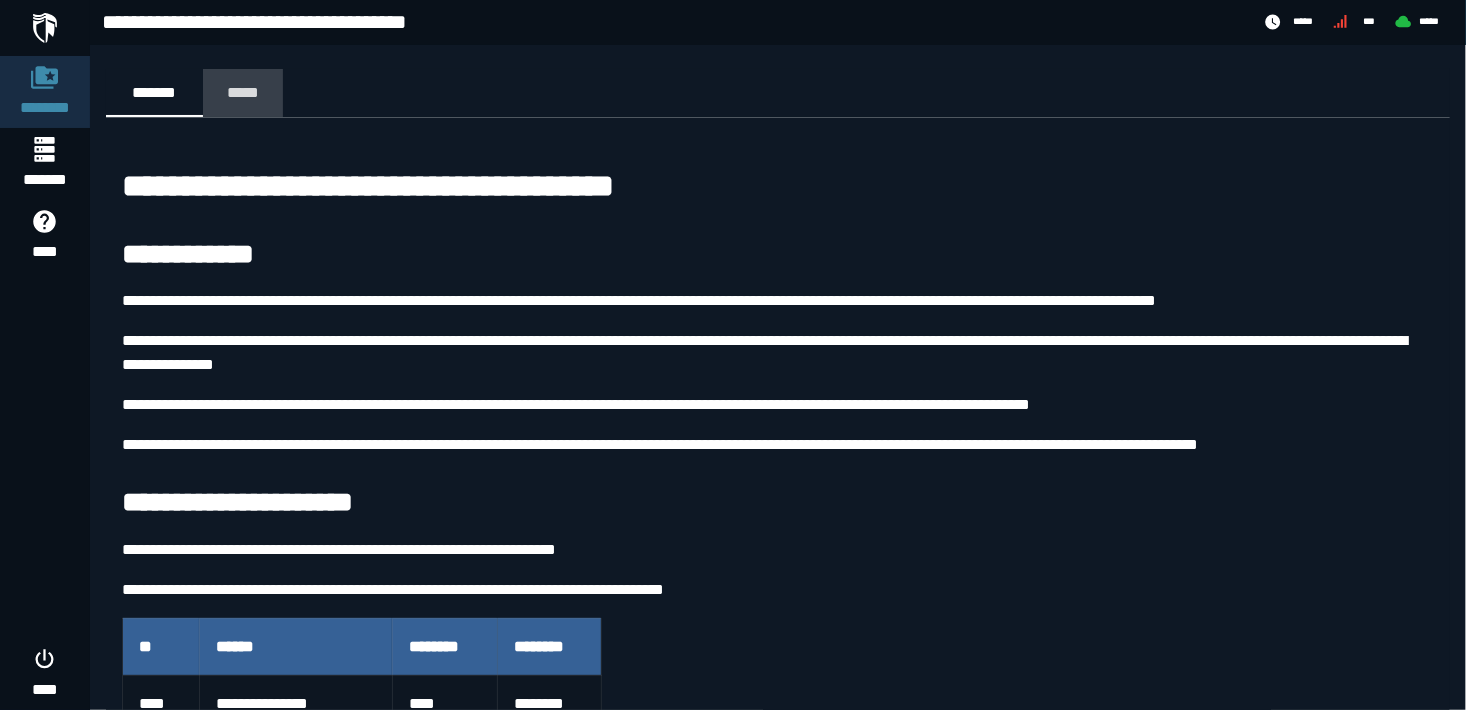 click on "*****" 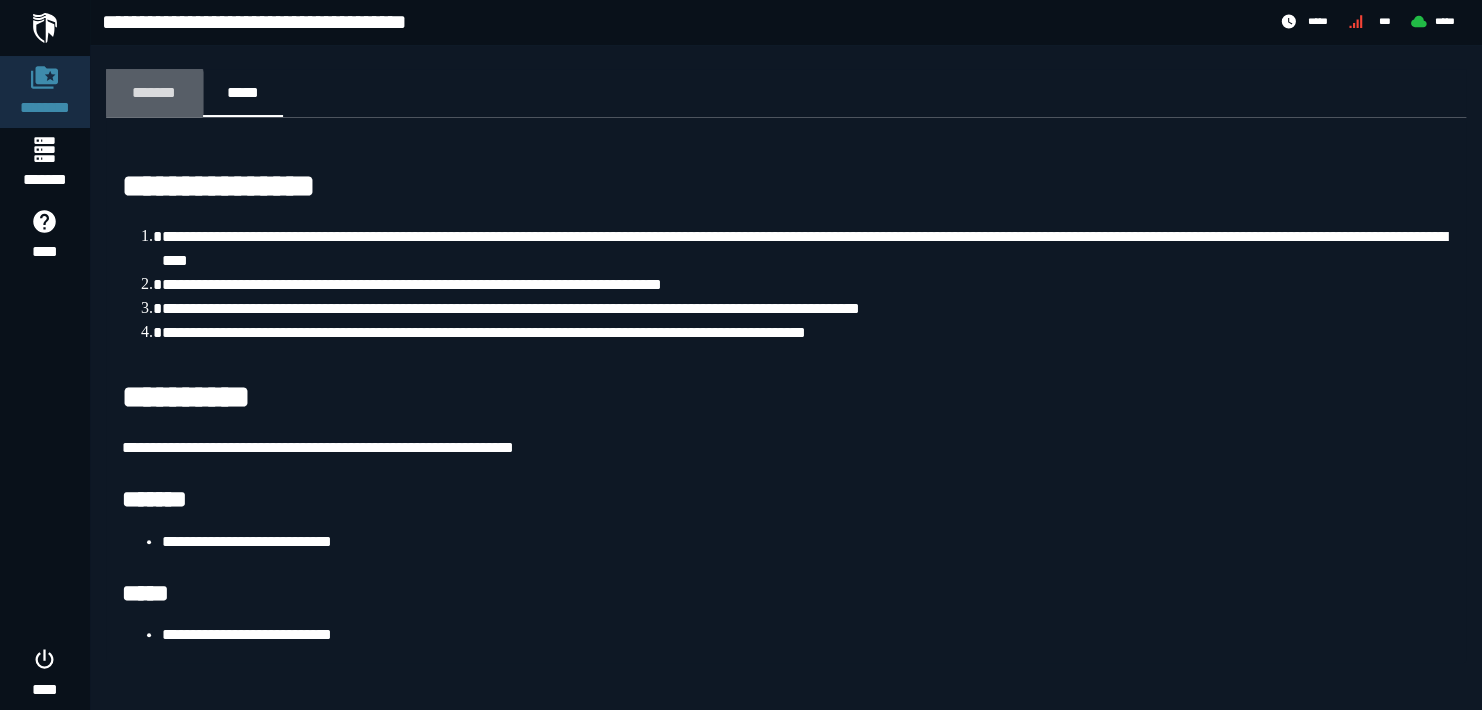 click on "*******" 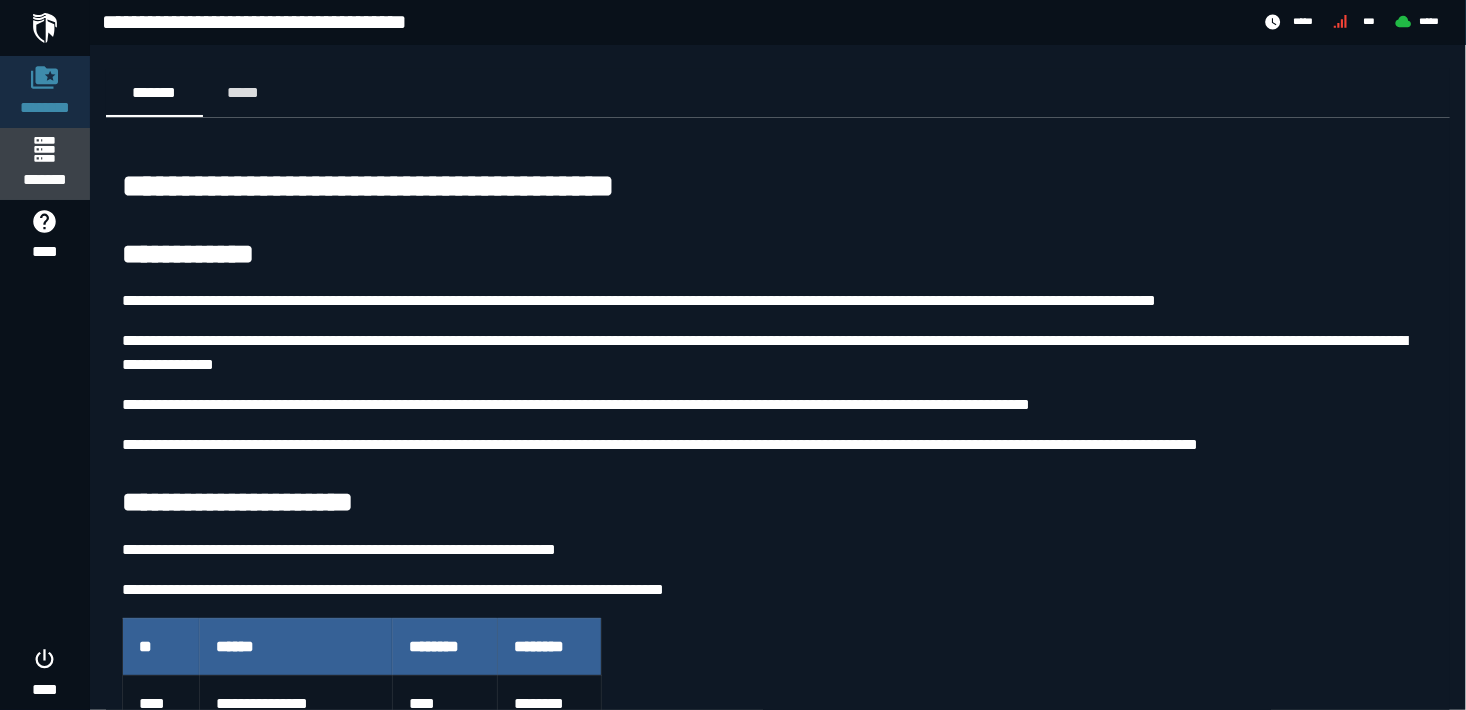 click on "*******" at bounding box center (44, 180) 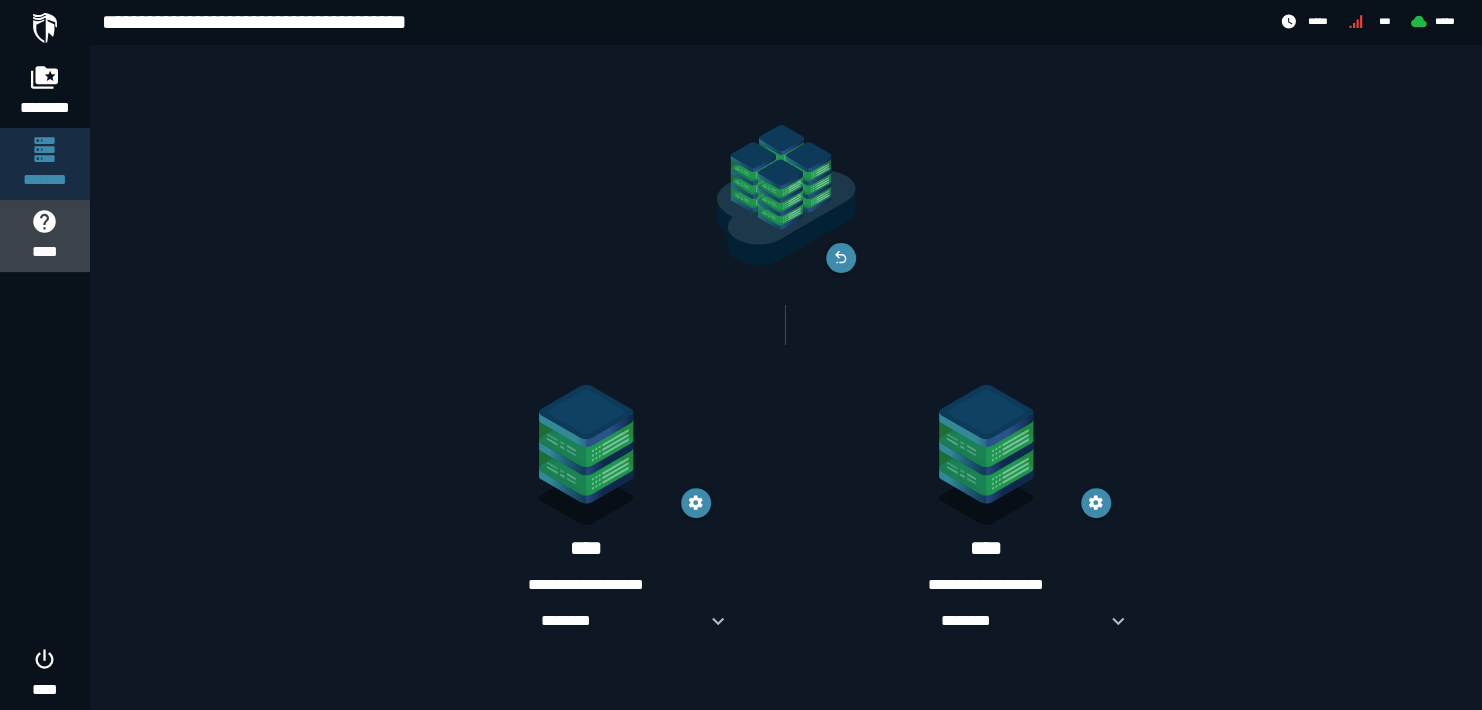 click on "****" 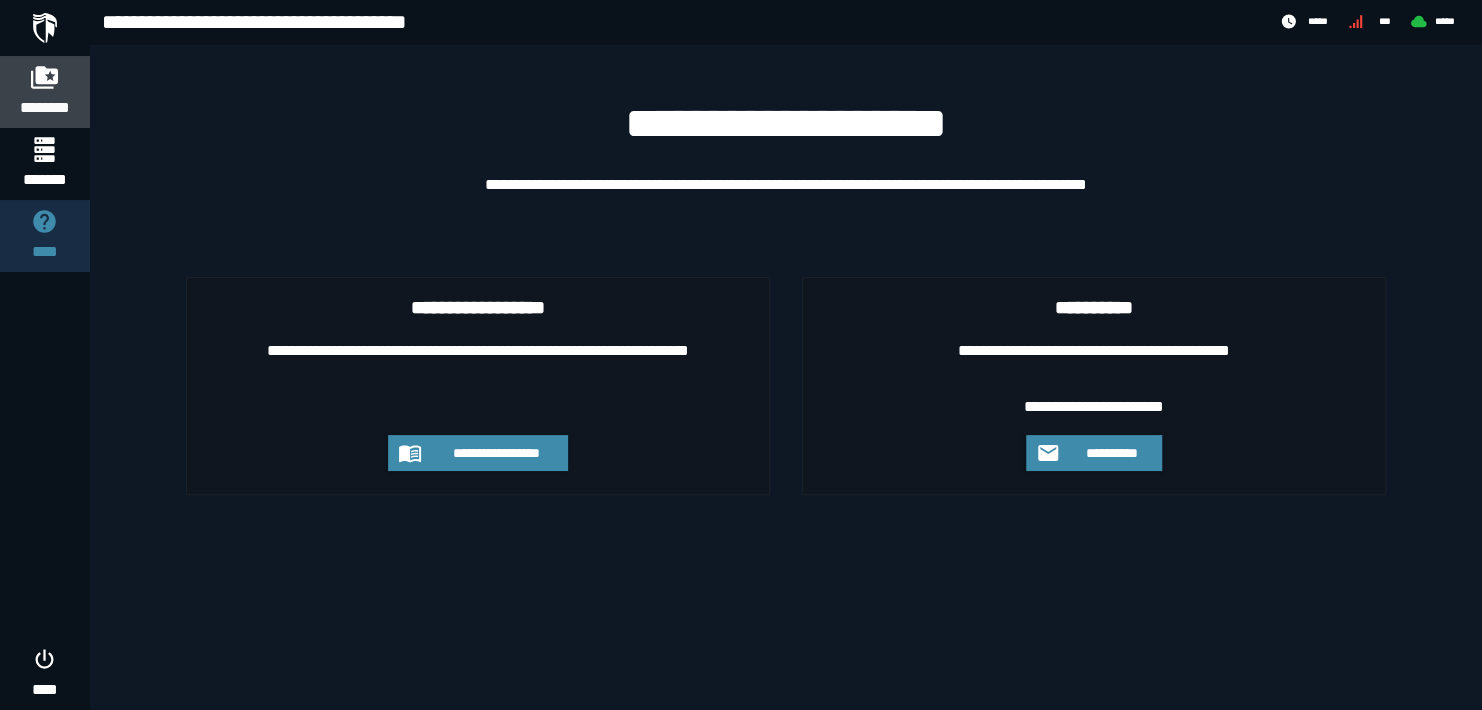click 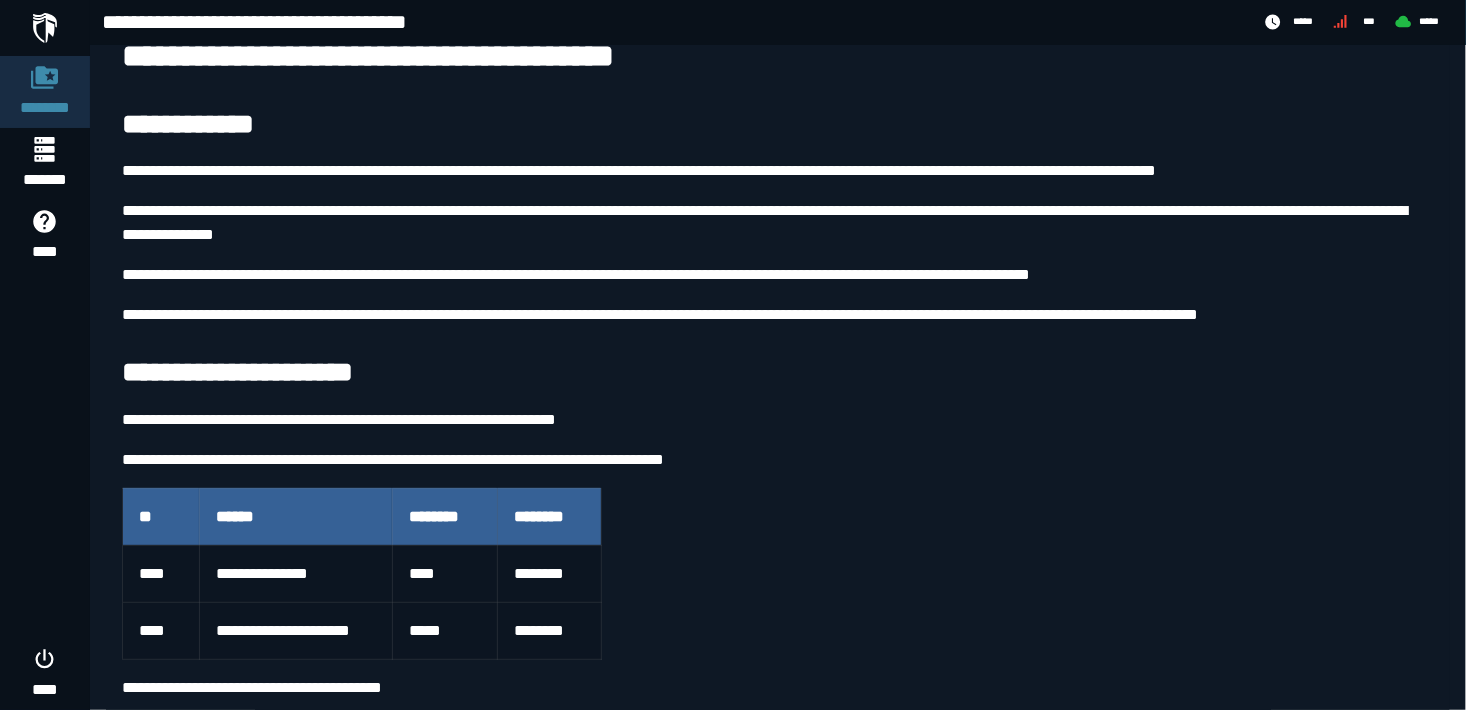 scroll, scrollTop: 134, scrollLeft: 0, axis: vertical 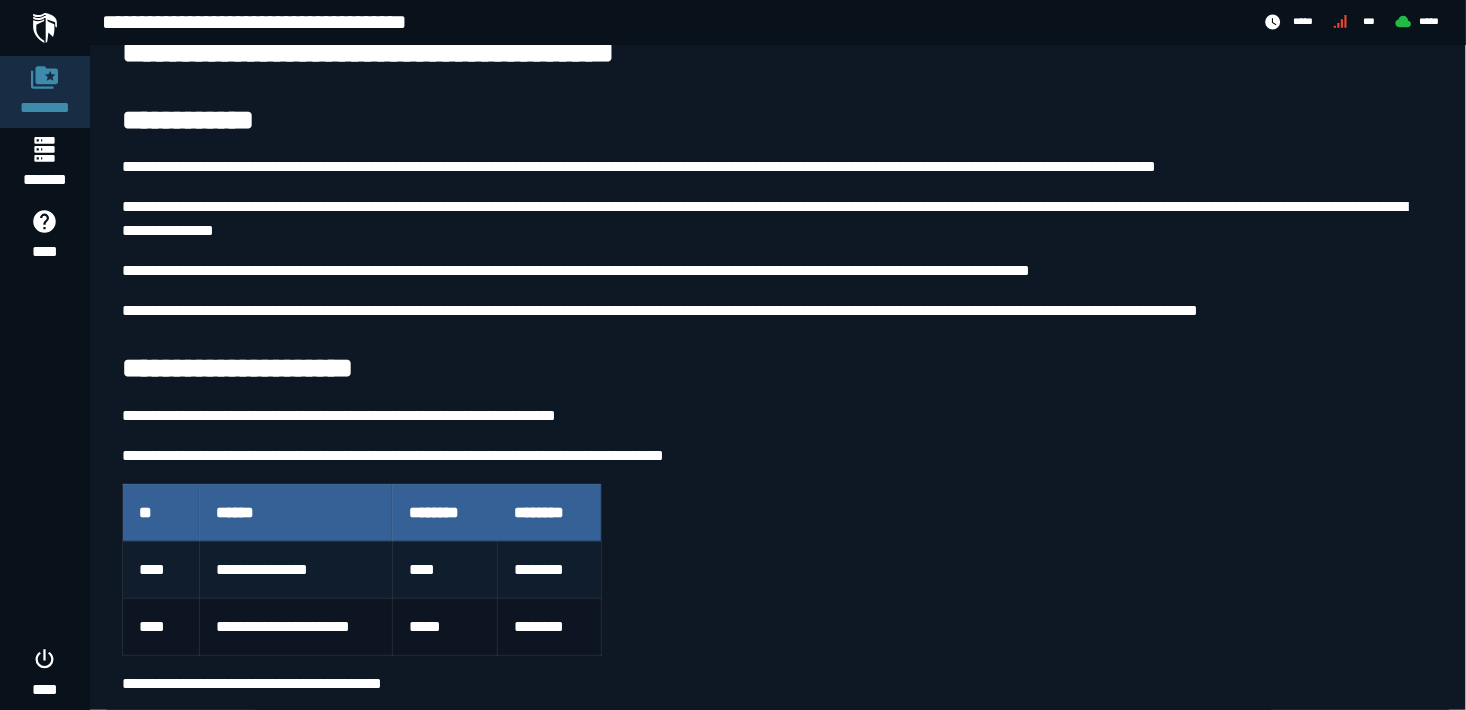 click on "********" at bounding box center [549, 570] 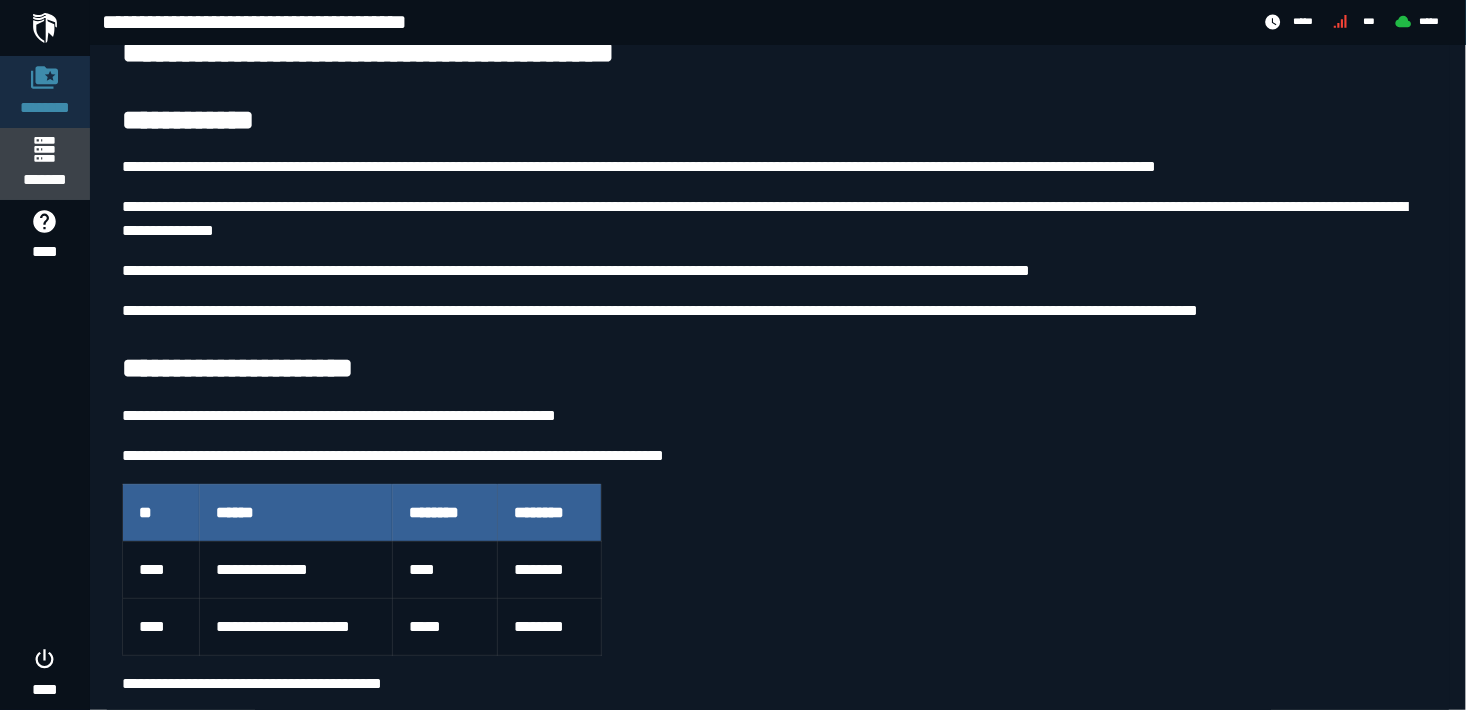 click 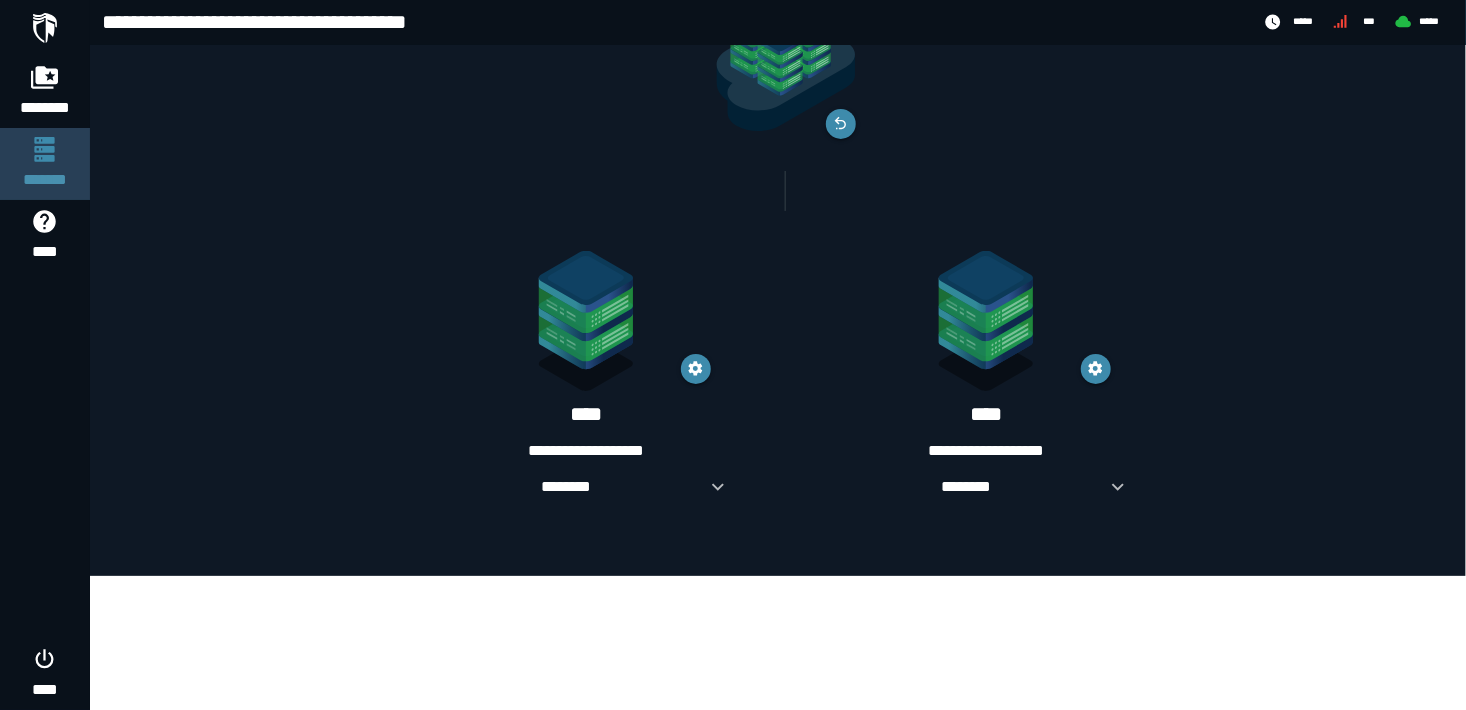 scroll, scrollTop: 0, scrollLeft: 0, axis: both 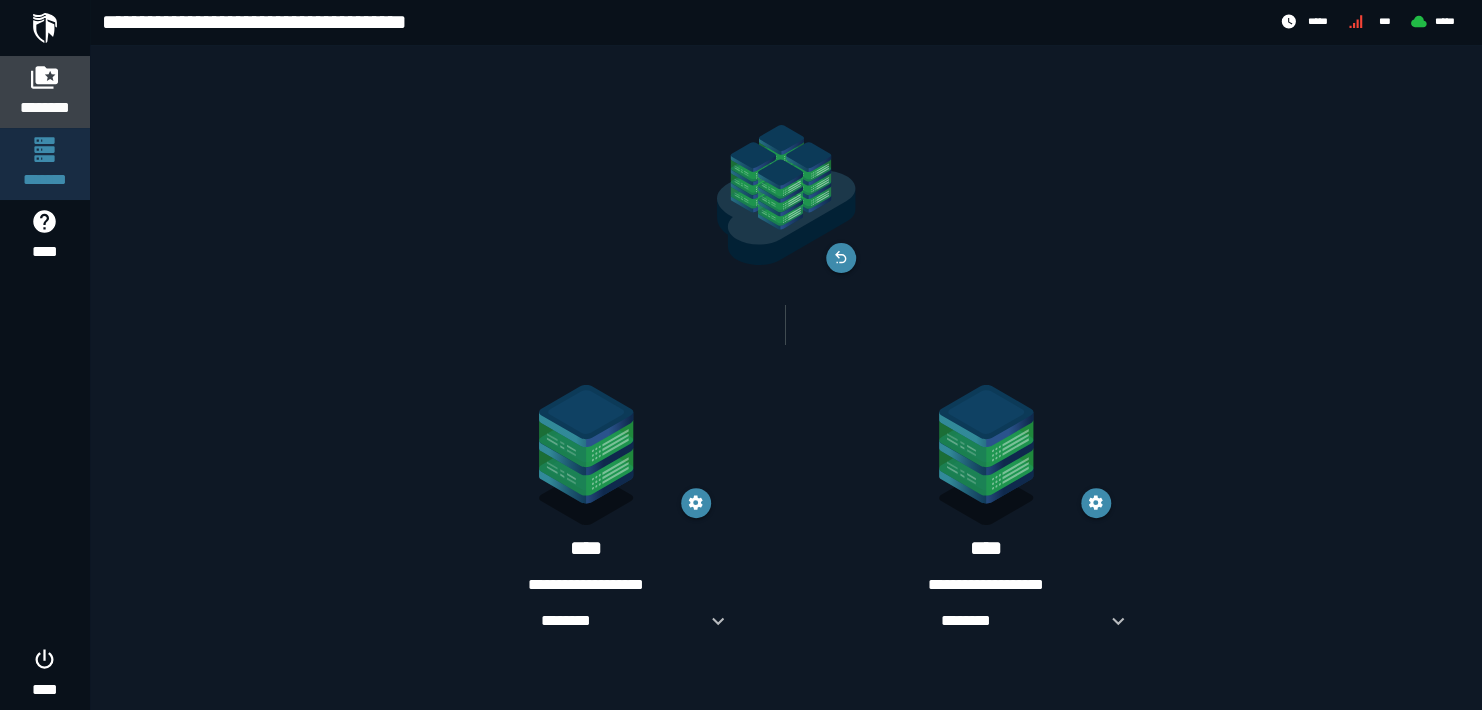 click 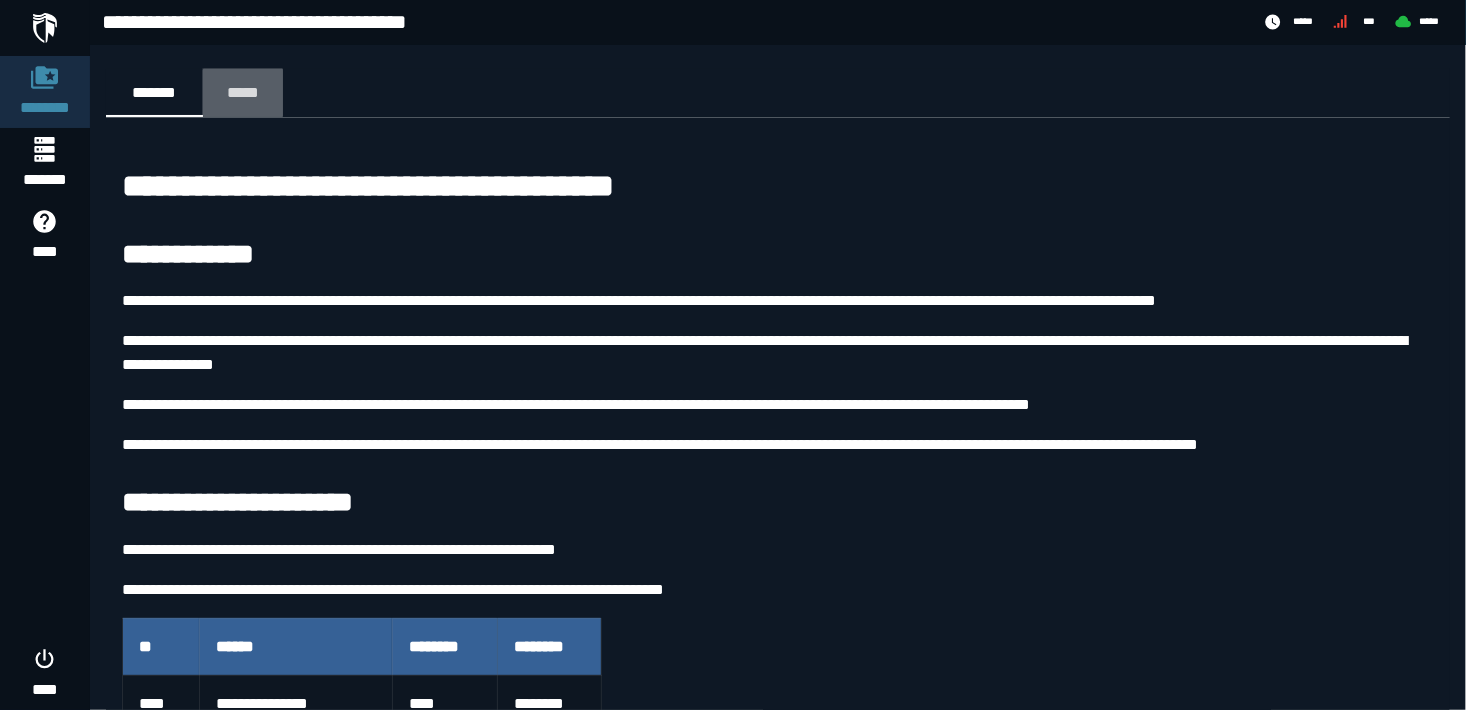 click at bounding box center [243, 116] 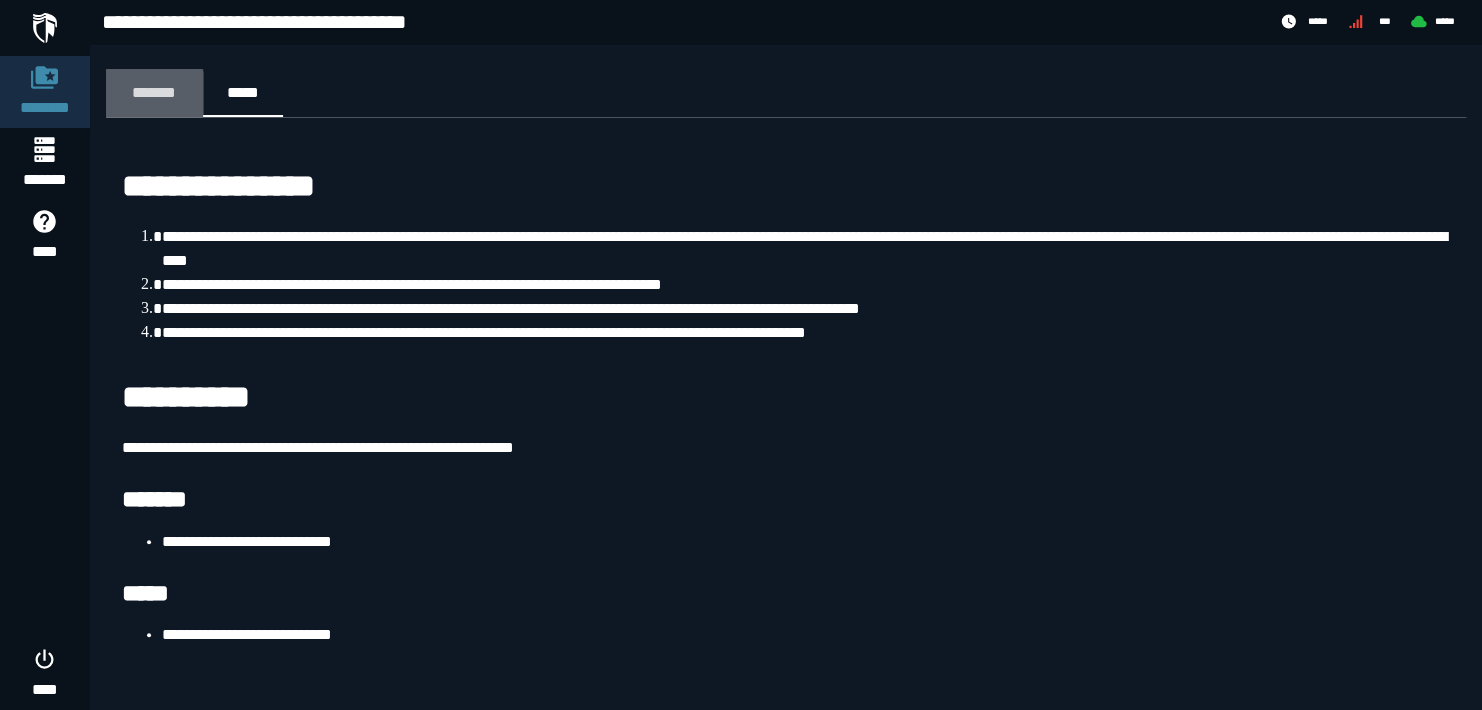 click on "*******" at bounding box center (154, 93) 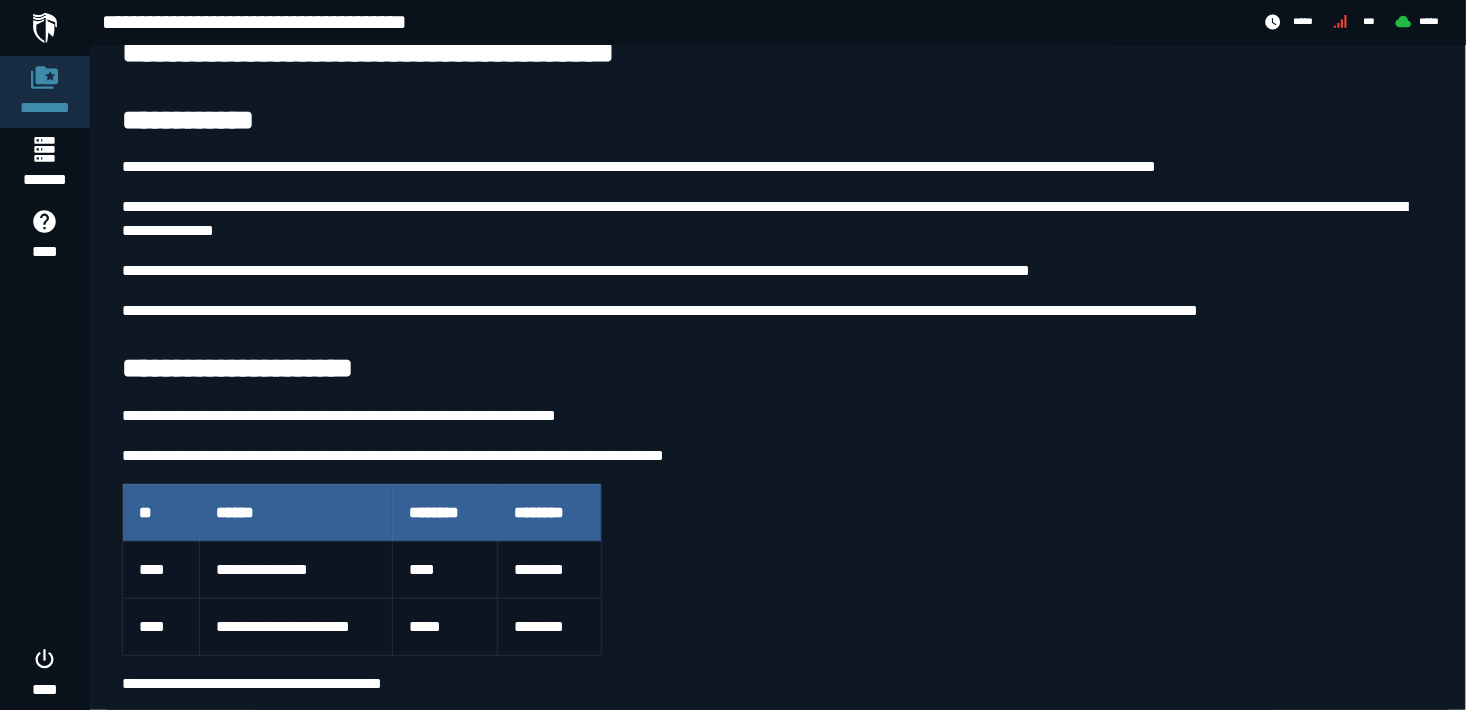 scroll, scrollTop: 0, scrollLeft: 0, axis: both 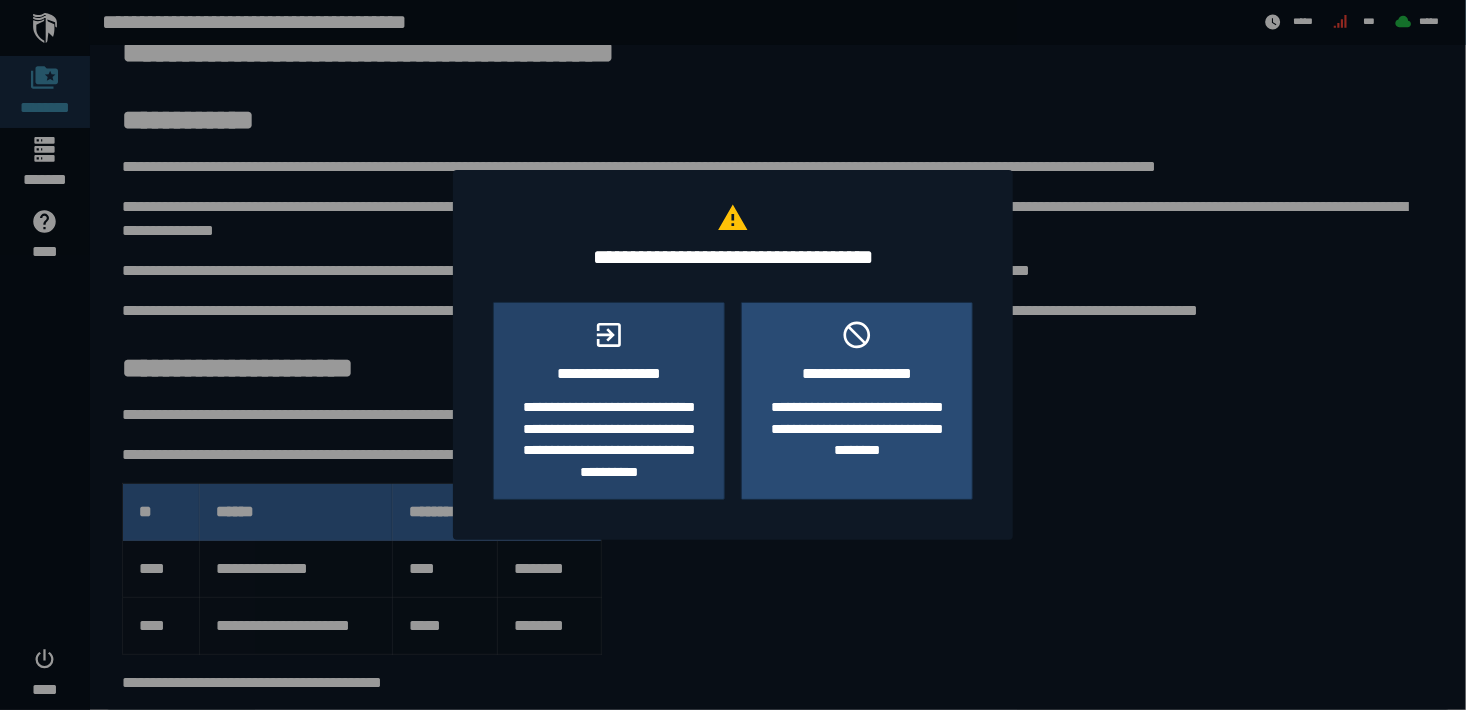 click on "**********" 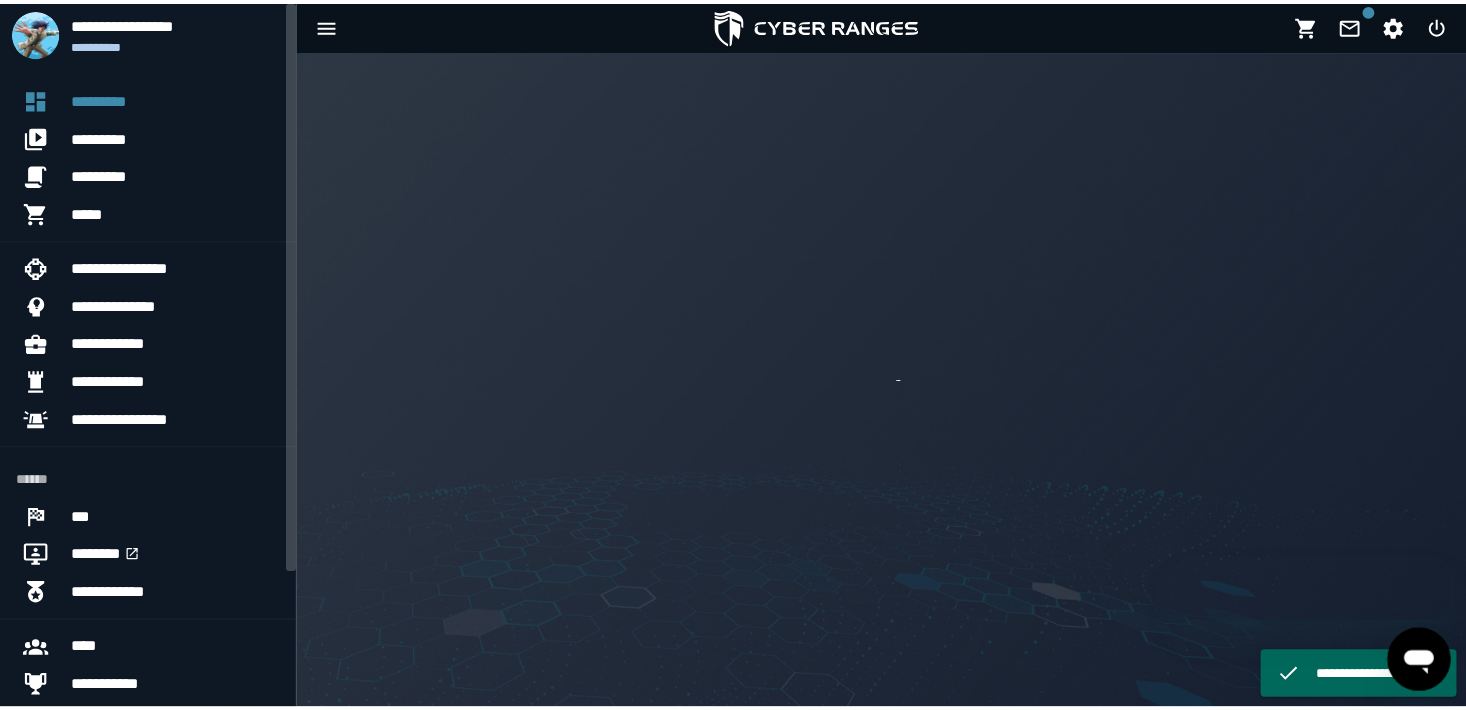 scroll, scrollTop: 0, scrollLeft: 0, axis: both 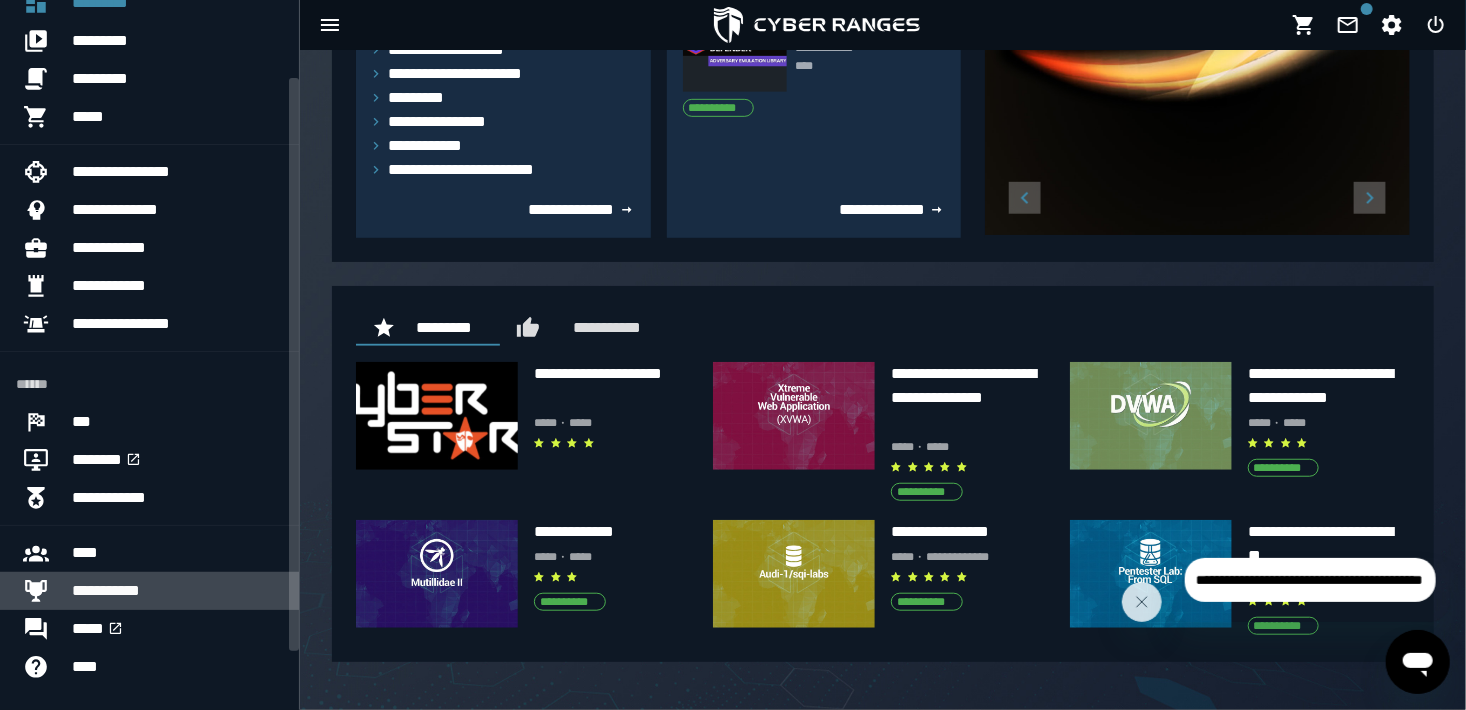click on "**********" at bounding box center (177, 591) 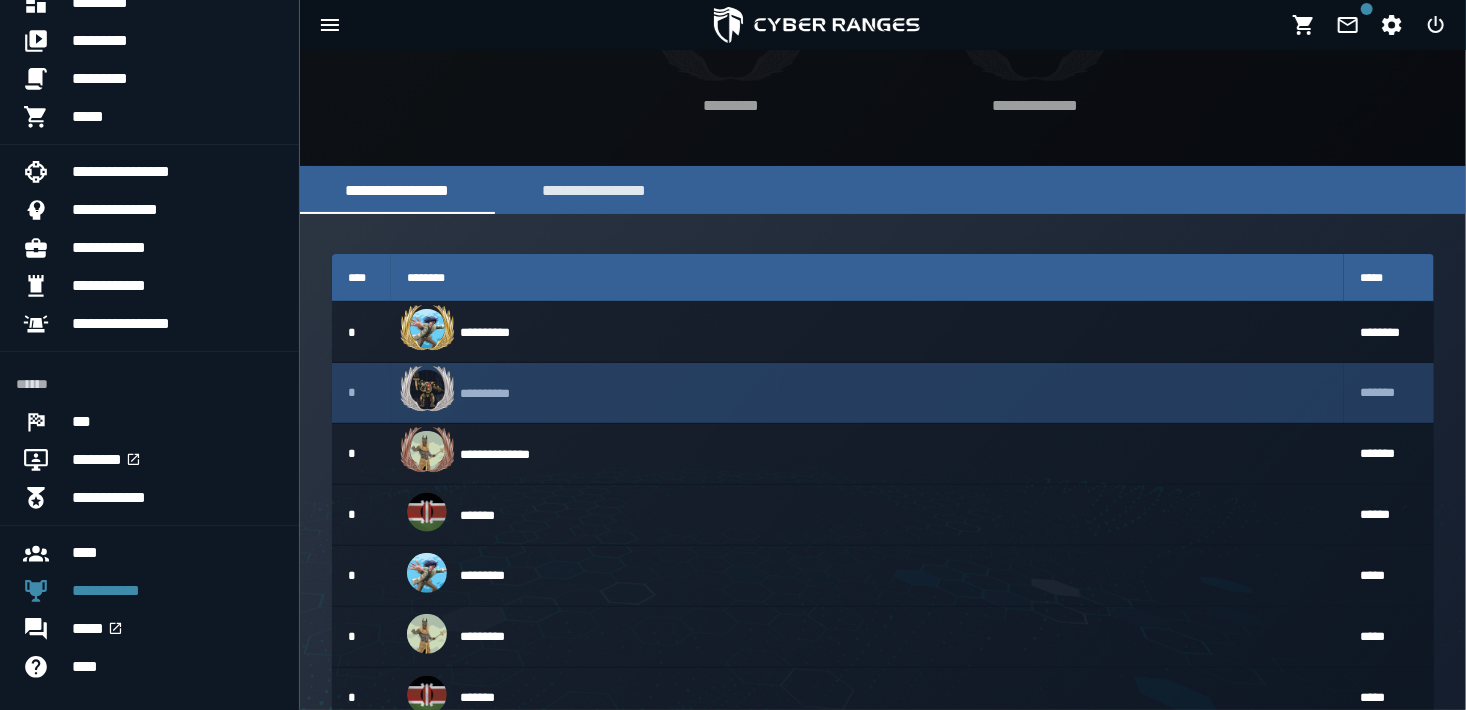 scroll, scrollTop: 204, scrollLeft: 0, axis: vertical 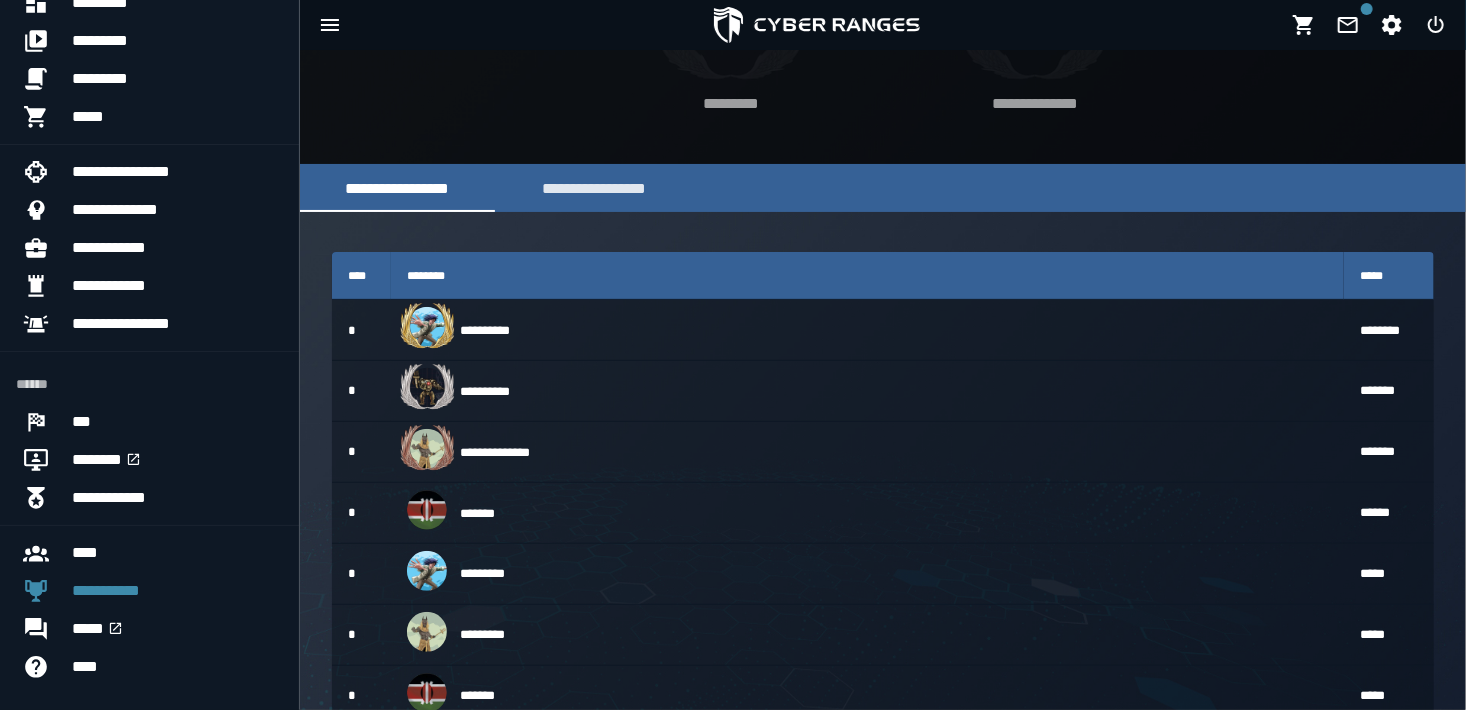 click on "*********" at bounding box center [731, 104] 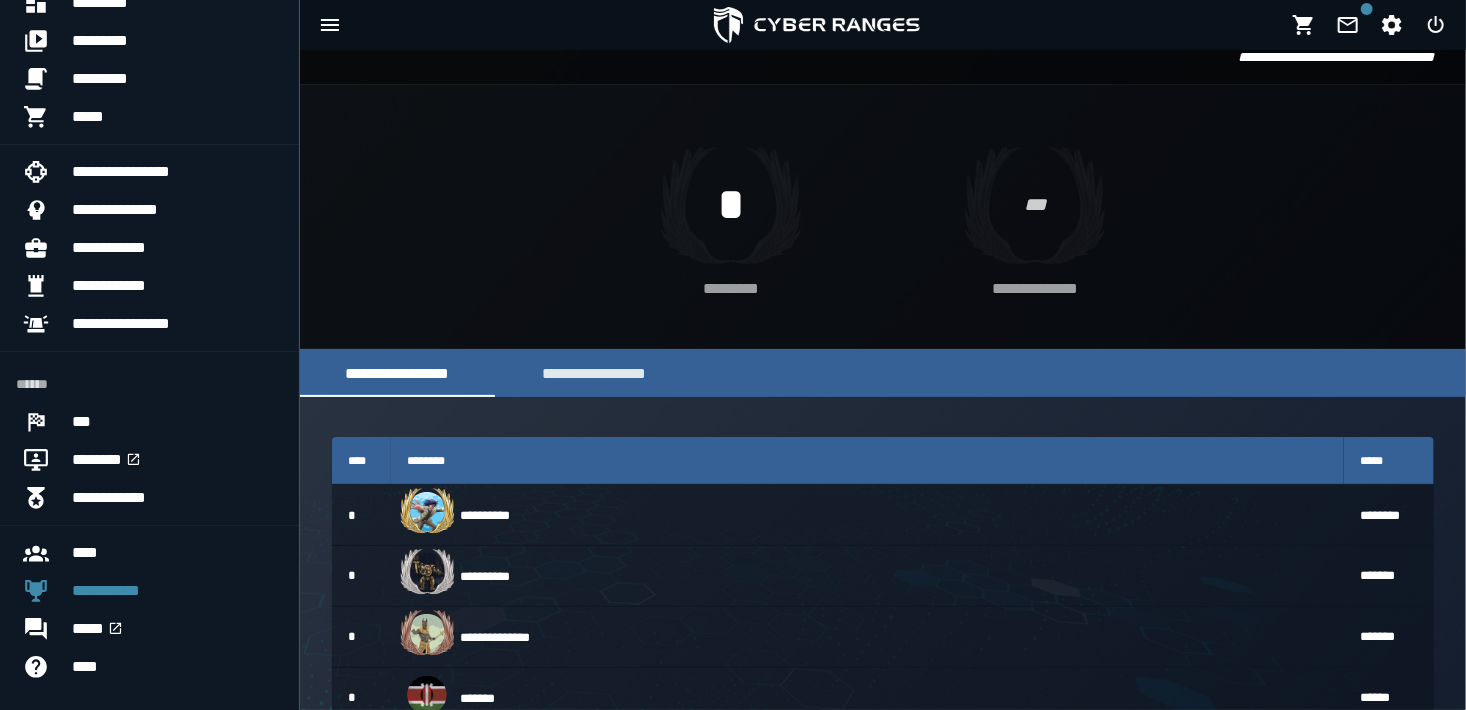 scroll, scrollTop: 6, scrollLeft: 0, axis: vertical 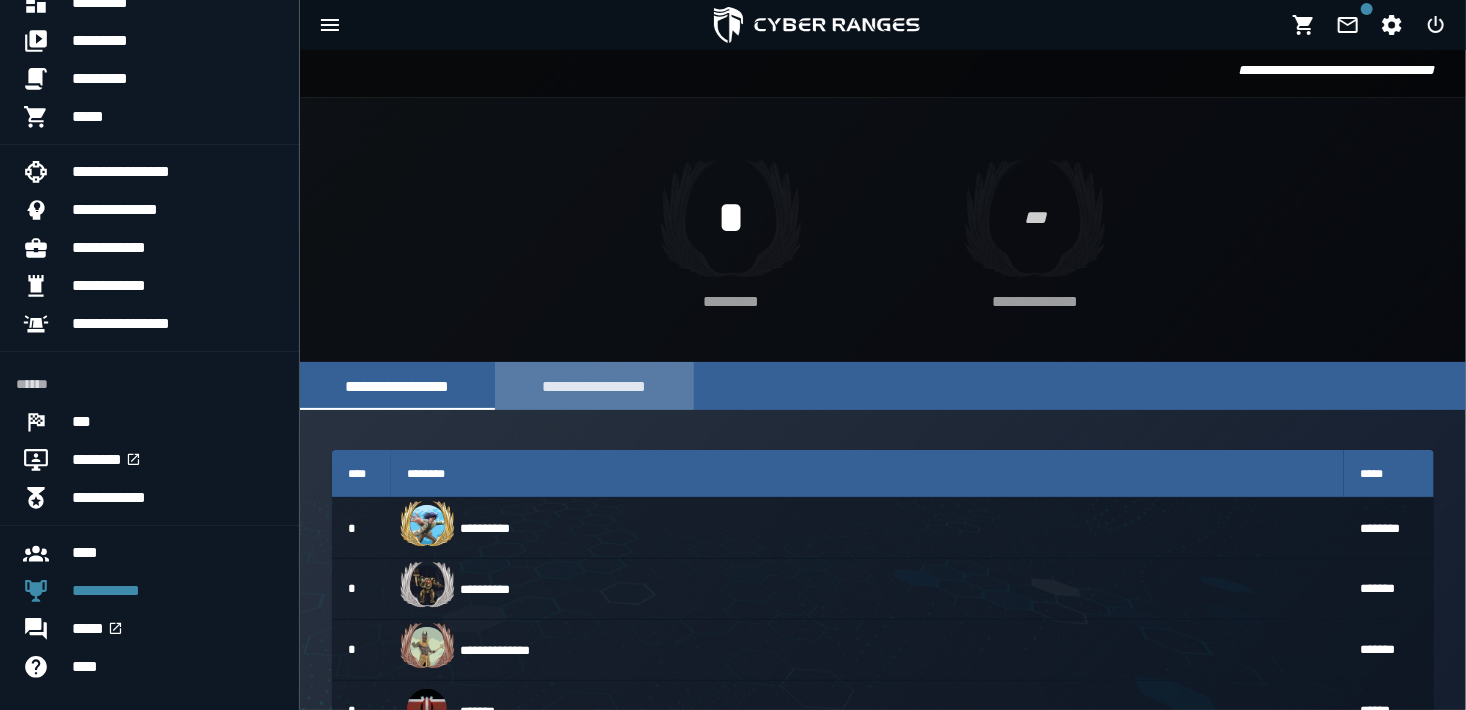 click on "**********" at bounding box center [594, 386] 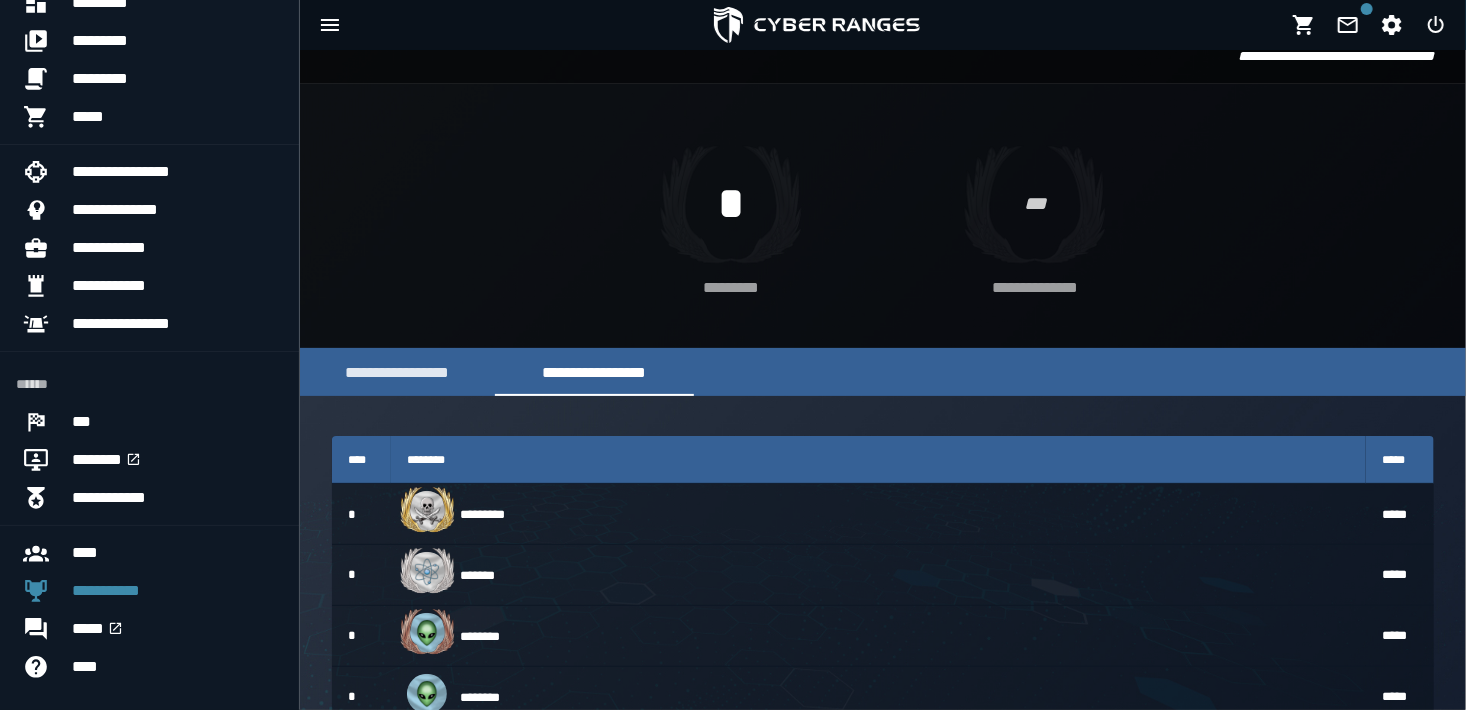 scroll, scrollTop: 0, scrollLeft: 0, axis: both 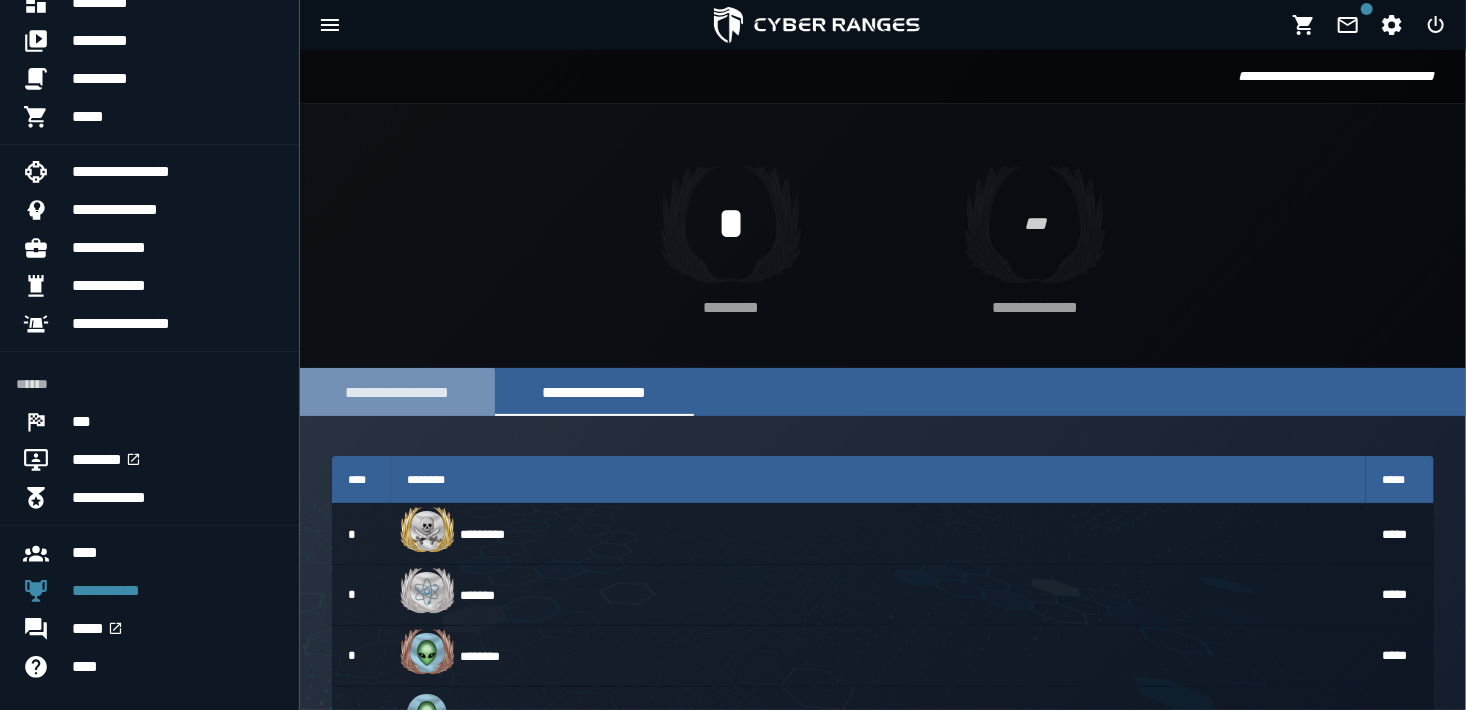 click on "**********" at bounding box center (397, 392) 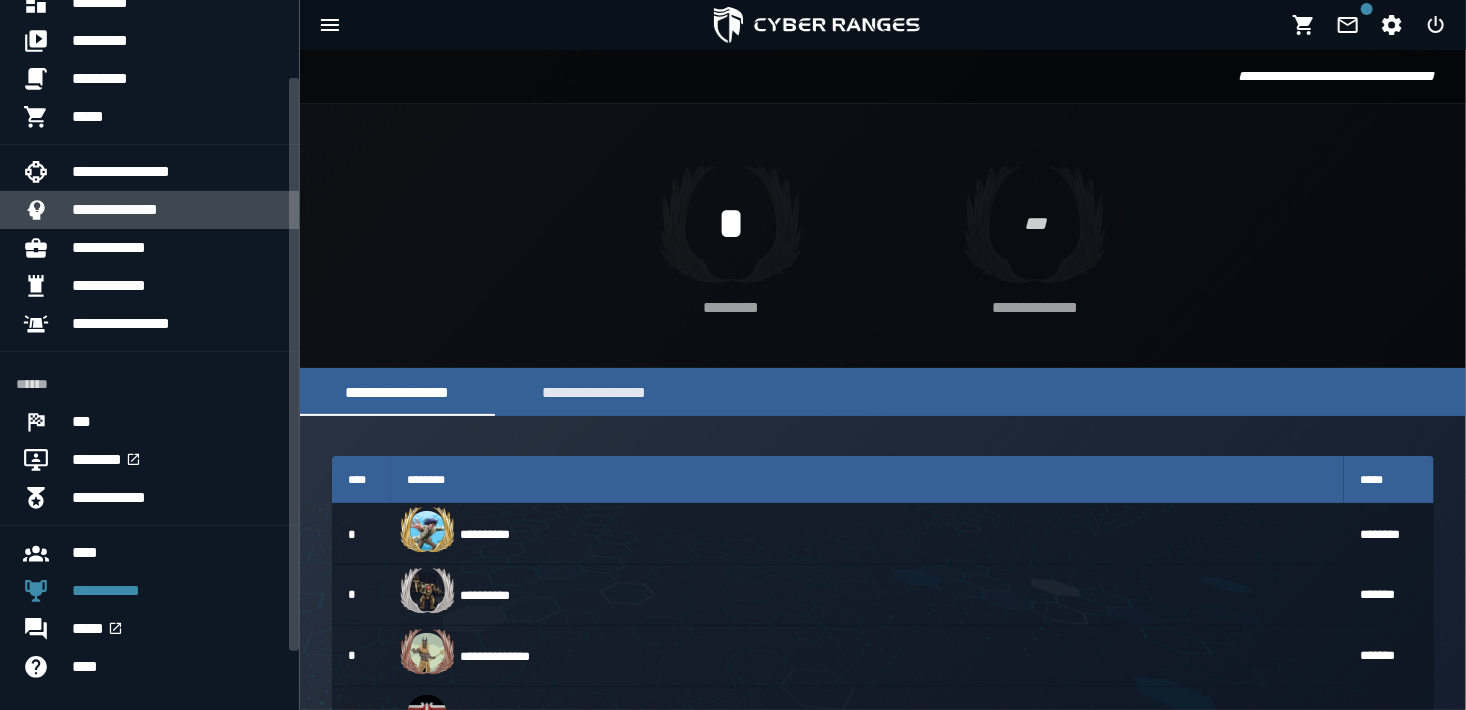 click on "**********" at bounding box center [177, 210] 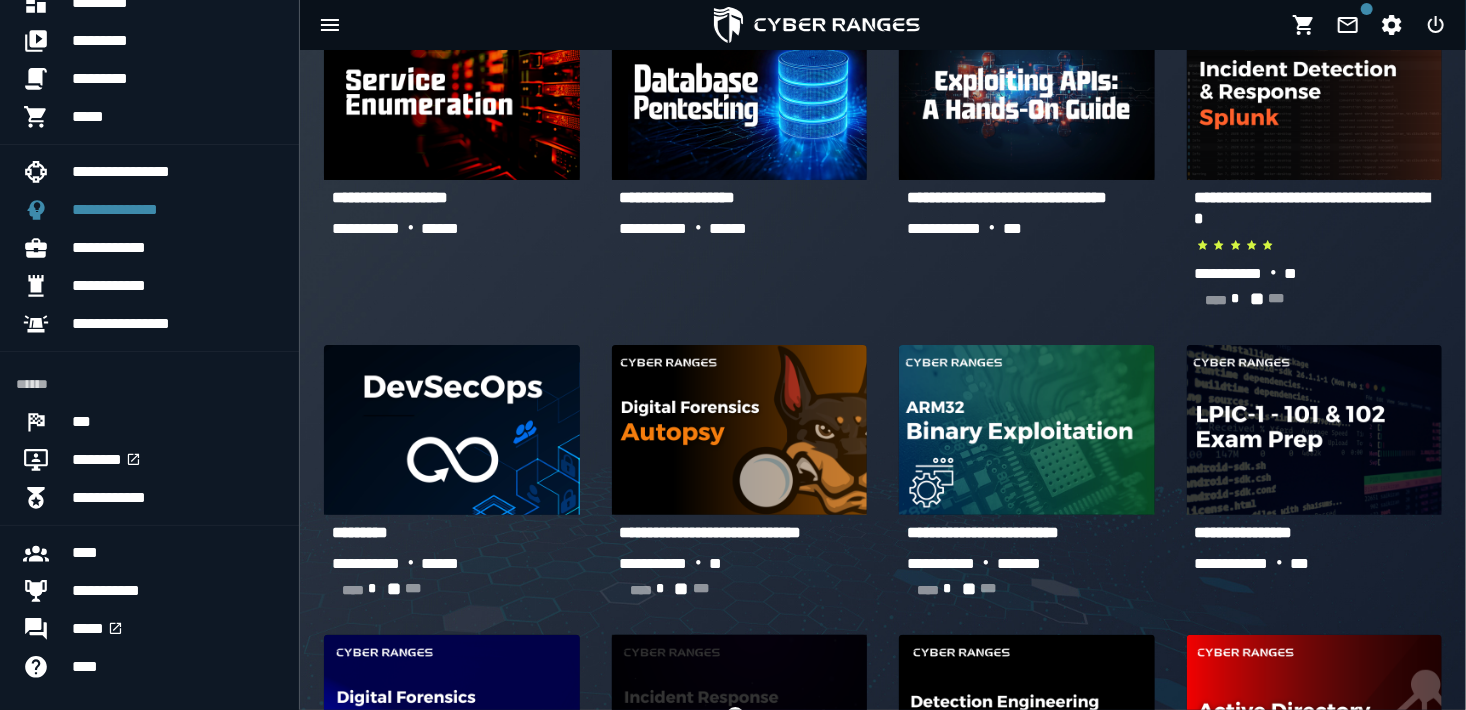 scroll, scrollTop: 0, scrollLeft: 0, axis: both 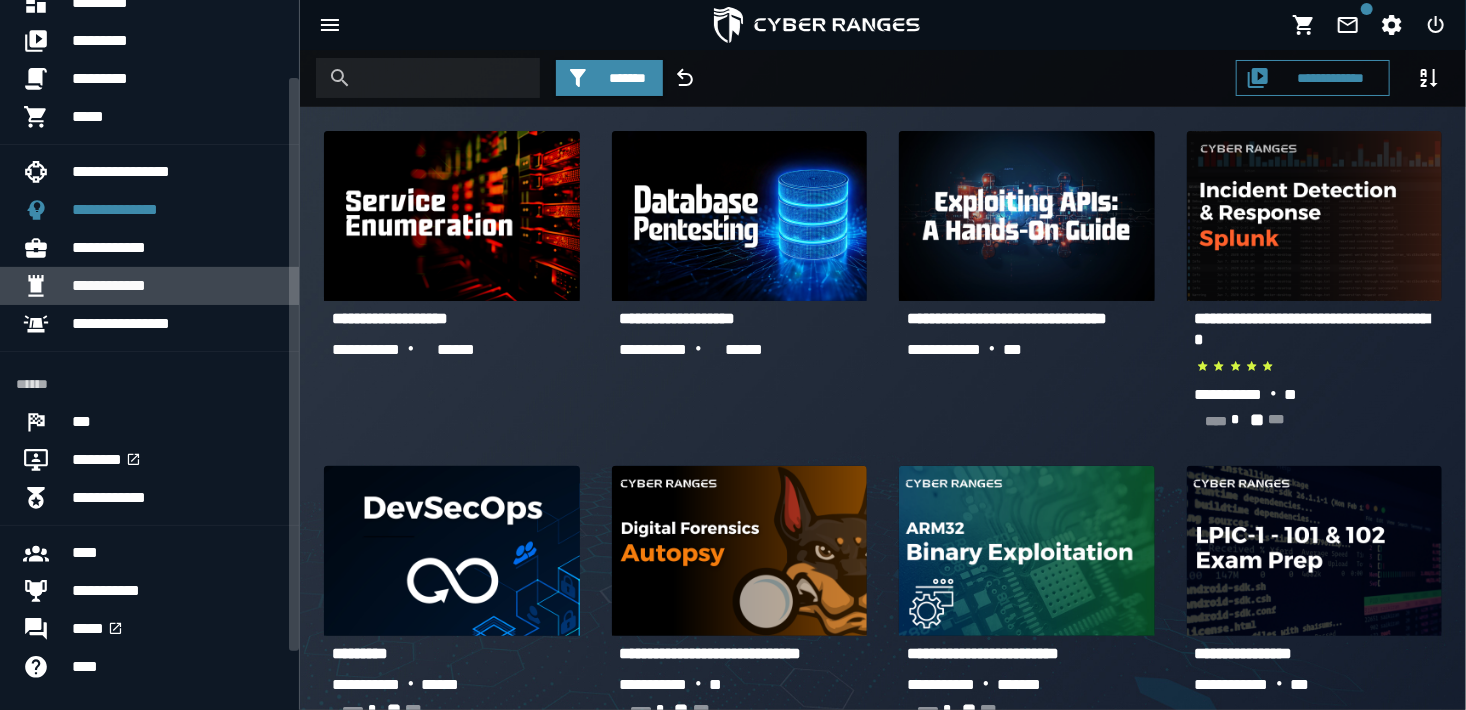 click on "**********" at bounding box center [177, 286] 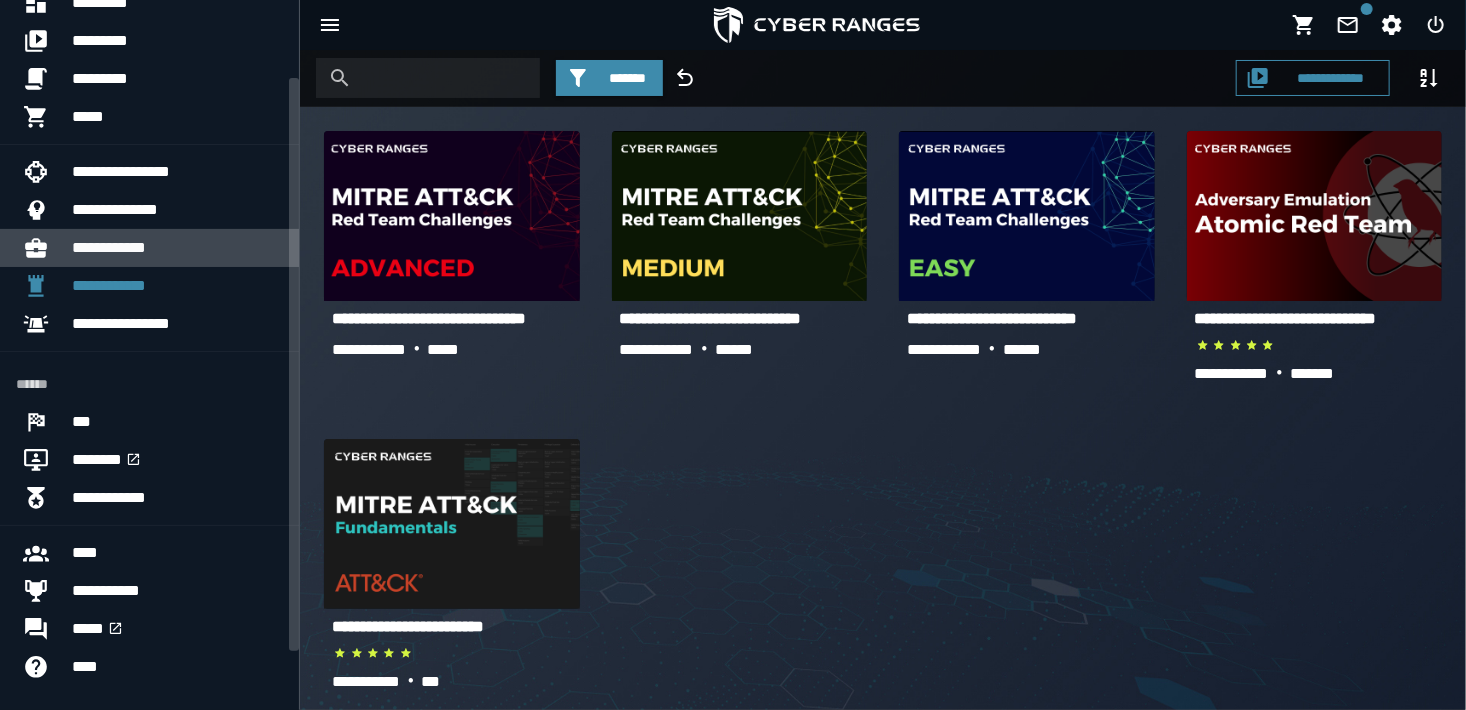 click on "**********" at bounding box center [177, 248] 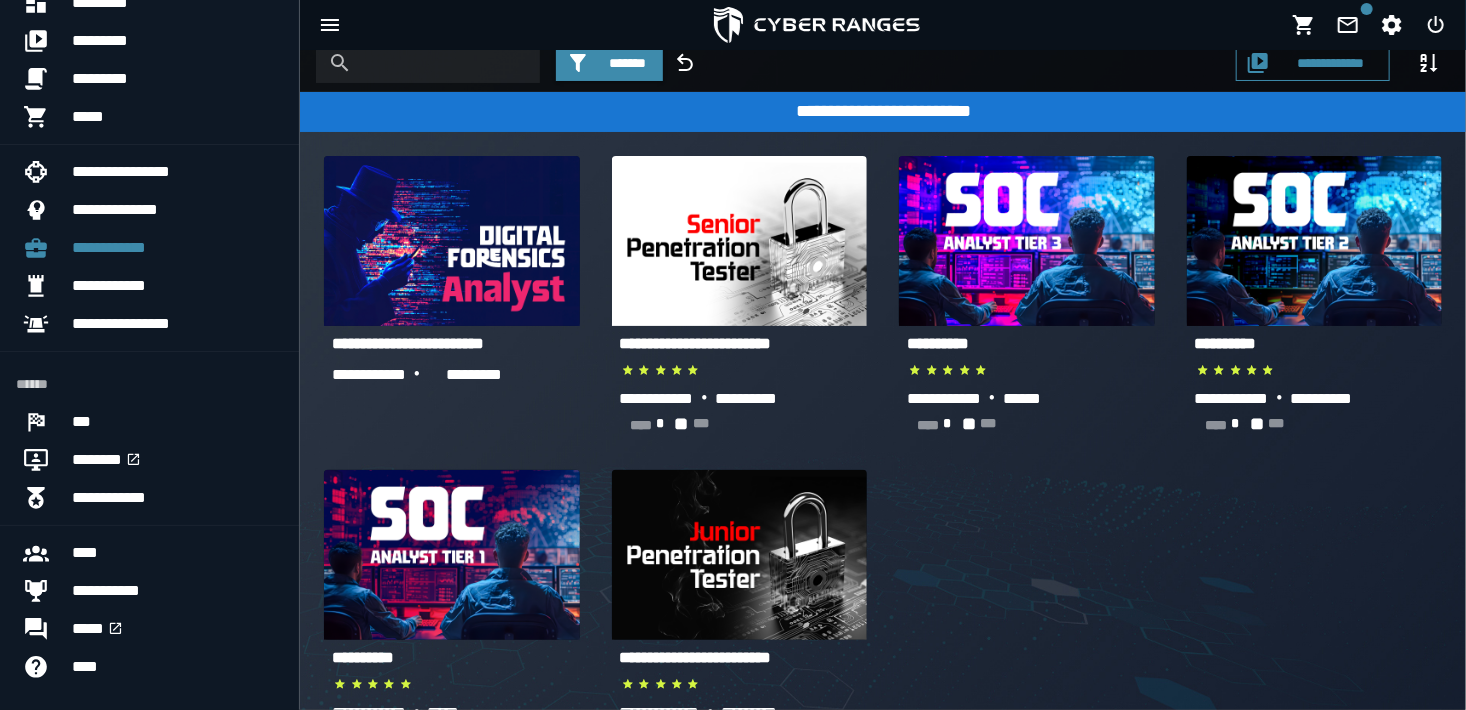 scroll, scrollTop: 0, scrollLeft: 0, axis: both 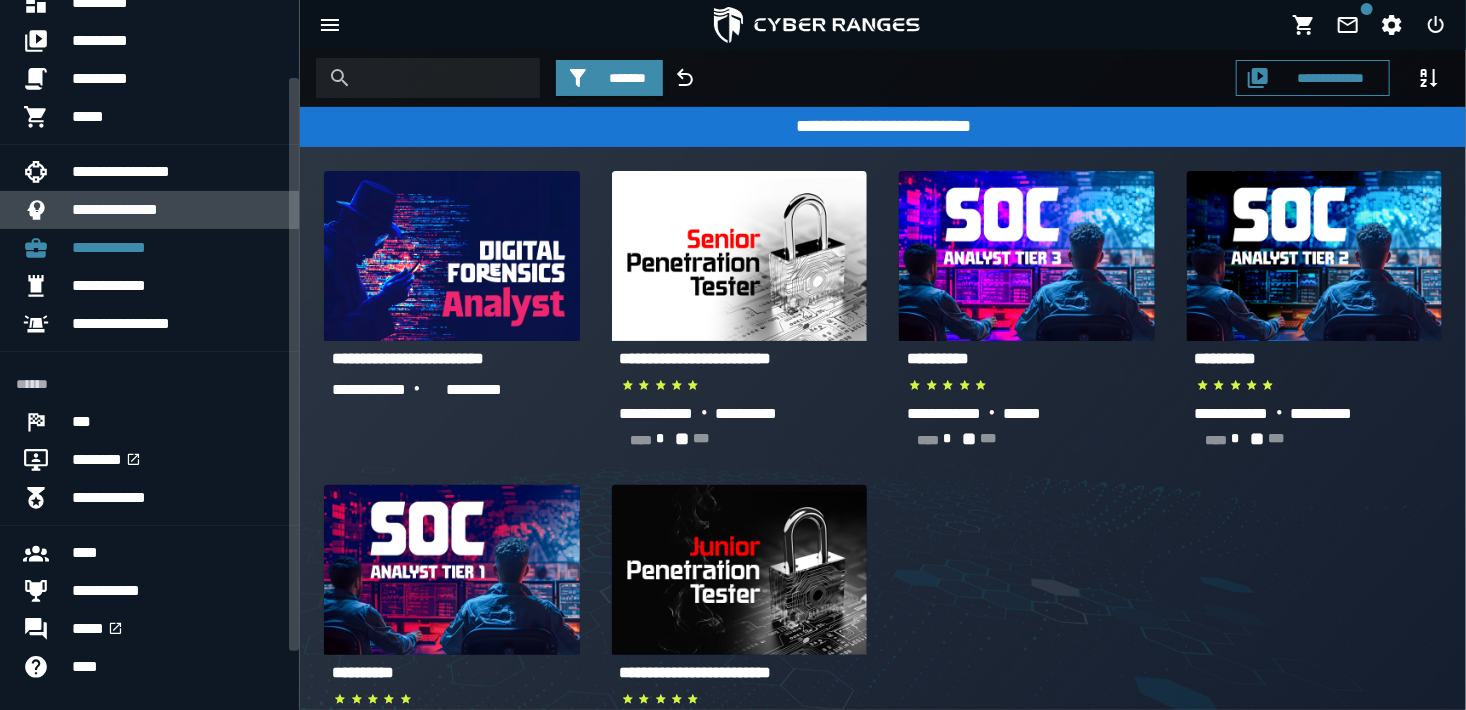 click on "**********" at bounding box center [177, 210] 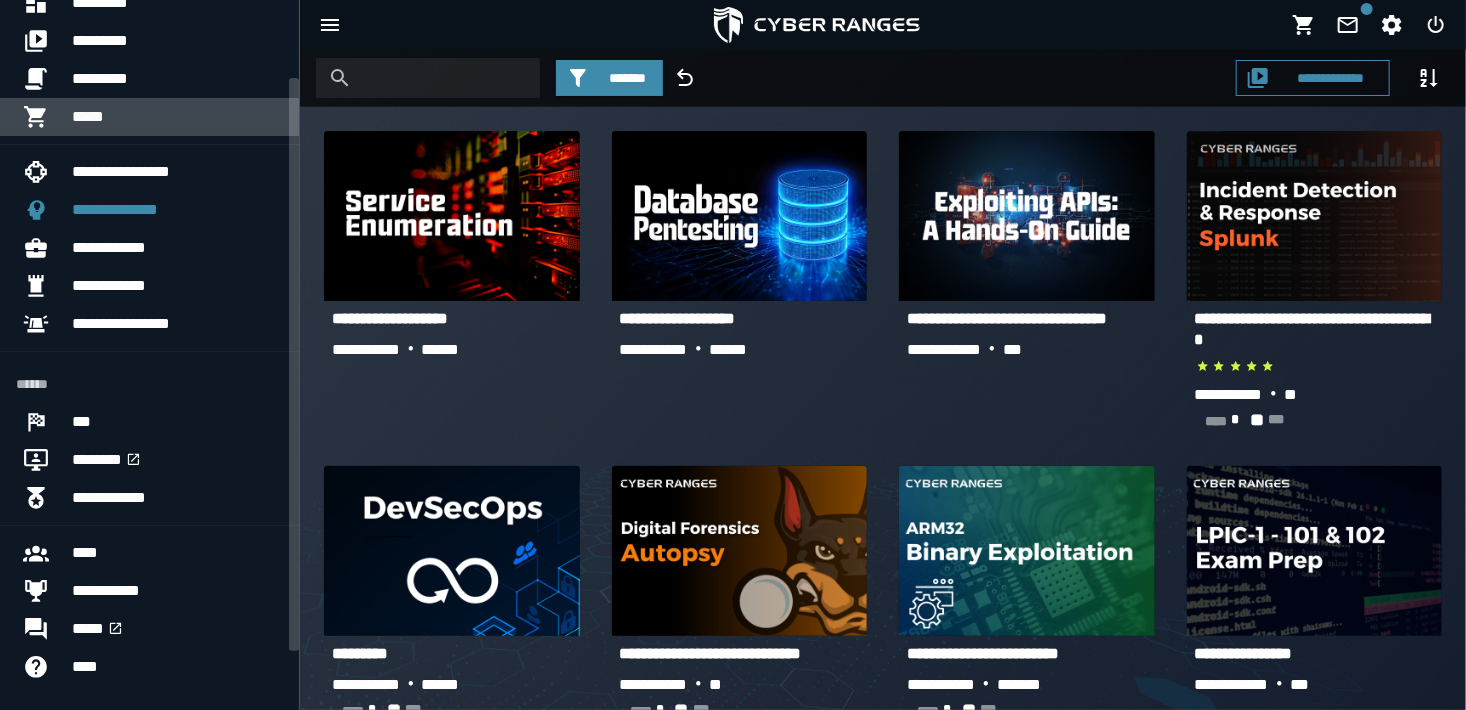 click on "*****" at bounding box center [177, 117] 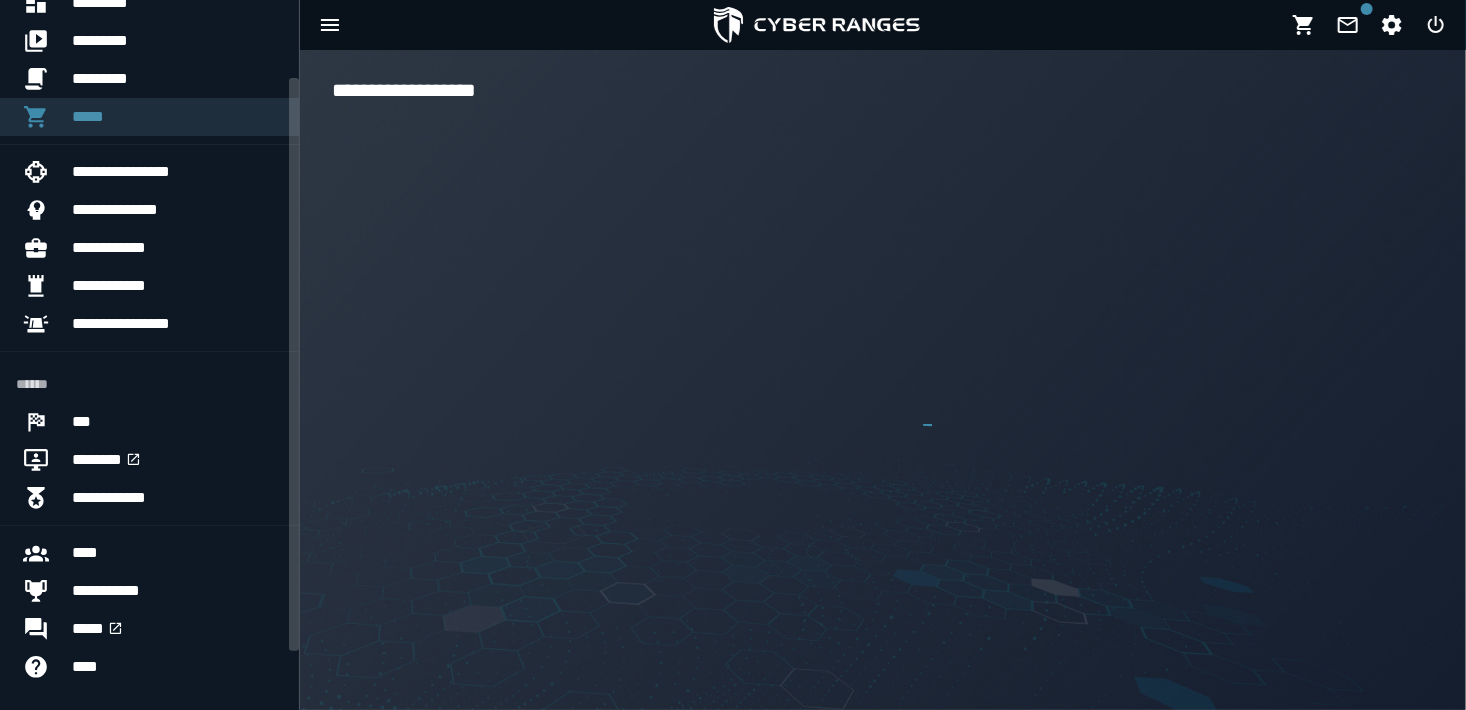 scroll, scrollTop: 0, scrollLeft: 0, axis: both 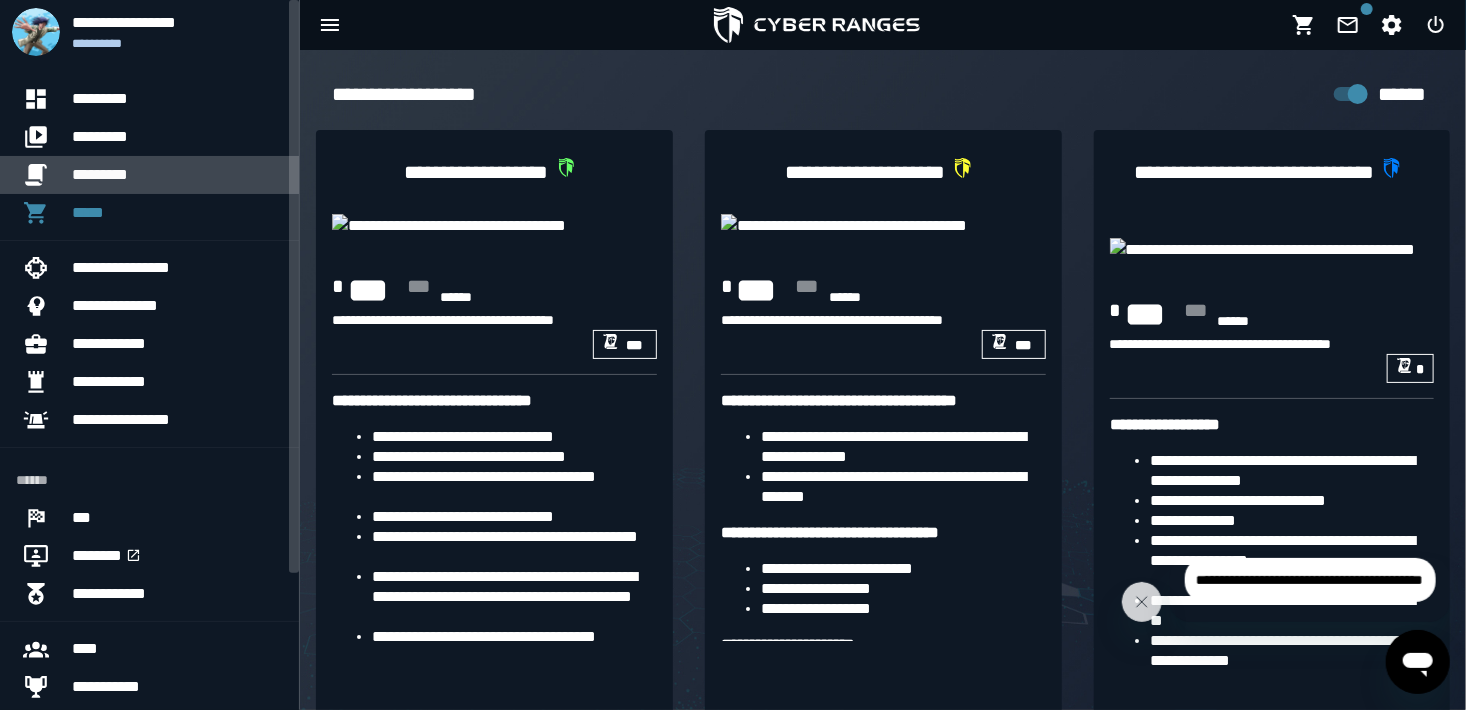 click on "*********" at bounding box center (177, 175) 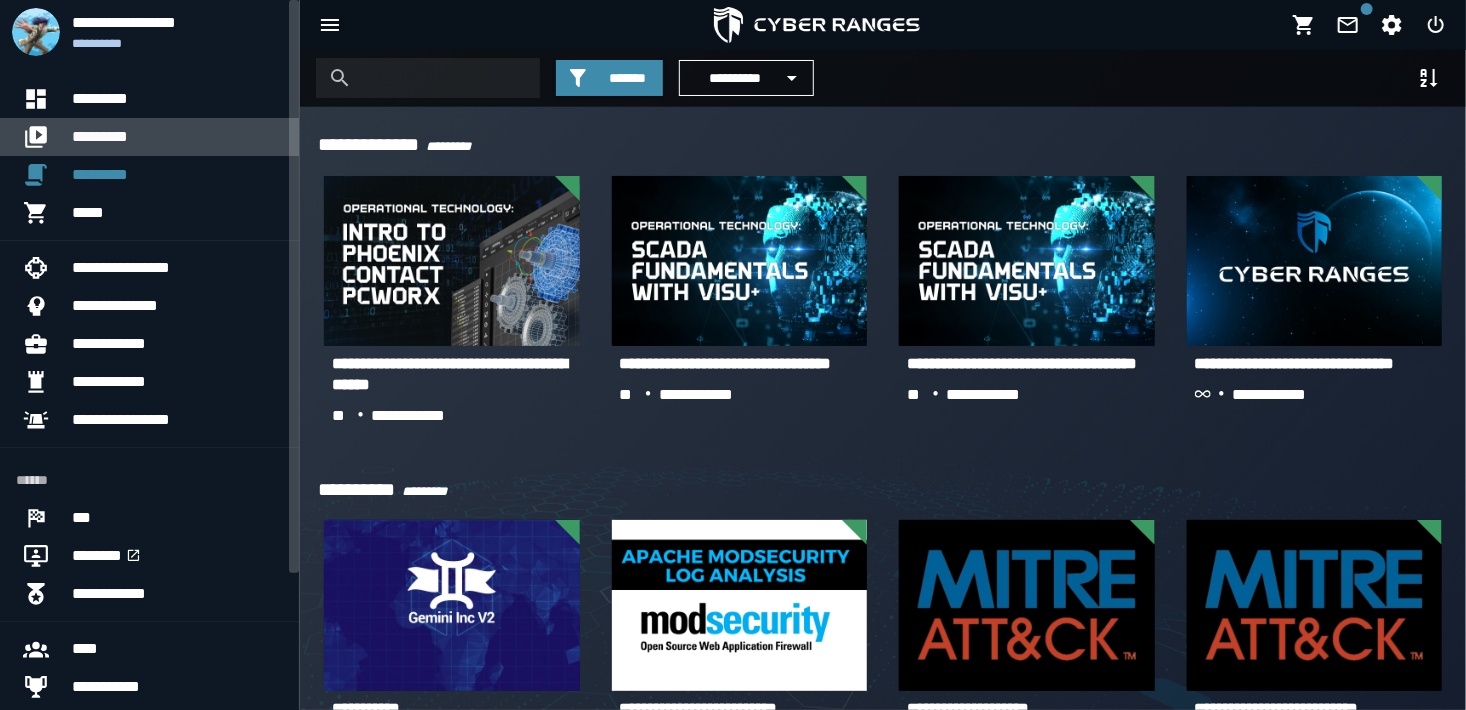 click on "*********" at bounding box center [177, 137] 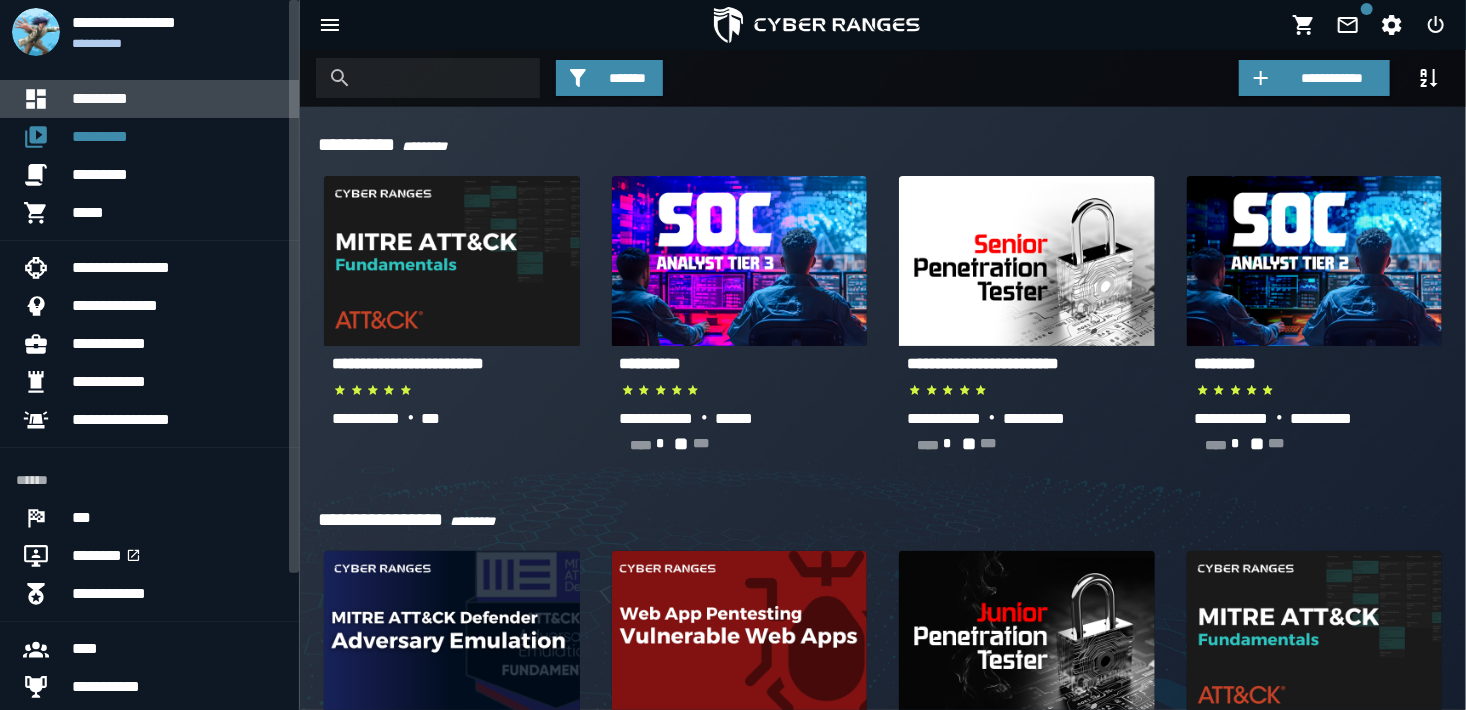 click on "*********" at bounding box center [177, 99] 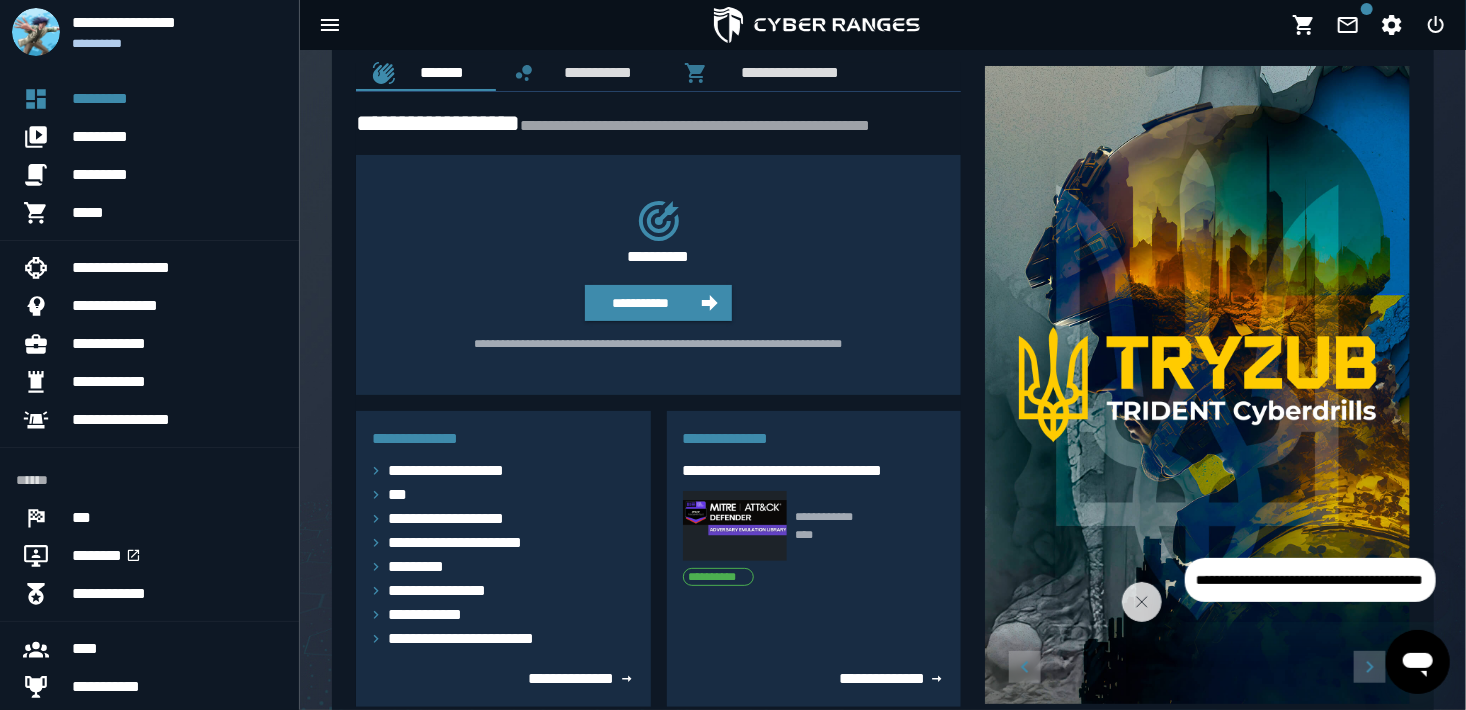scroll, scrollTop: 0, scrollLeft: 0, axis: both 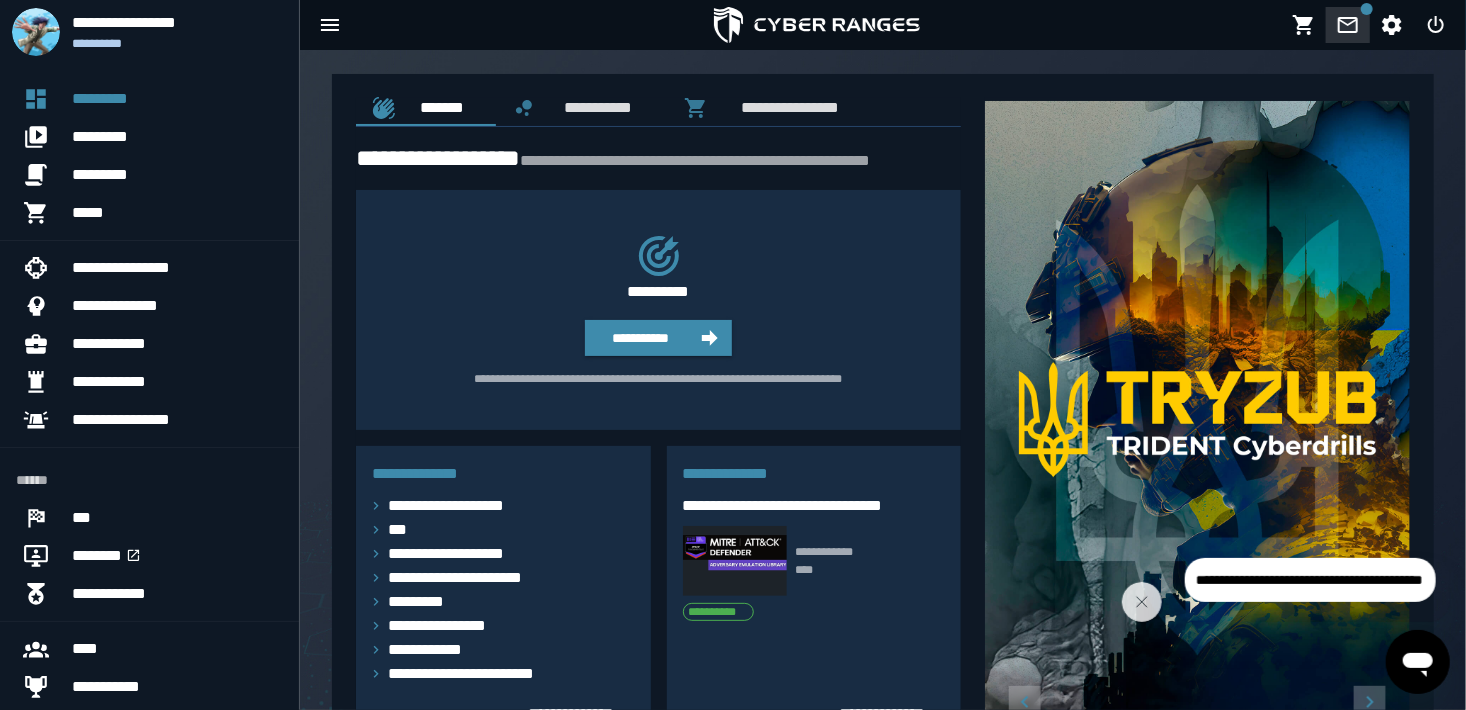 click 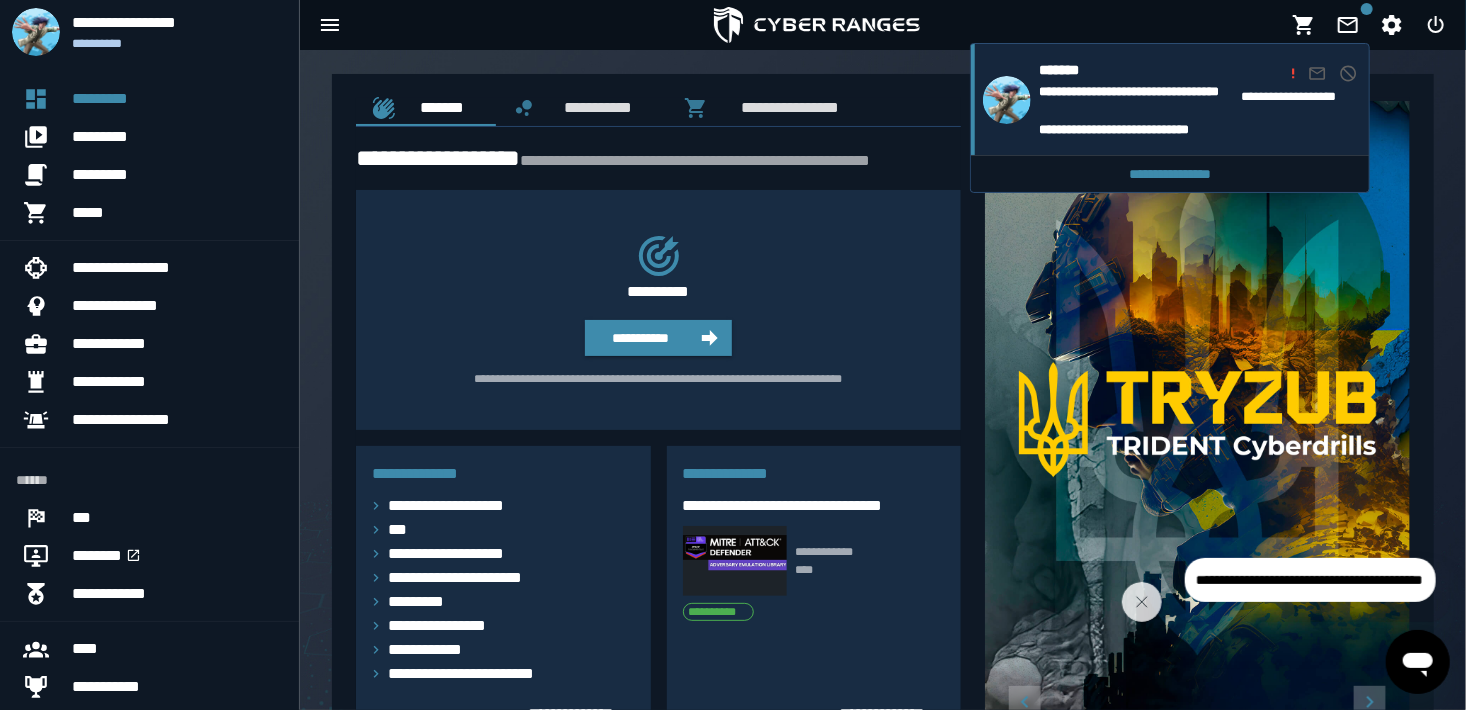 click on "**********" at bounding box center [1136, 101] 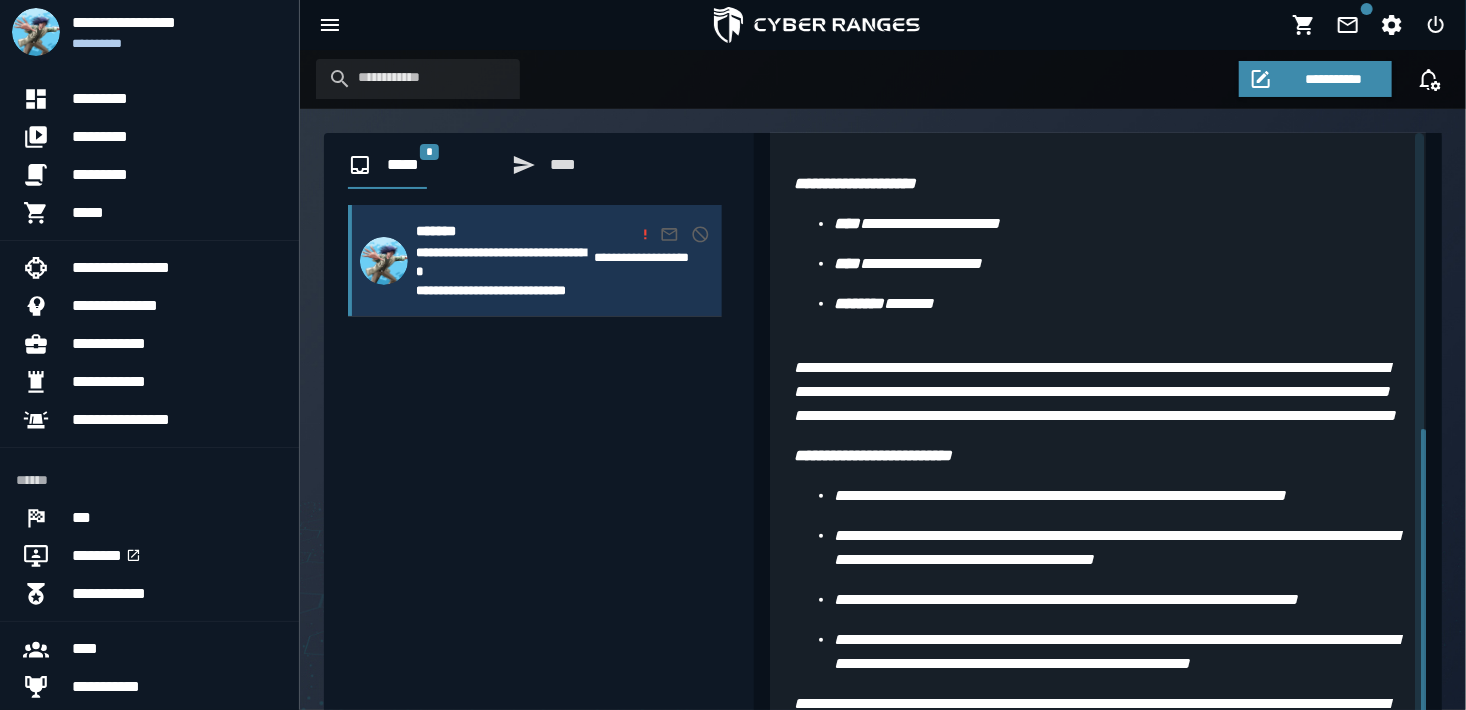 scroll, scrollTop: 452, scrollLeft: 0, axis: vertical 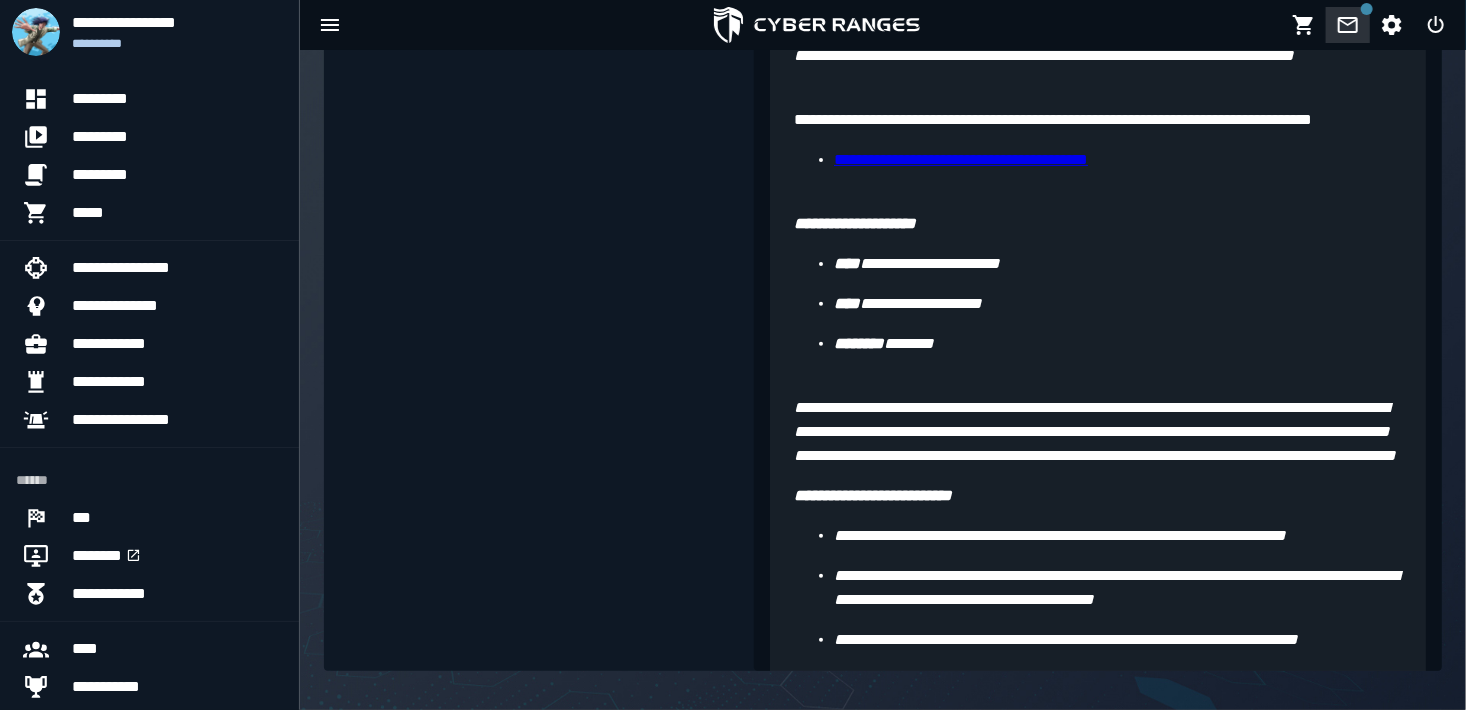 click 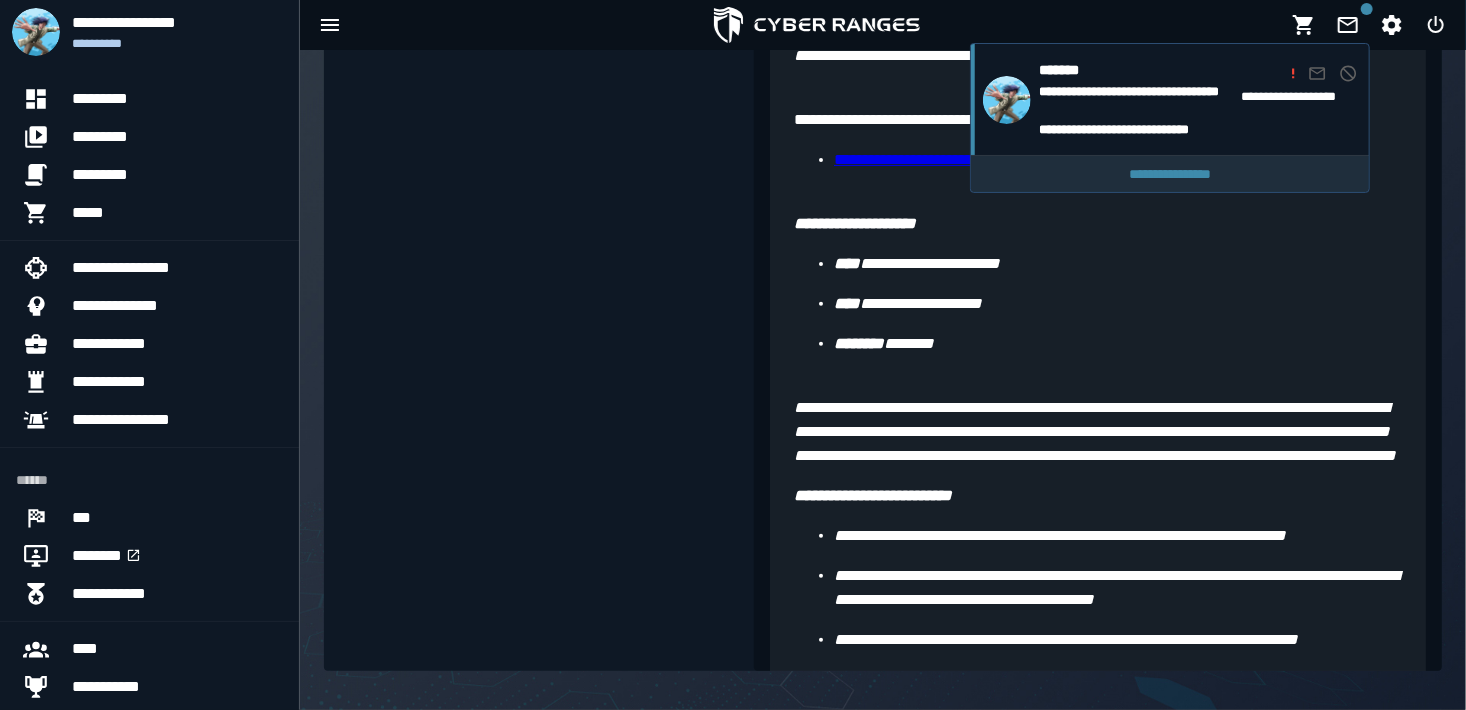 click on "**********" at bounding box center [1170, 174] 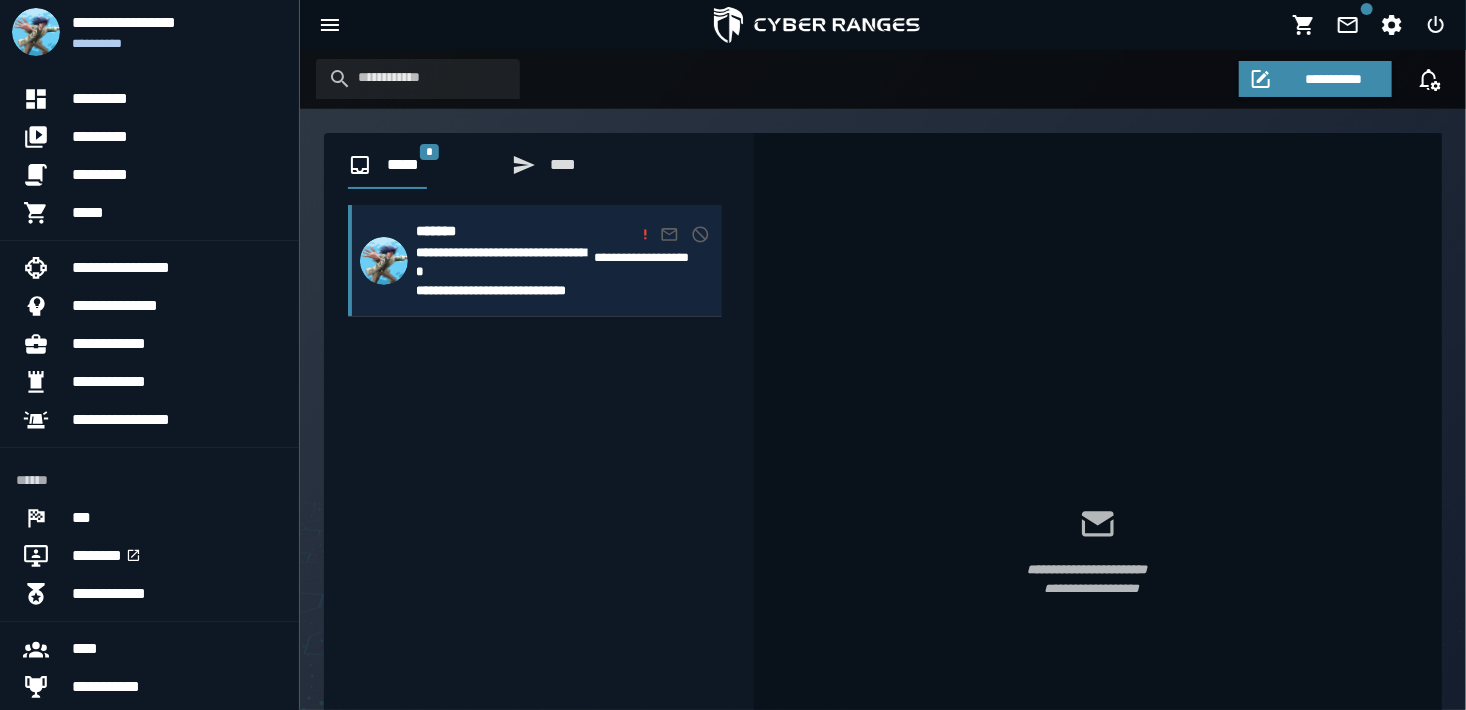 click on "**********" at bounding box center [535, 260] 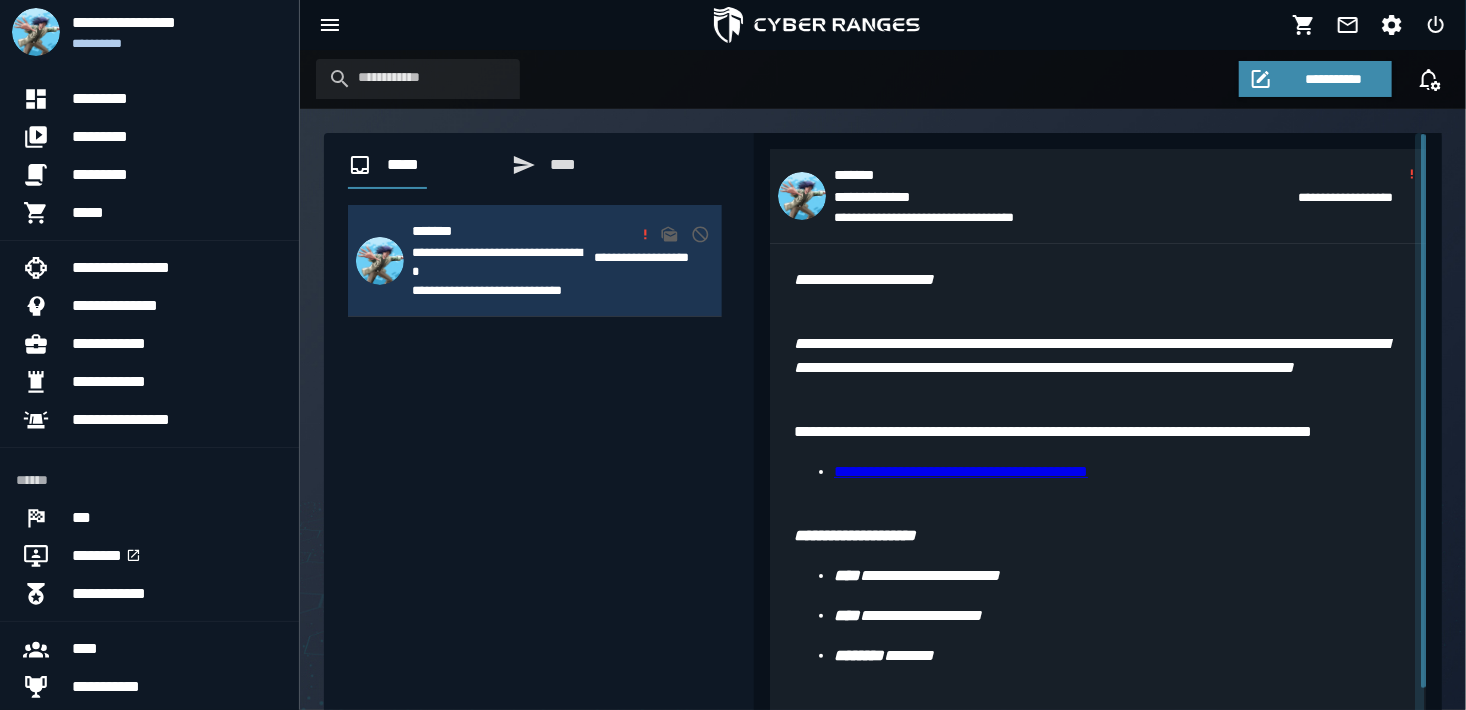 scroll, scrollTop: 0, scrollLeft: 0, axis: both 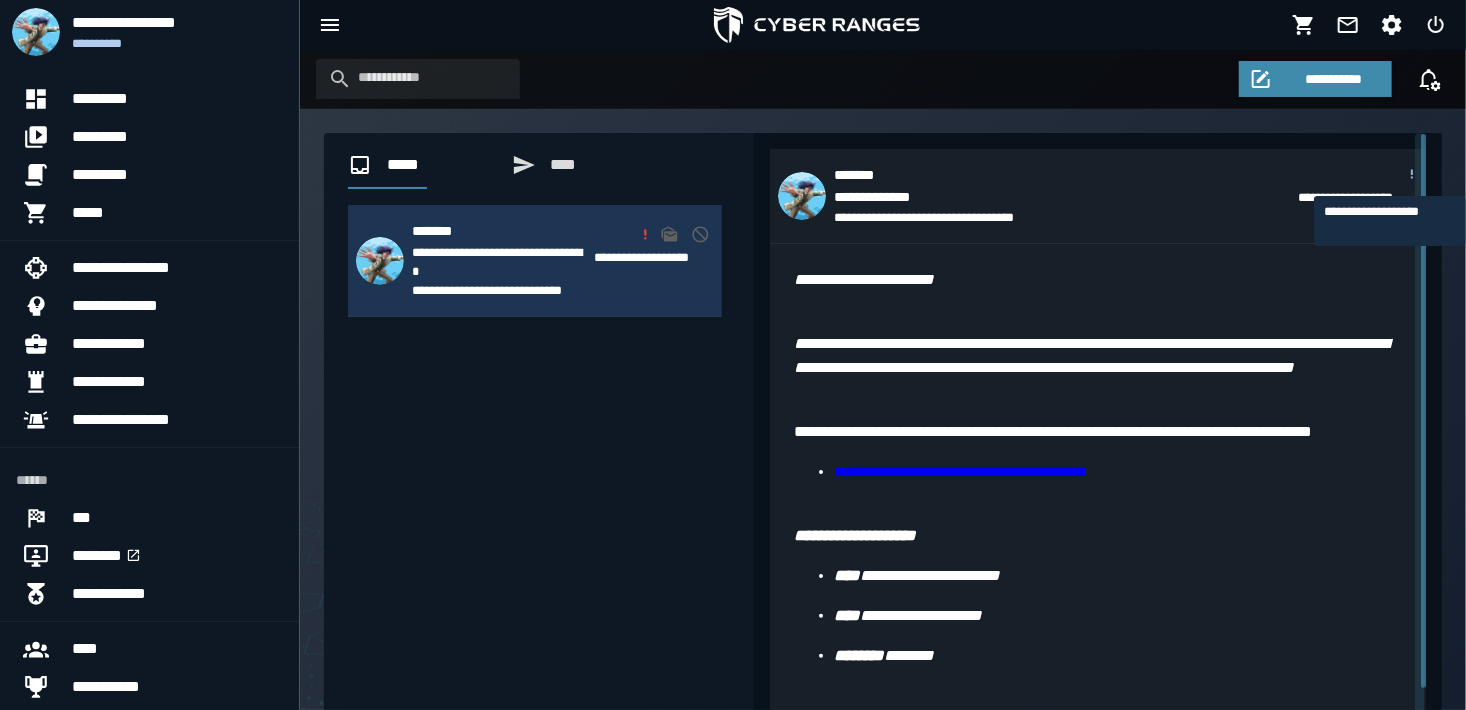 click 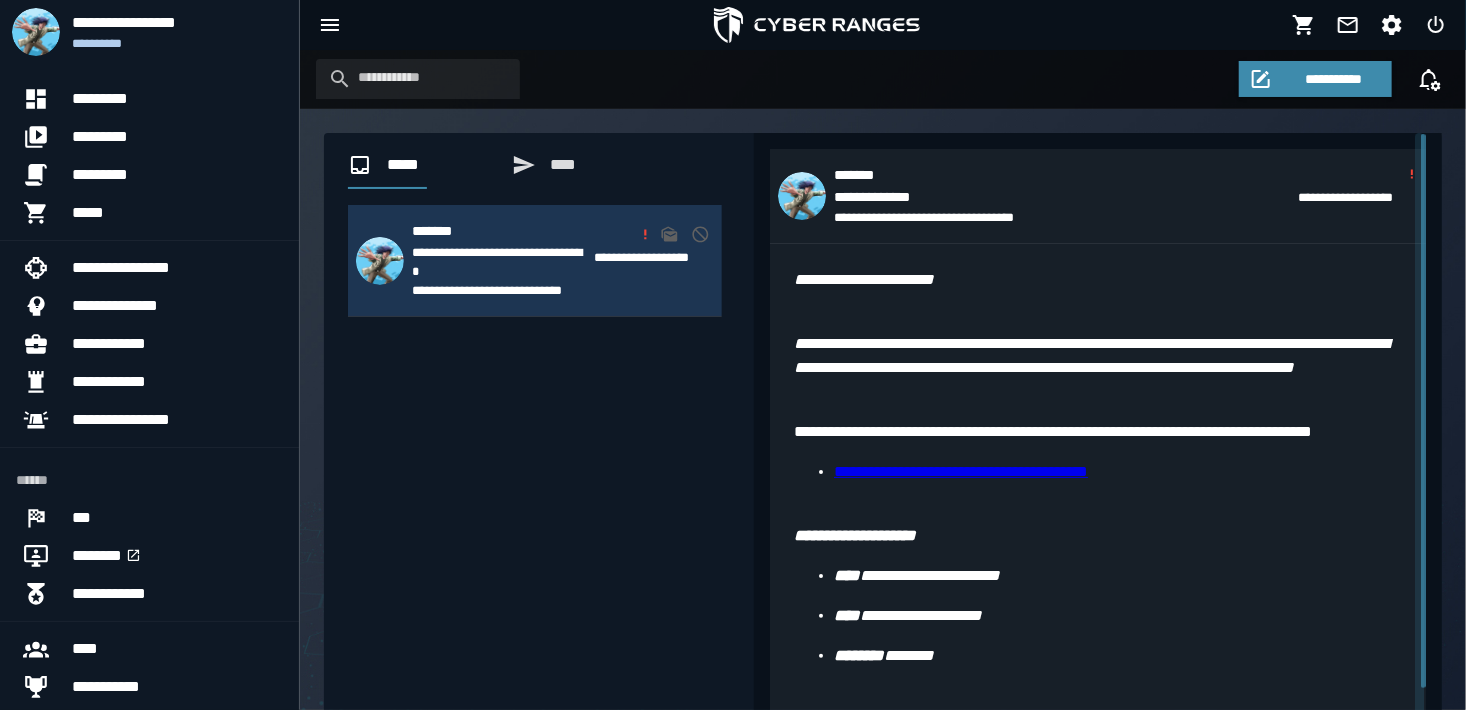 click on "**********" at bounding box center (1062, 217) 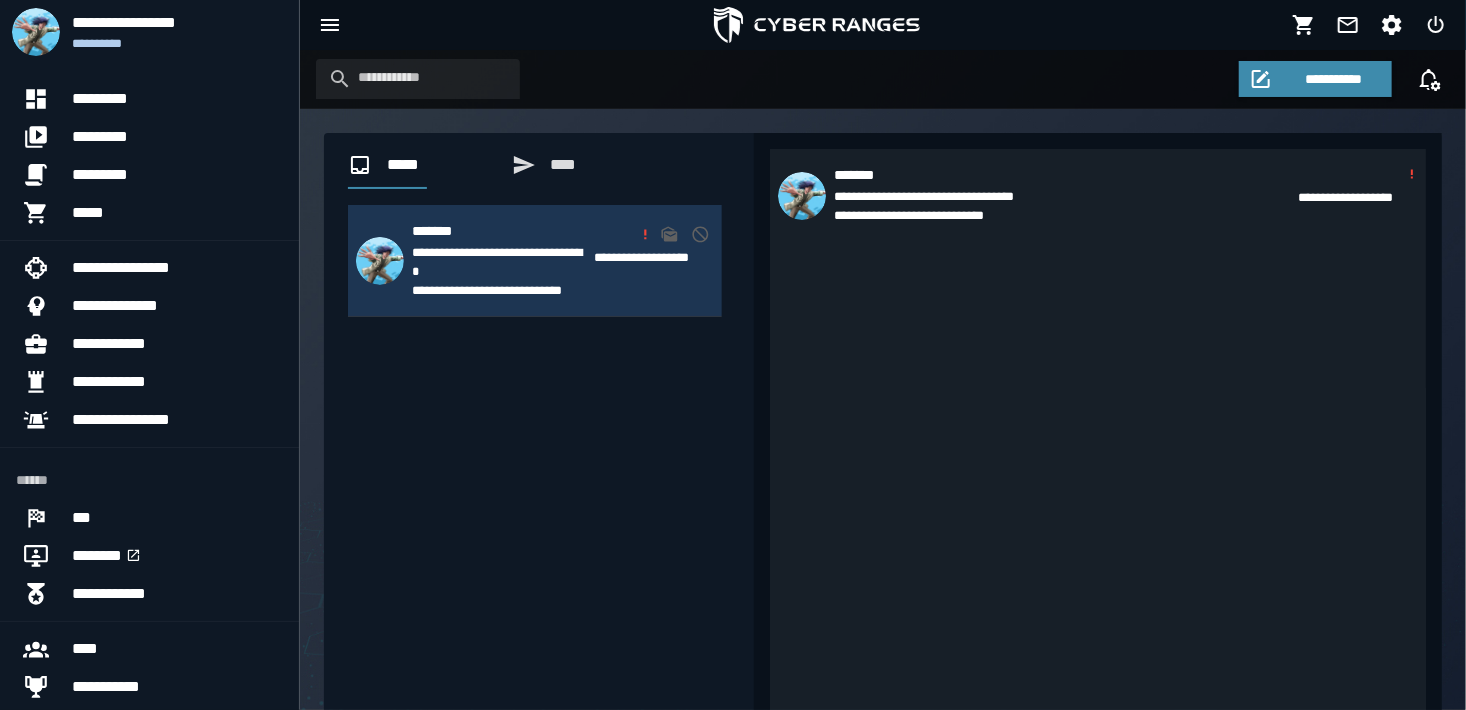 scroll, scrollTop: 0, scrollLeft: 0, axis: both 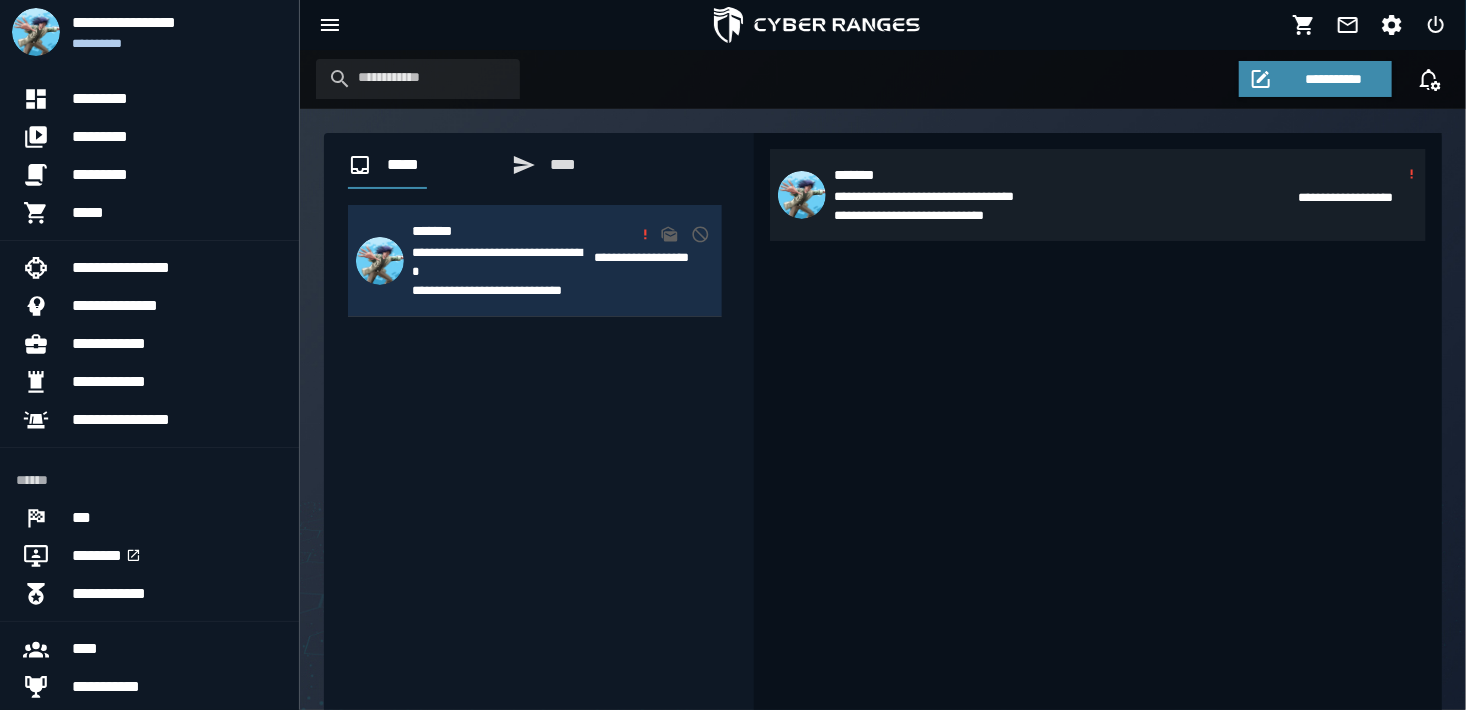 click at bounding box center (652, 232) 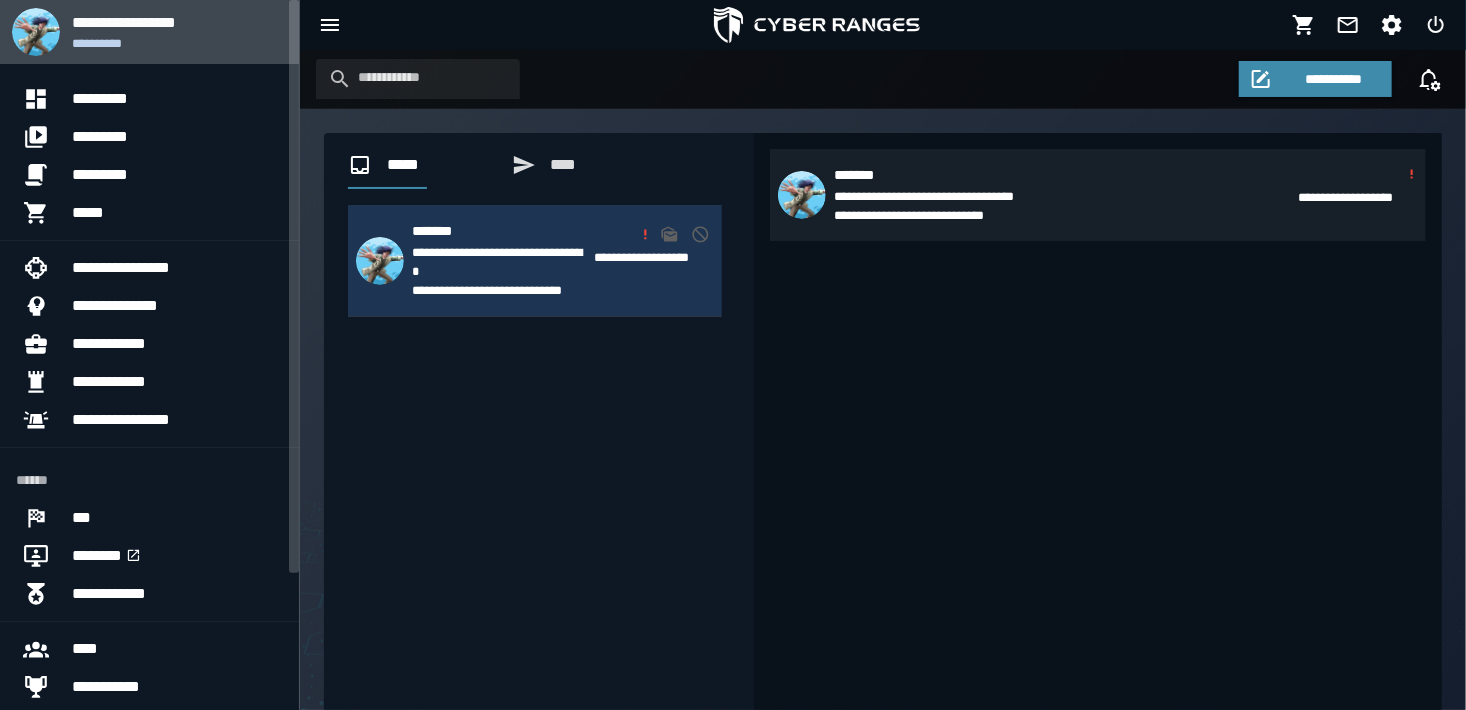 click at bounding box center (44, 32) 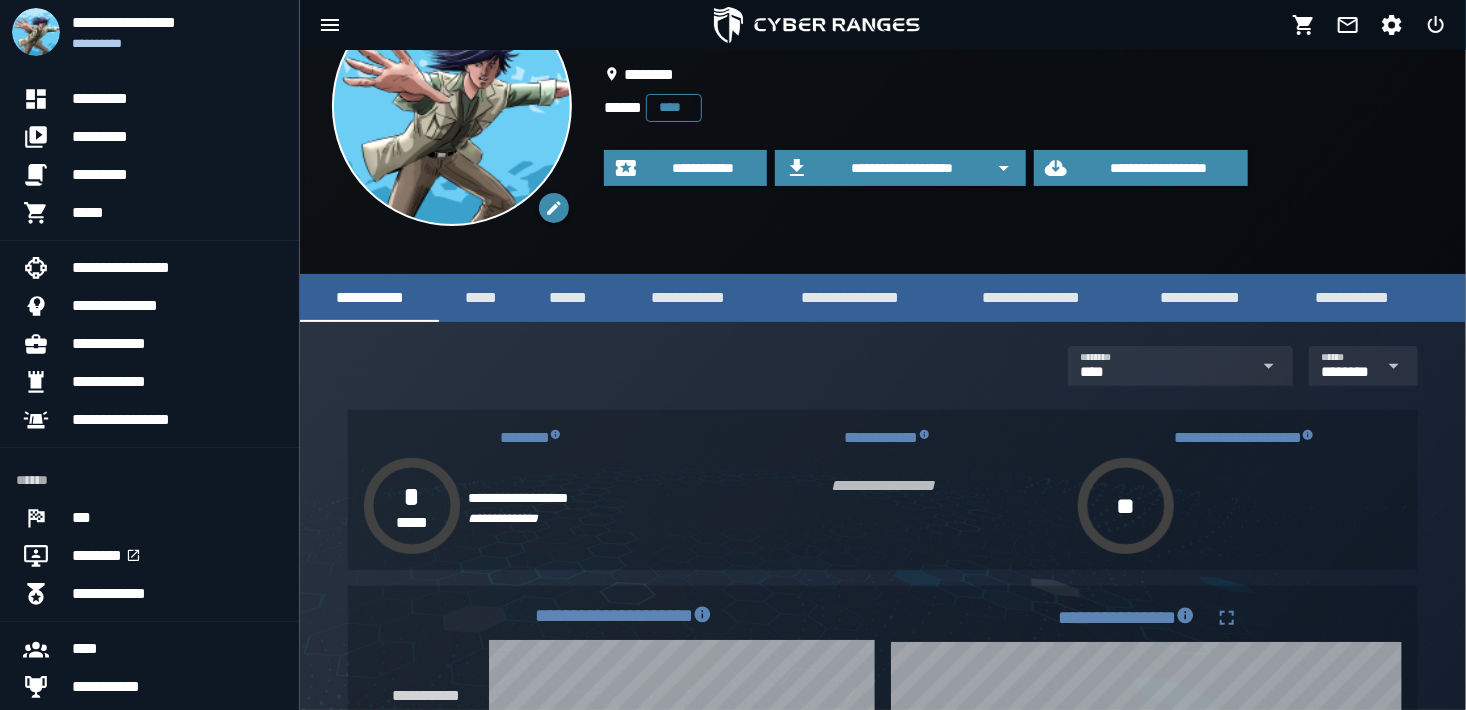 scroll, scrollTop: 142, scrollLeft: 0, axis: vertical 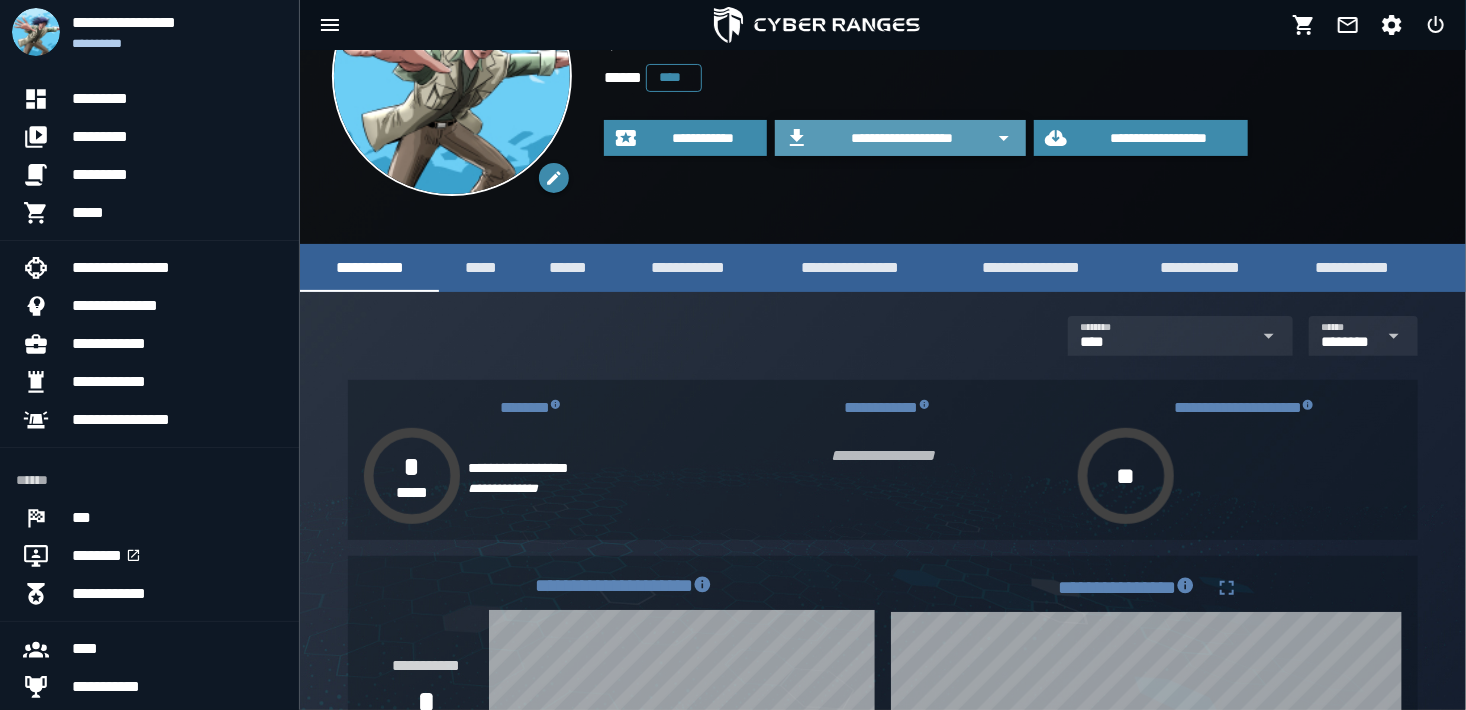 click on "**********" at bounding box center (900, 138) 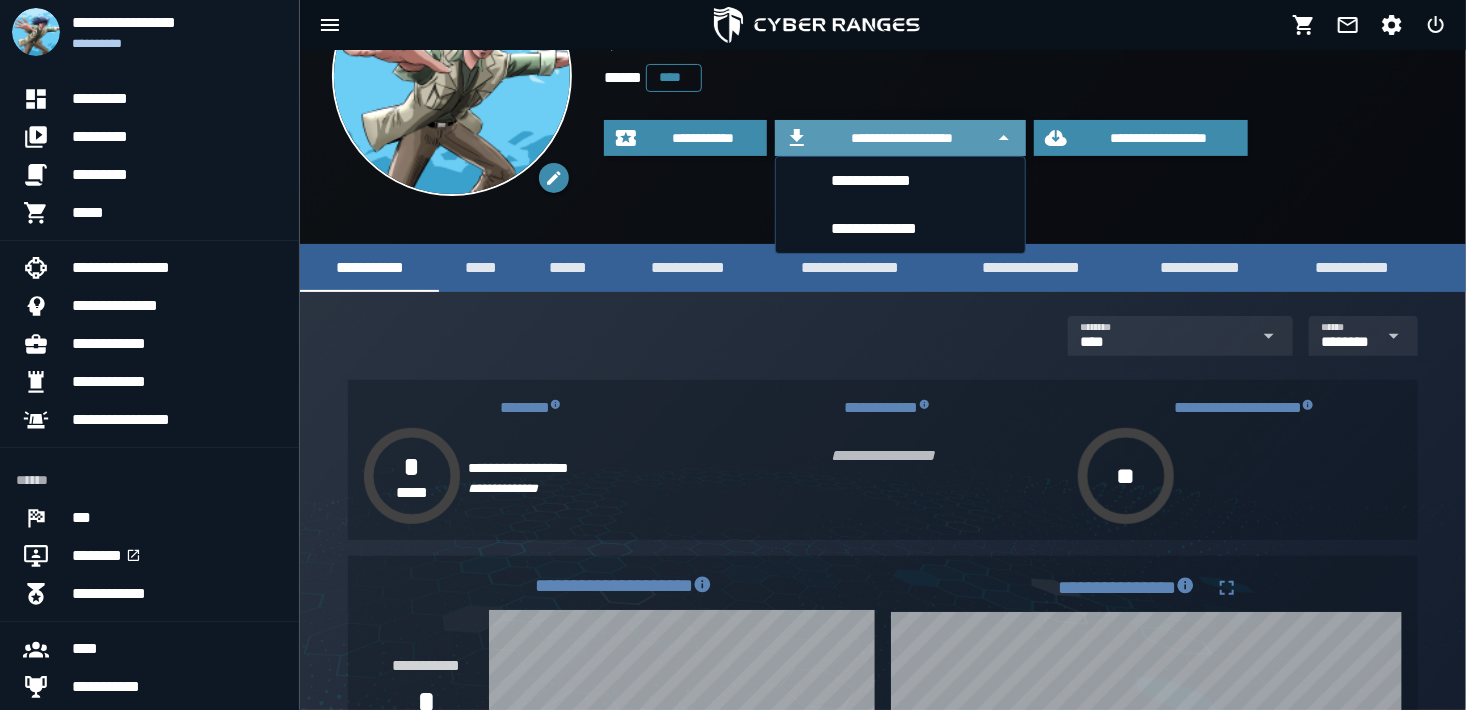 click on "**********" at bounding box center (902, 138) 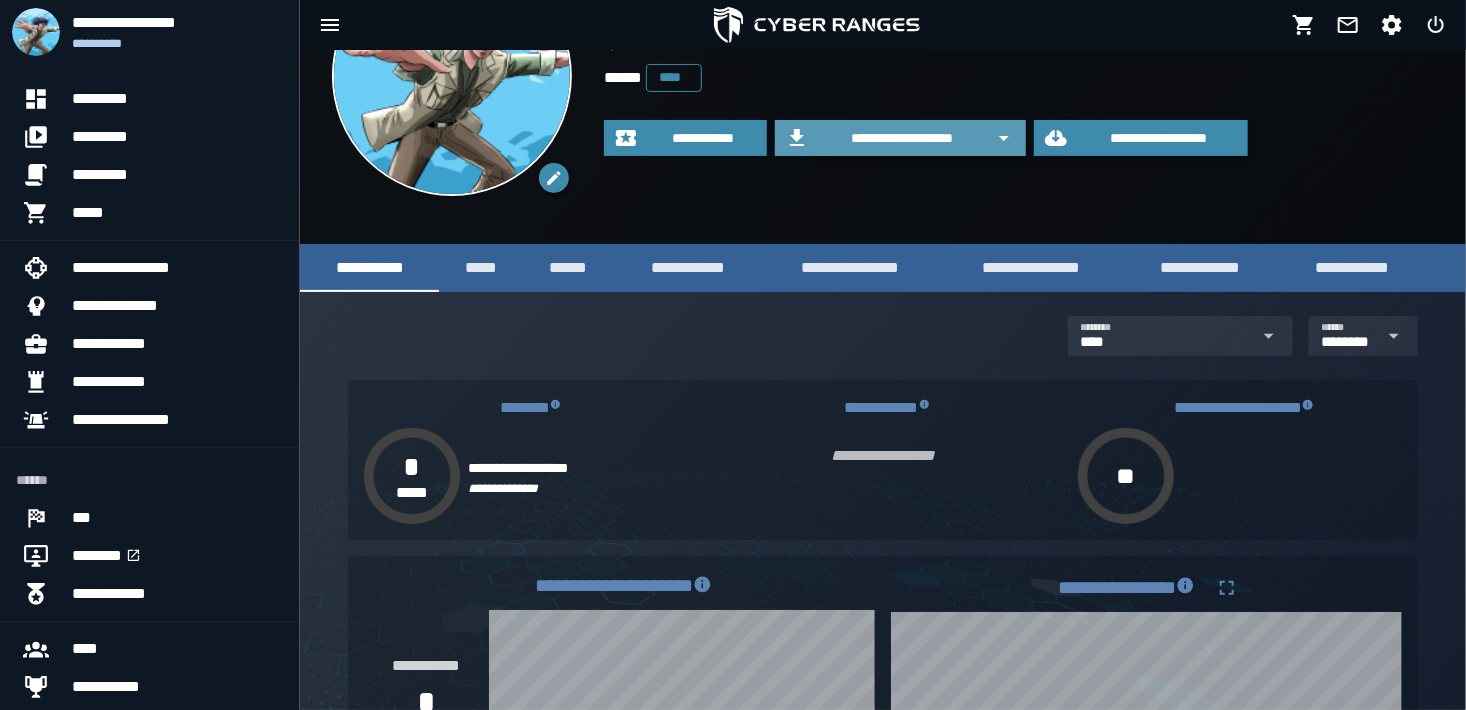 click 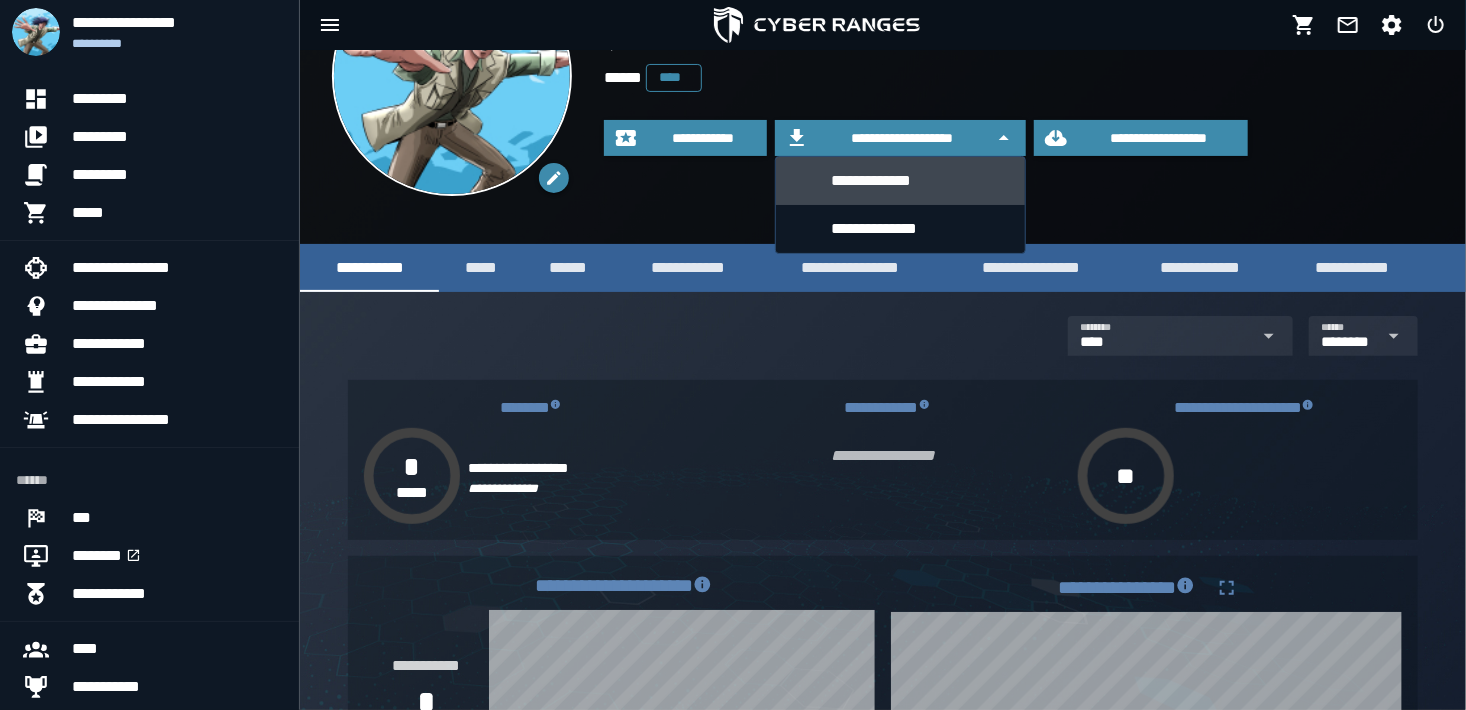 click on "**********" 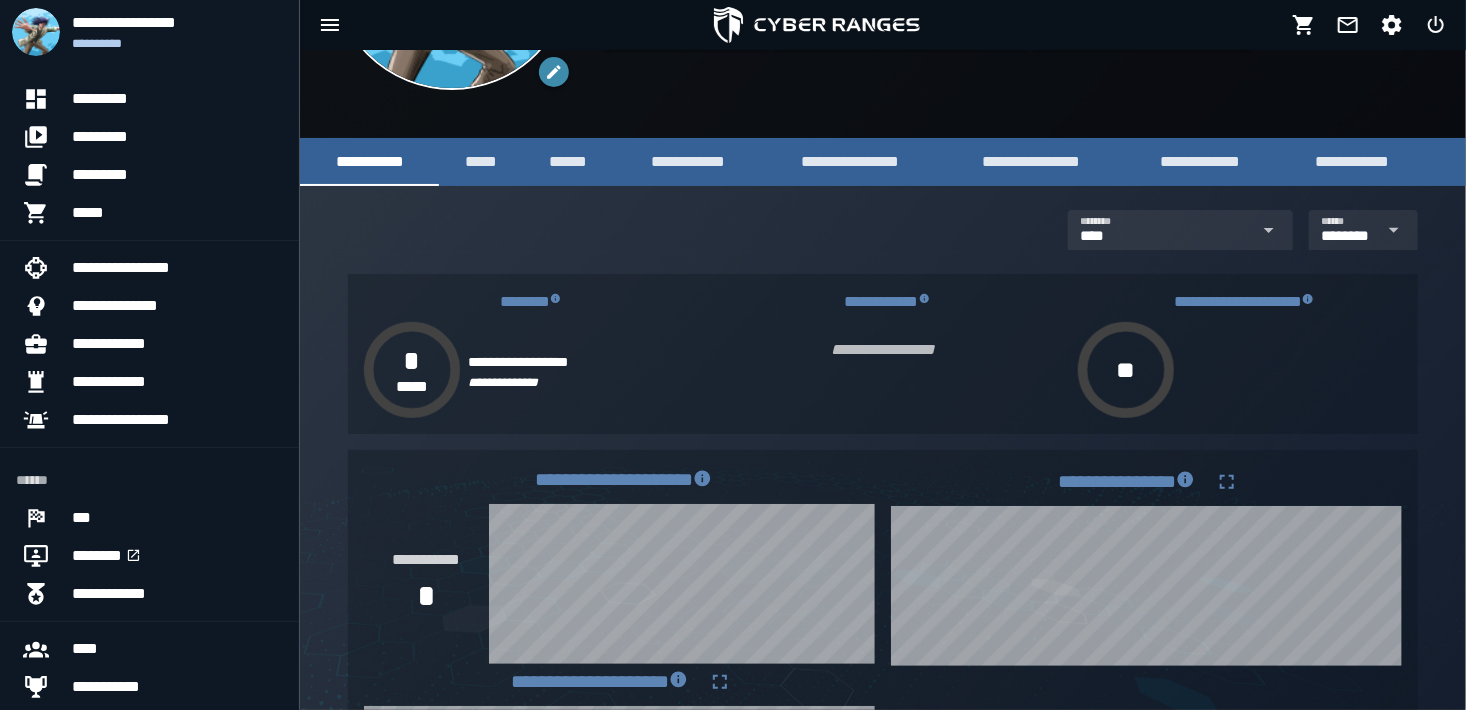 scroll, scrollTop: 254, scrollLeft: 0, axis: vertical 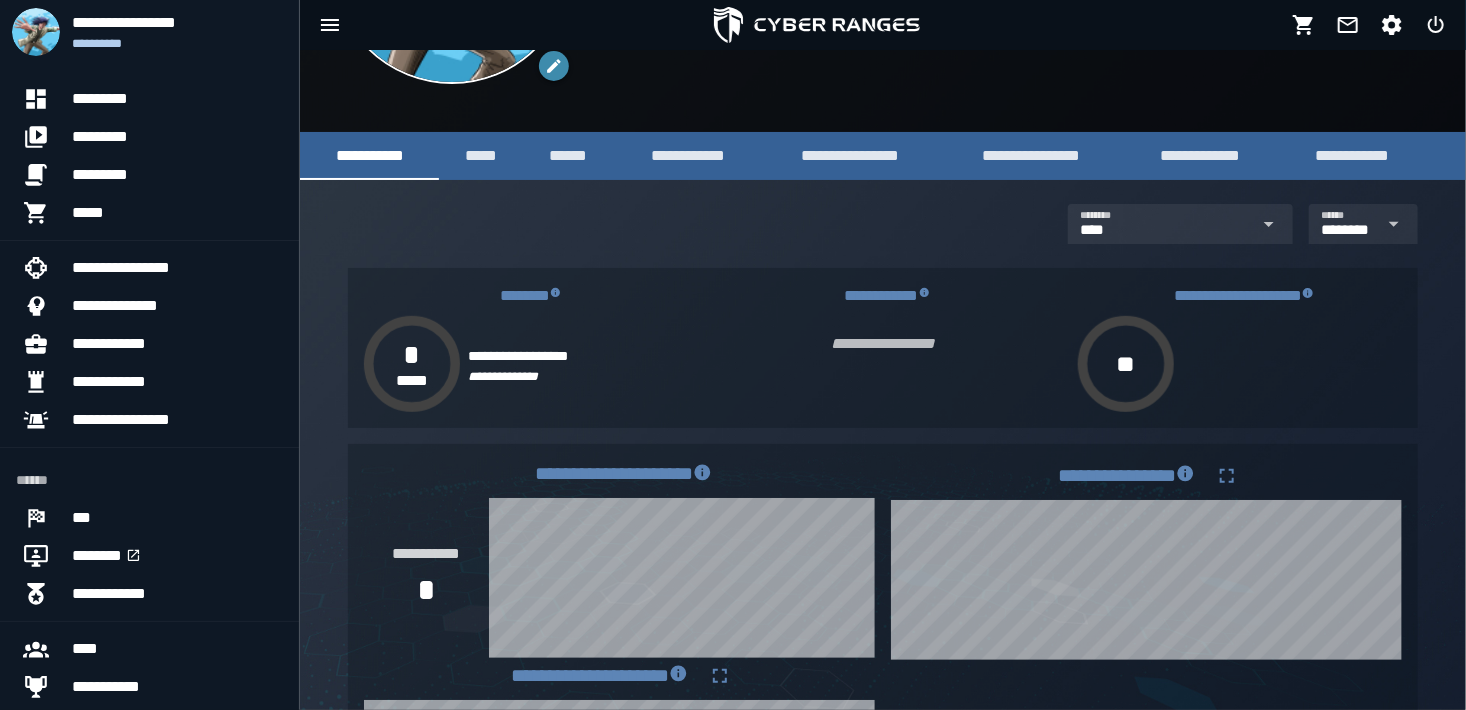 click on "**********" at bounding box center [883, 352] 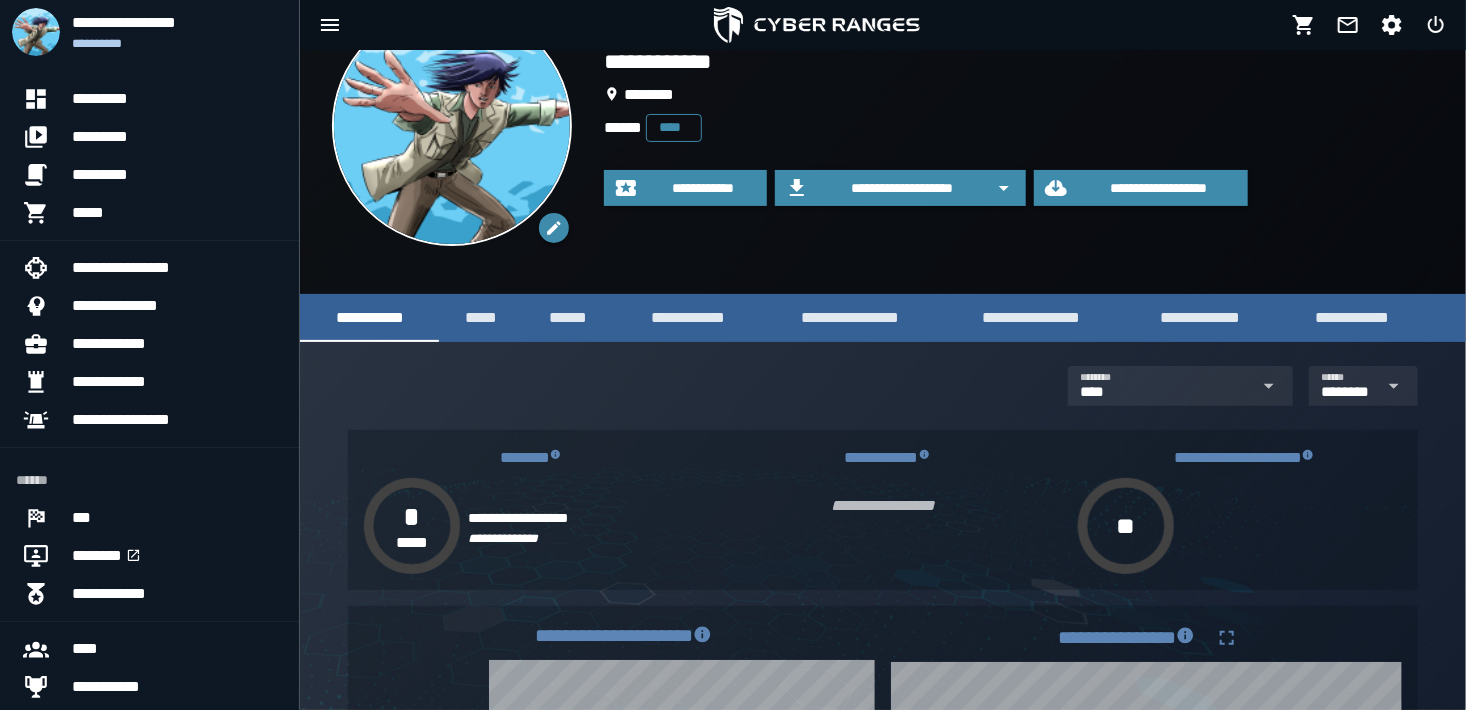 scroll, scrollTop: 0, scrollLeft: 0, axis: both 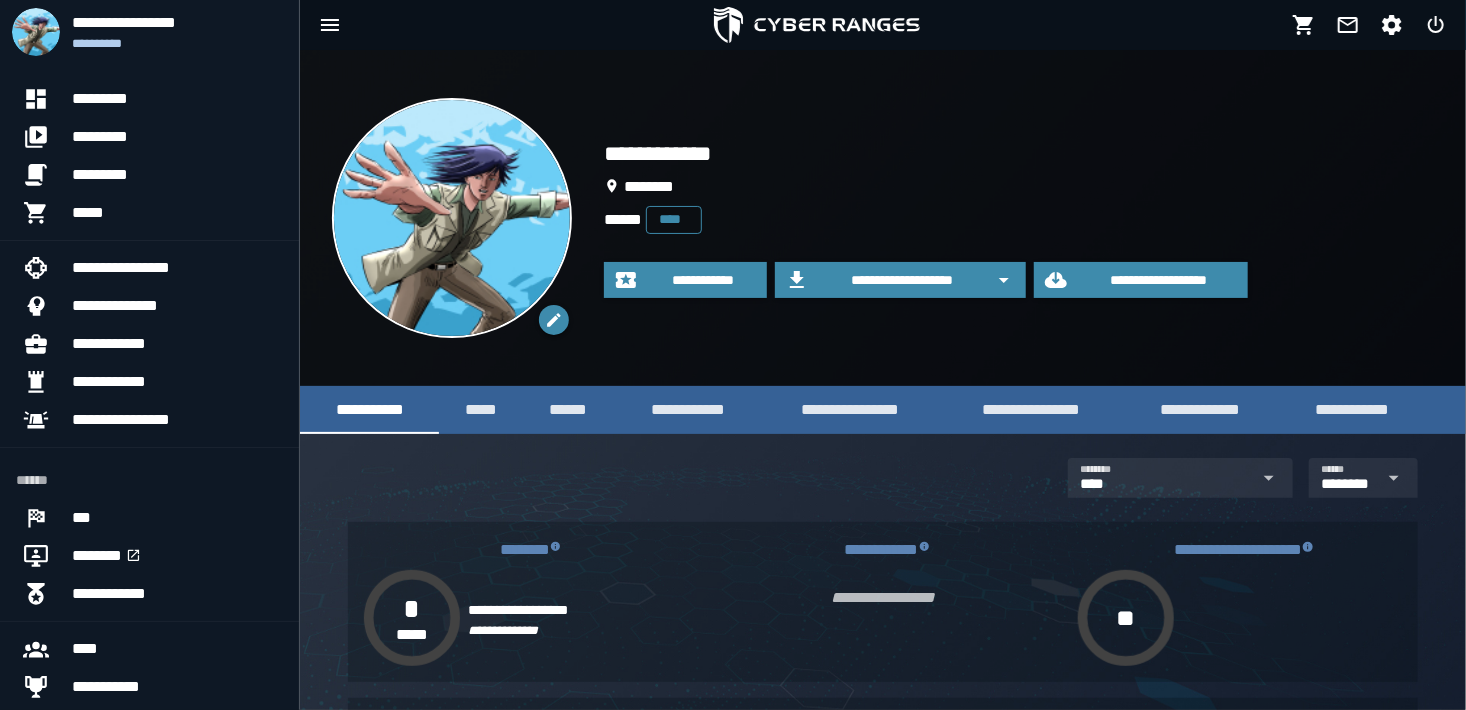 click on "****" at bounding box center (674, 219) 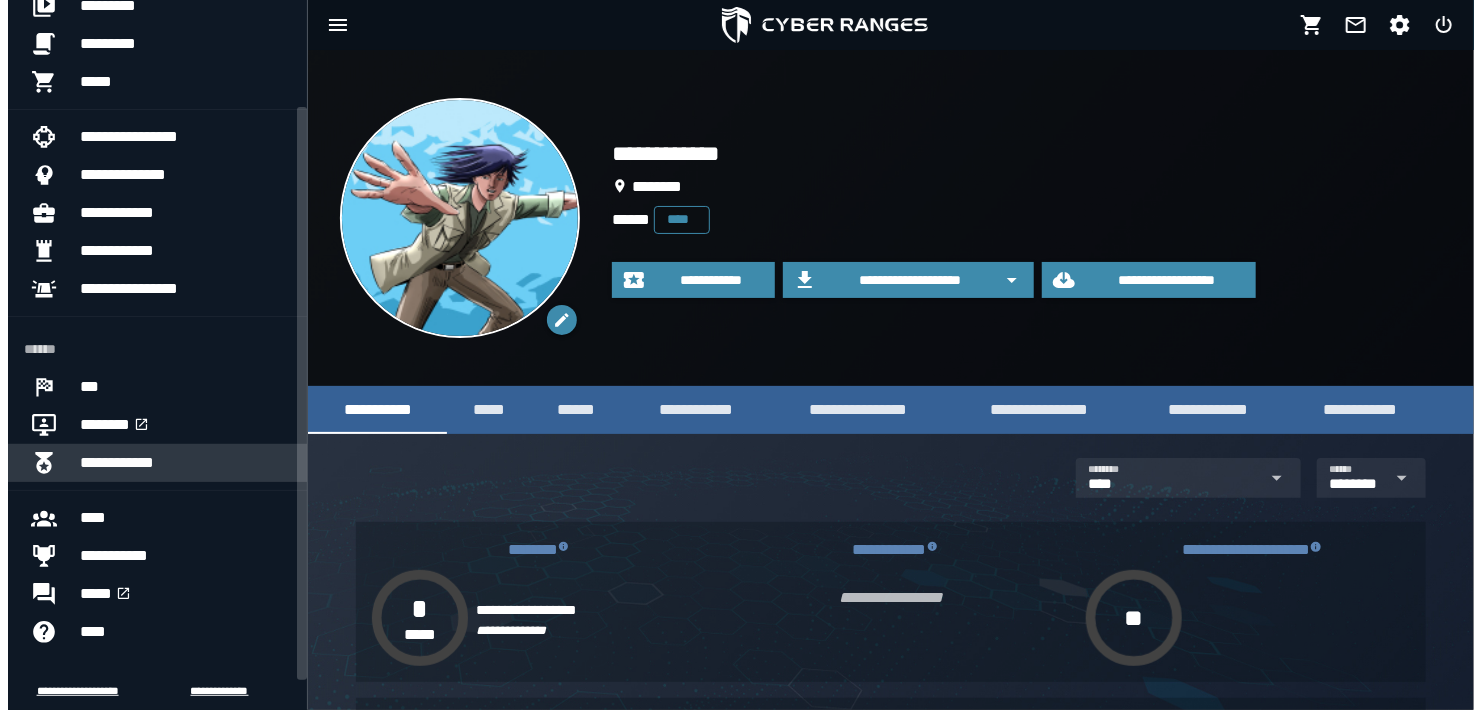 scroll, scrollTop: 132, scrollLeft: 0, axis: vertical 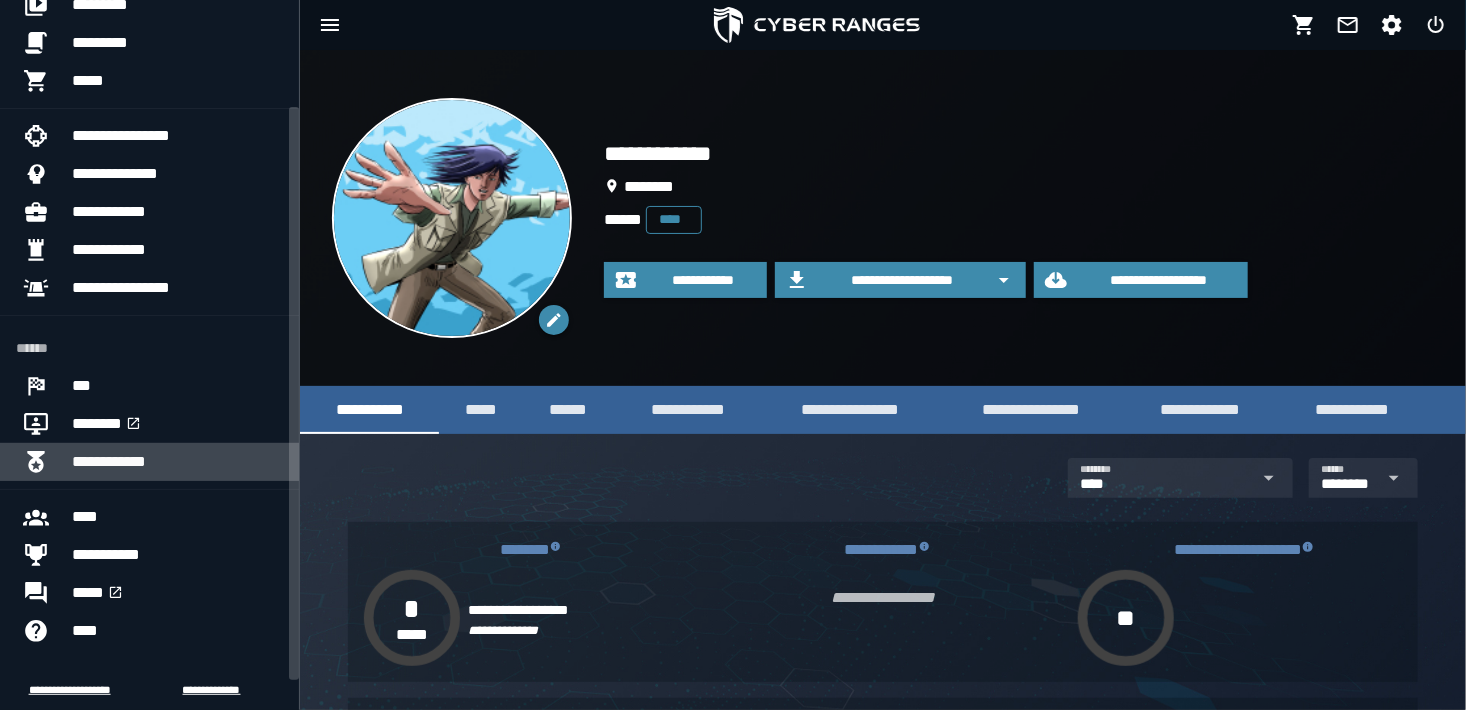 click on "**********" at bounding box center (177, 462) 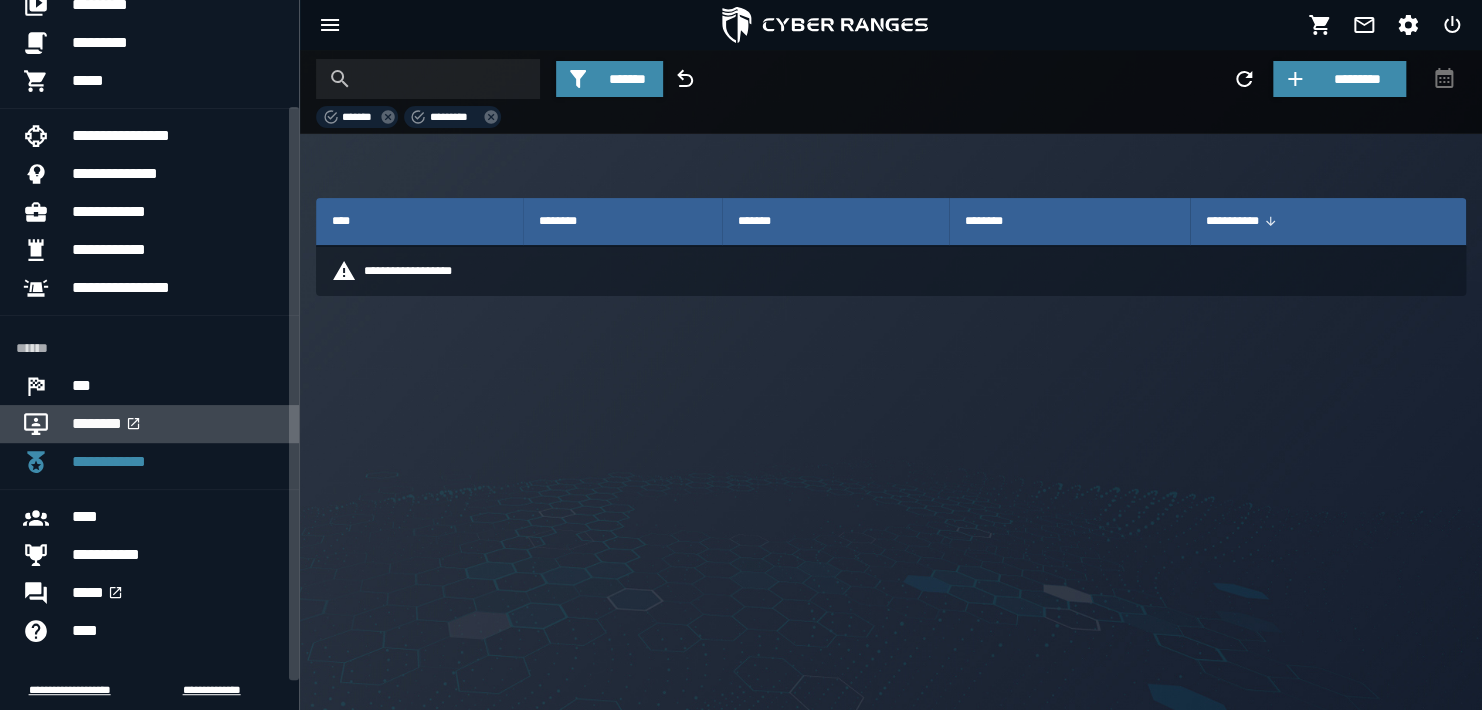 click on "********" at bounding box center (177, 424) 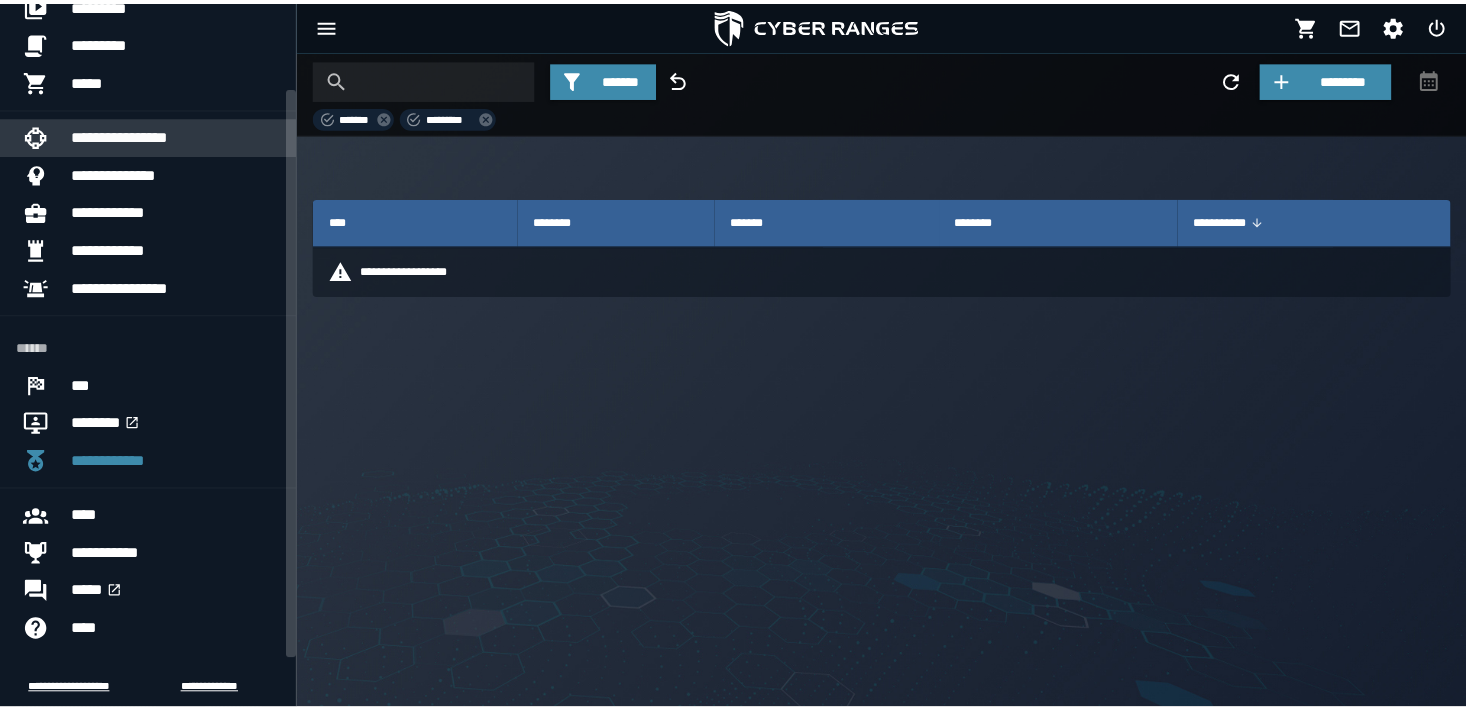 scroll, scrollTop: 0, scrollLeft: 0, axis: both 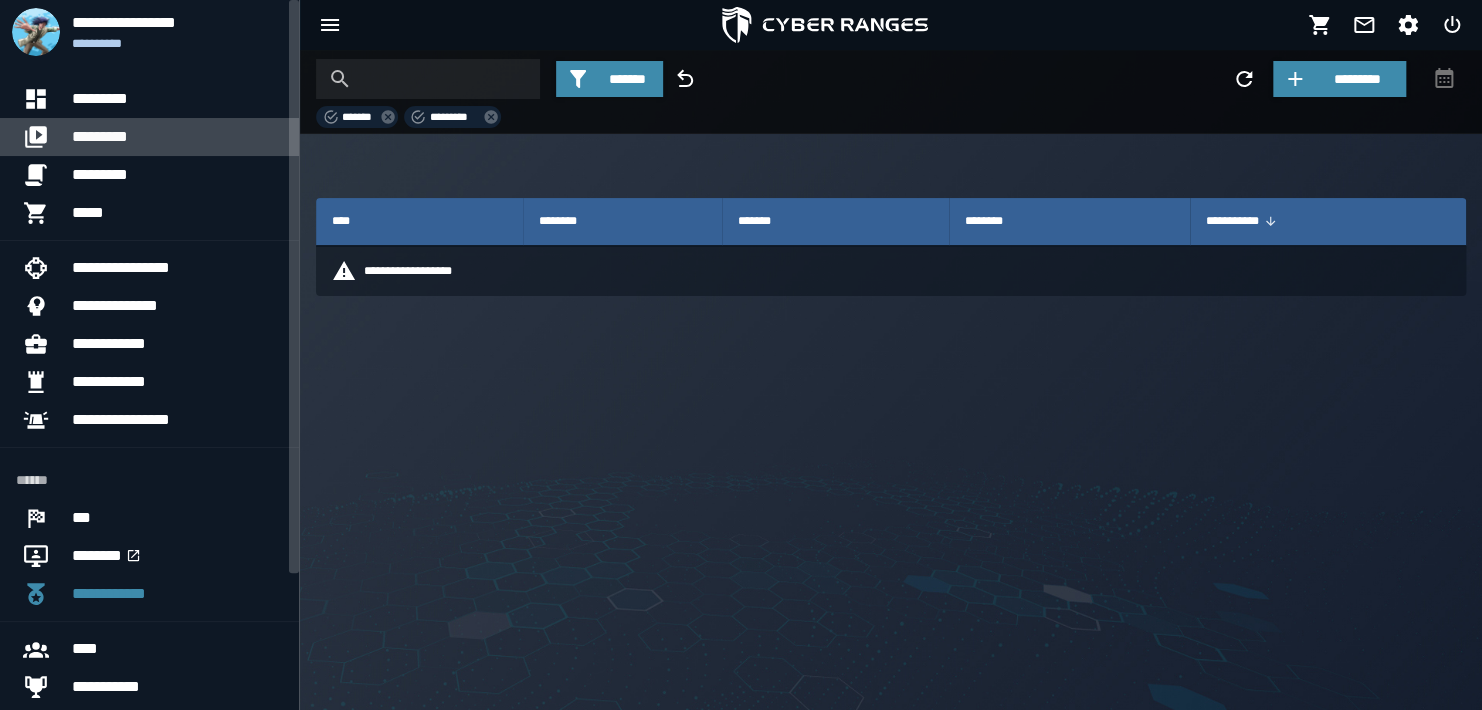 click on "*********" at bounding box center [177, 137] 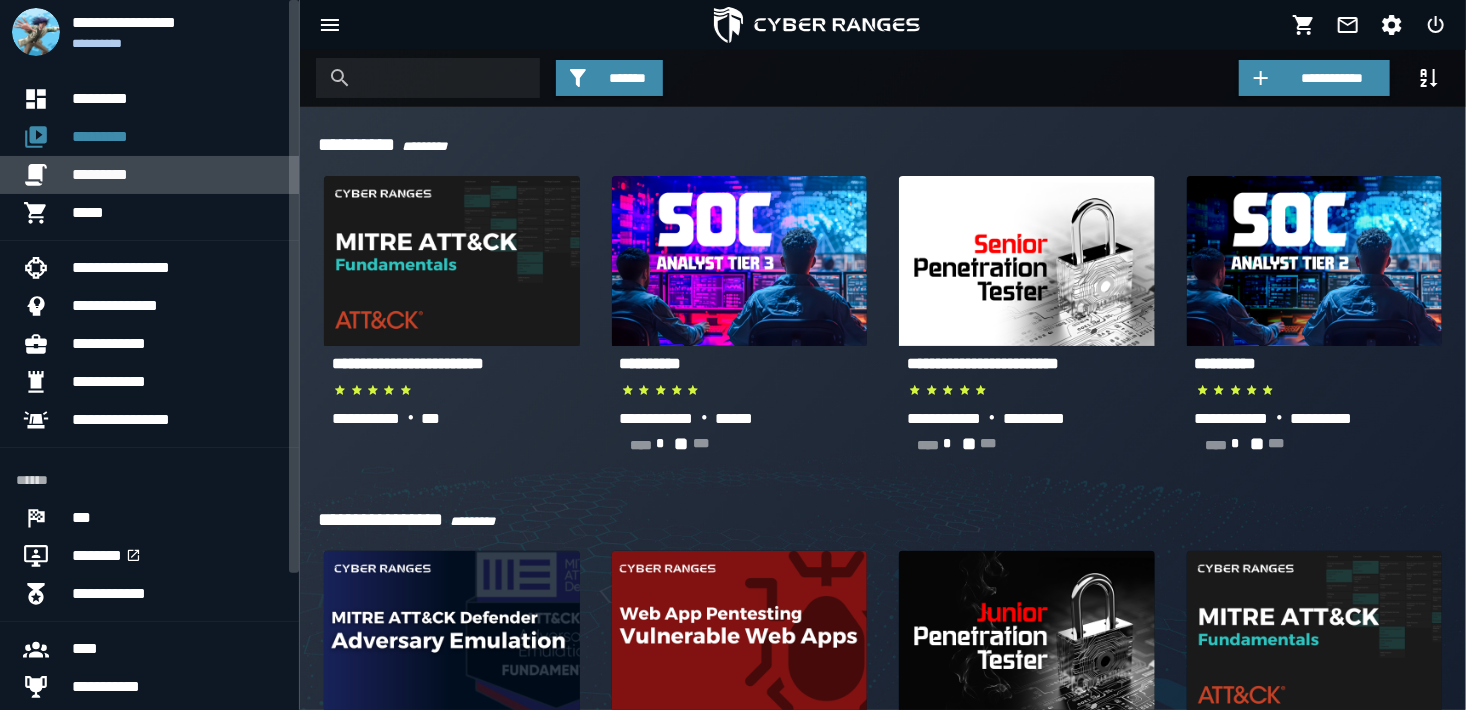 click on "*********" at bounding box center (177, 175) 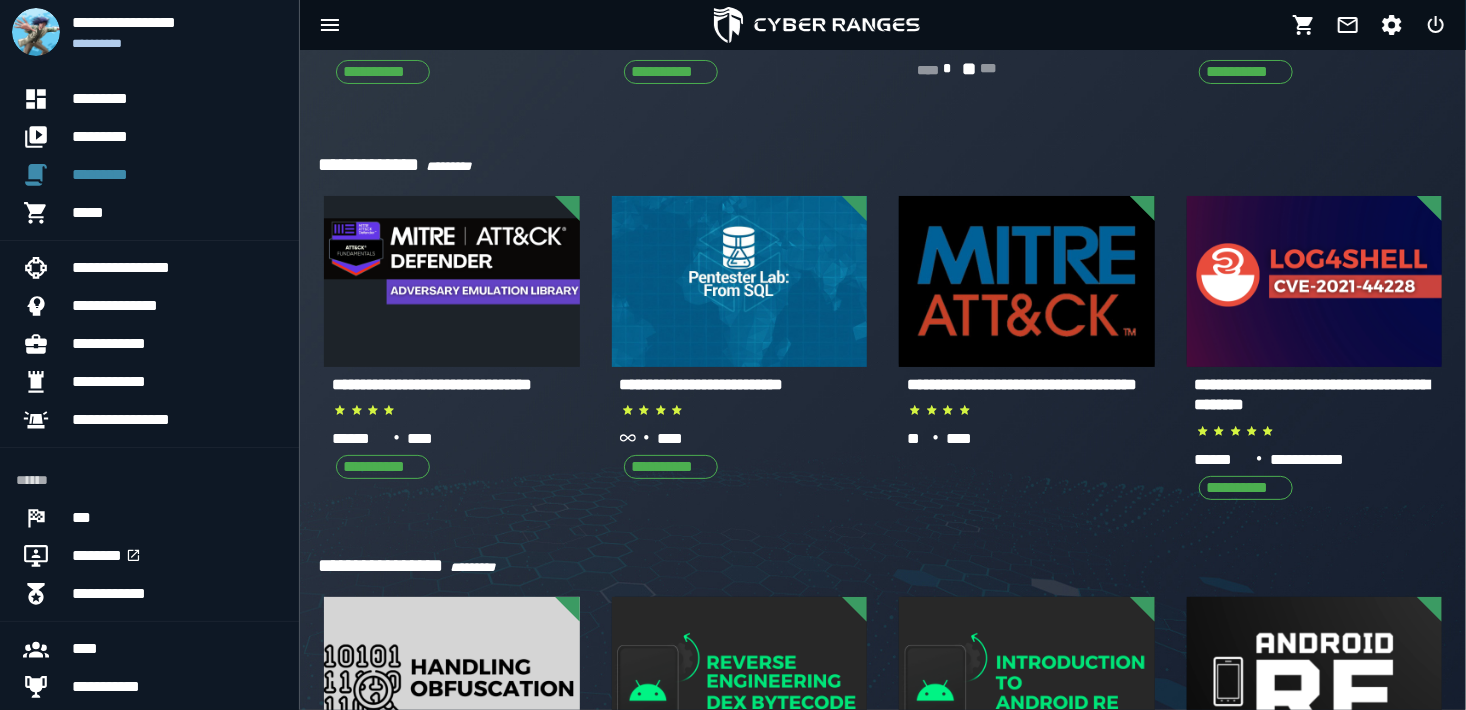 scroll, scrollTop: 746, scrollLeft: 0, axis: vertical 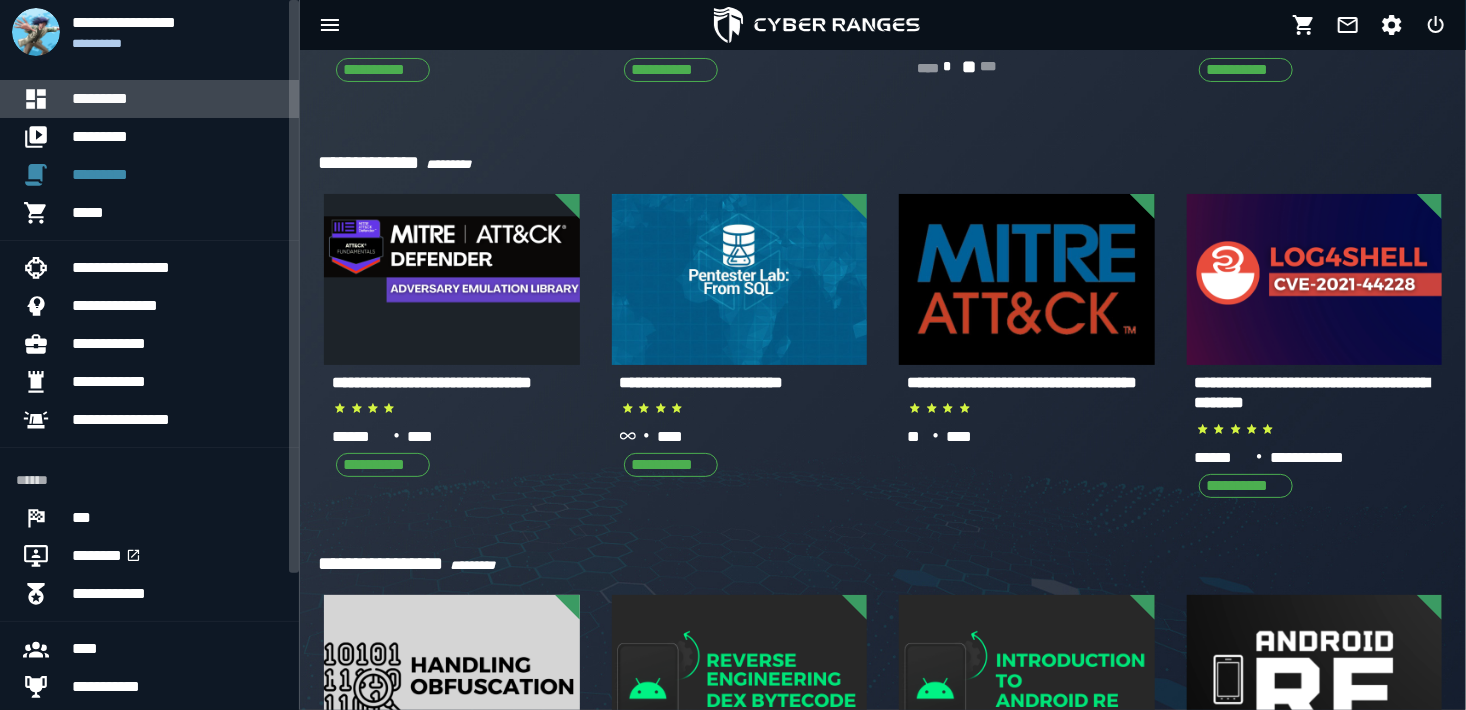 click on "*********" at bounding box center [177, 99] 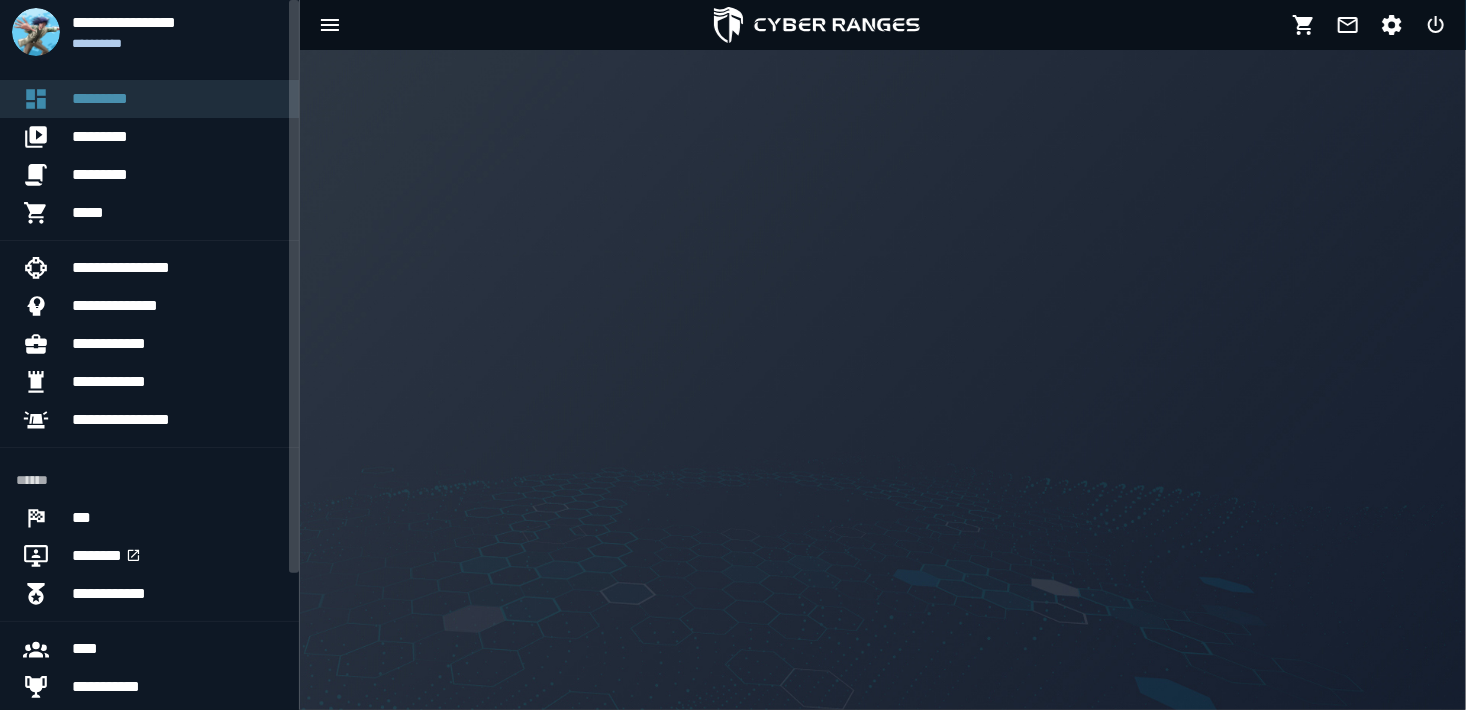 scroll, scrollTop: 0, scrollLeft: 0, axis: both 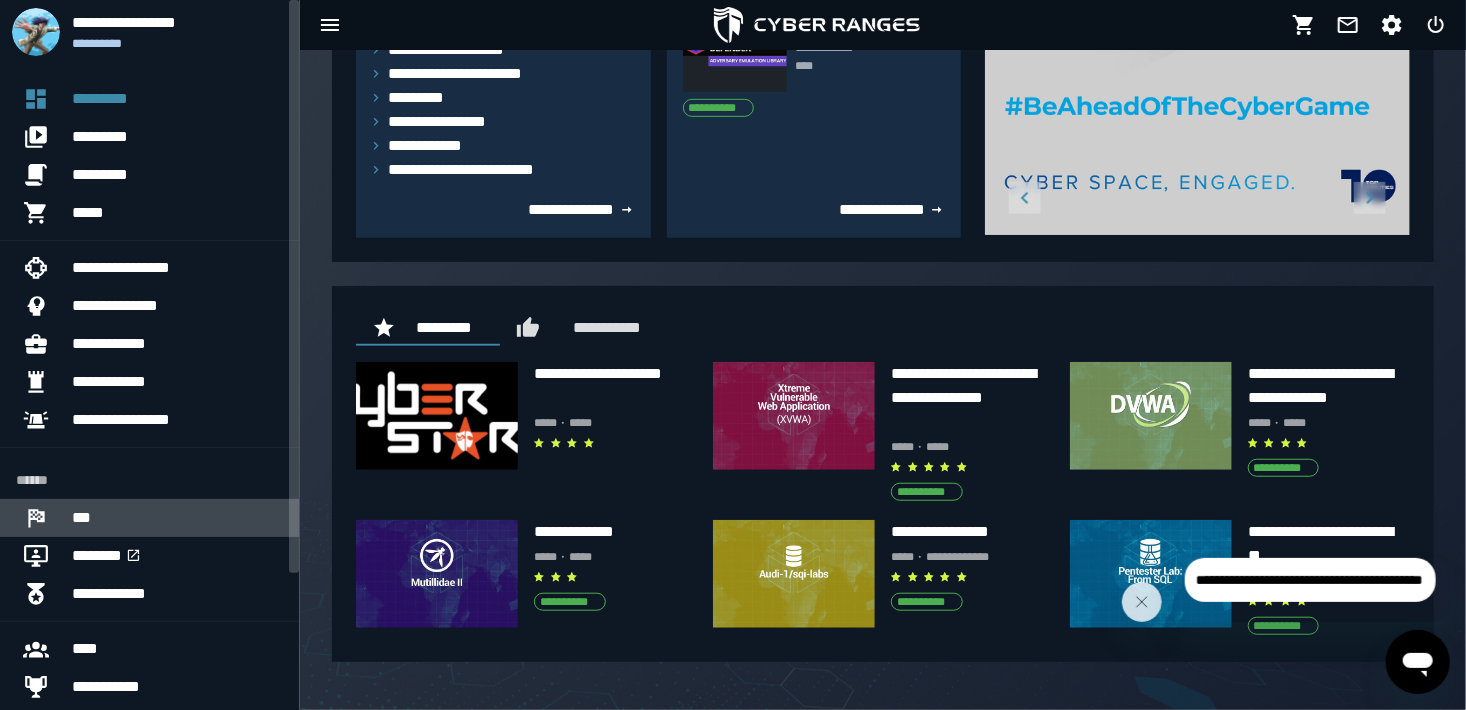 click on "***" at bounding box center [177, 518] 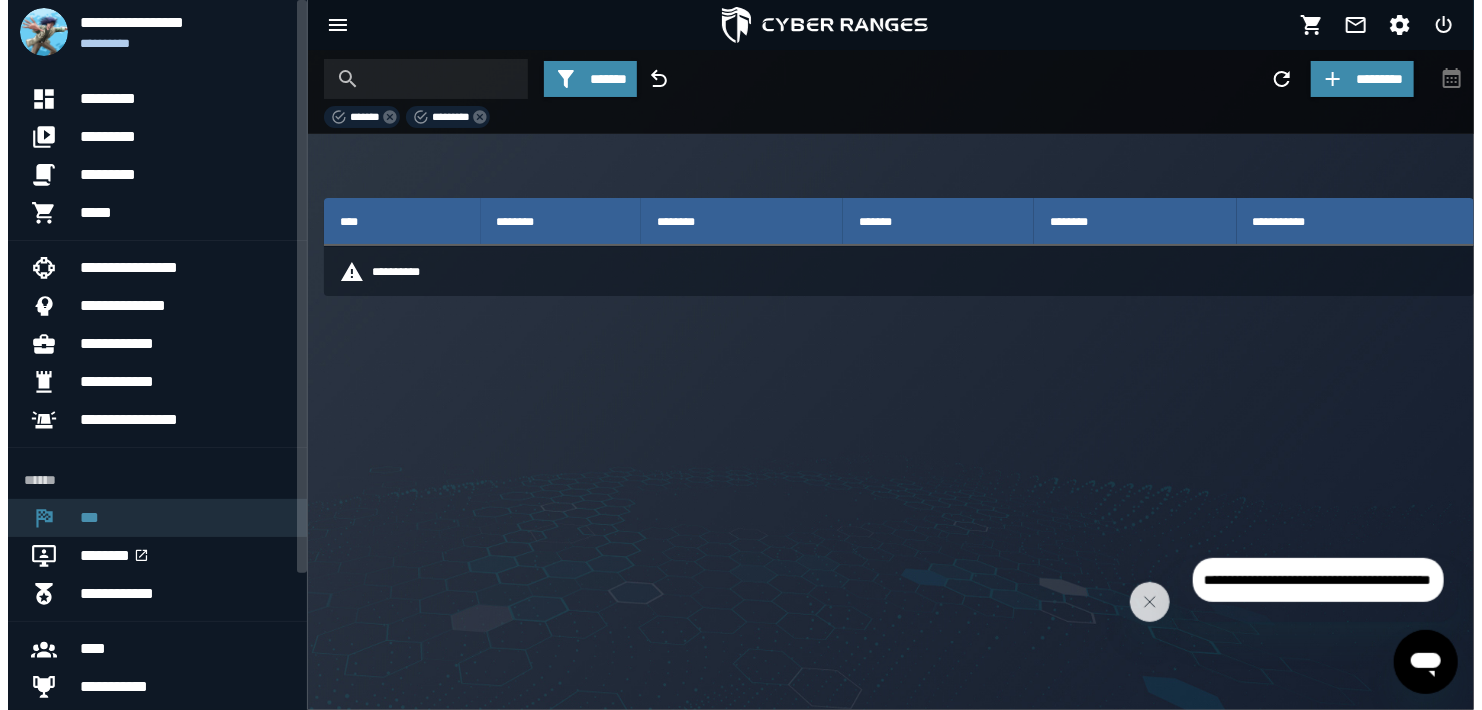 scroll, scrollTop: 0, scrollLeft: 0, axis: both 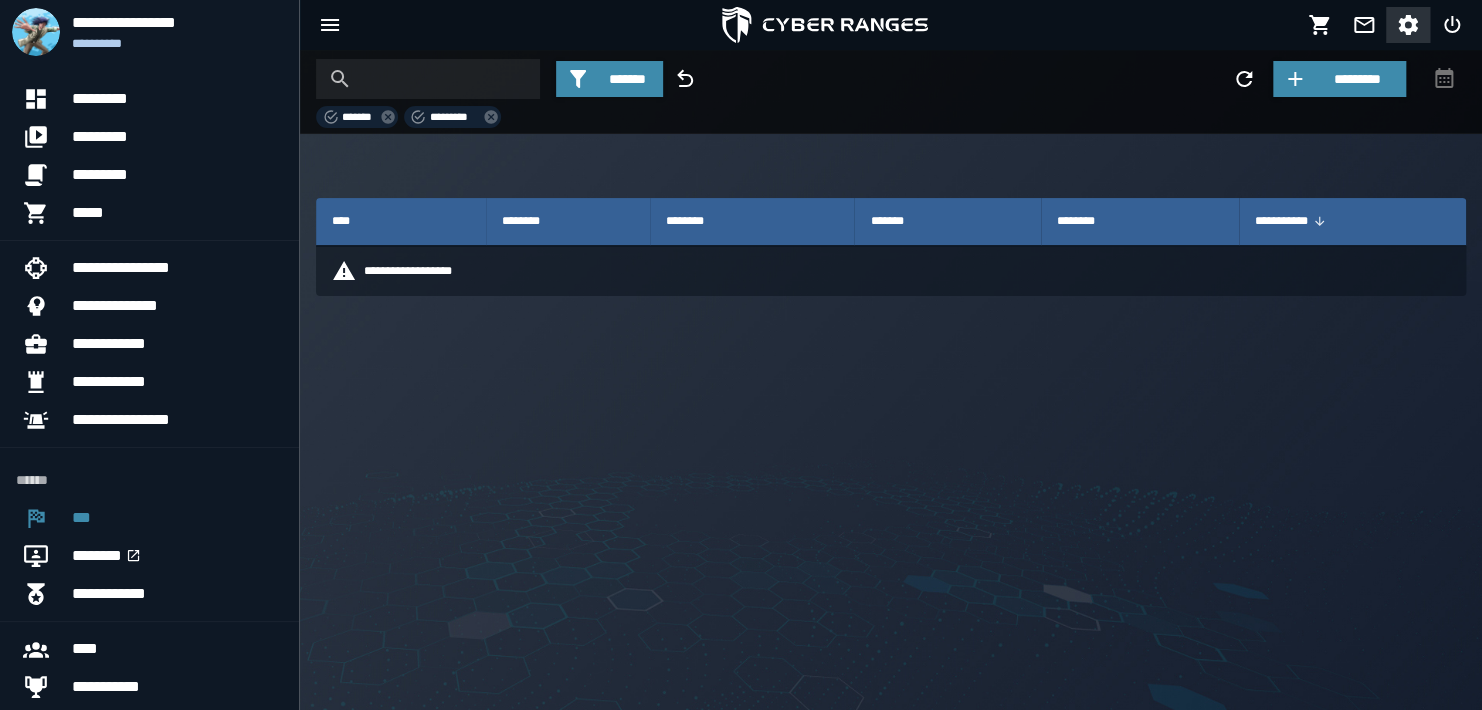 click at bounding box center (1408, 25) 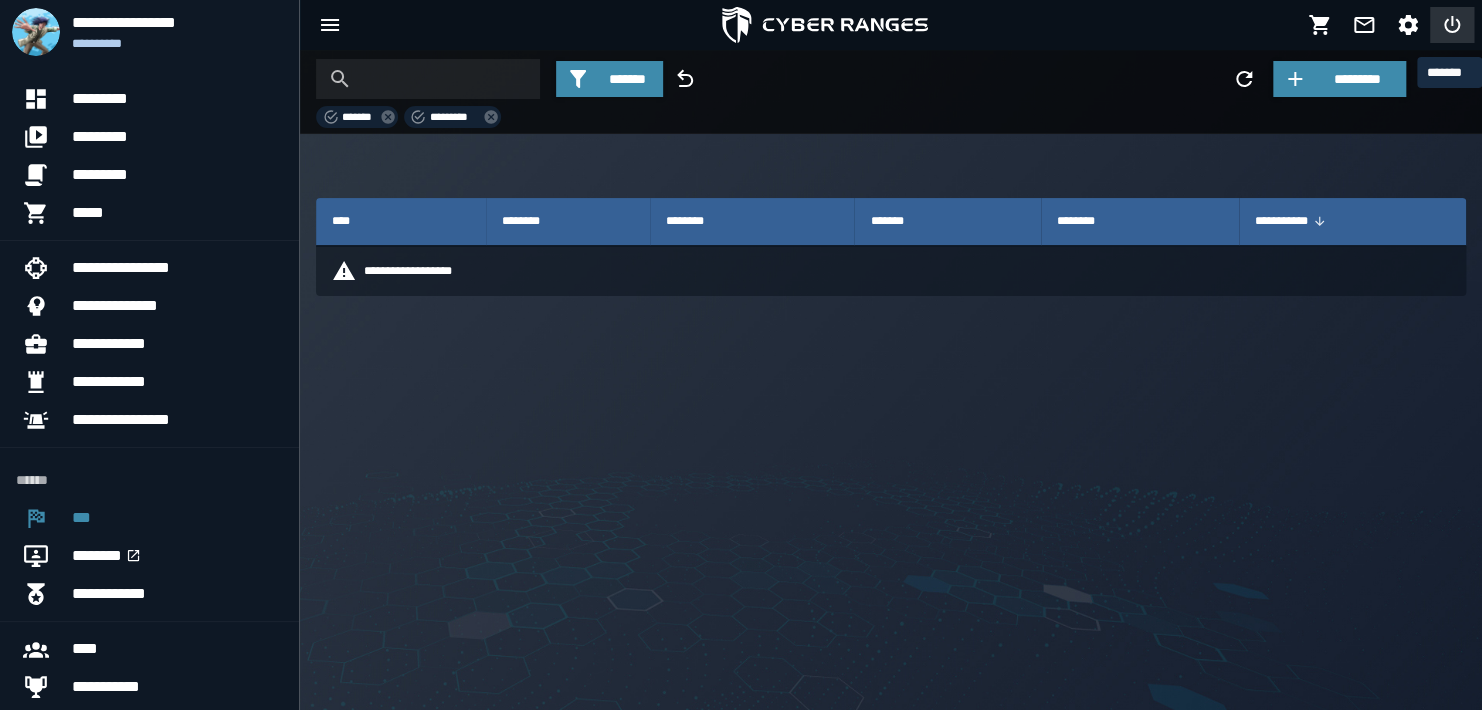click 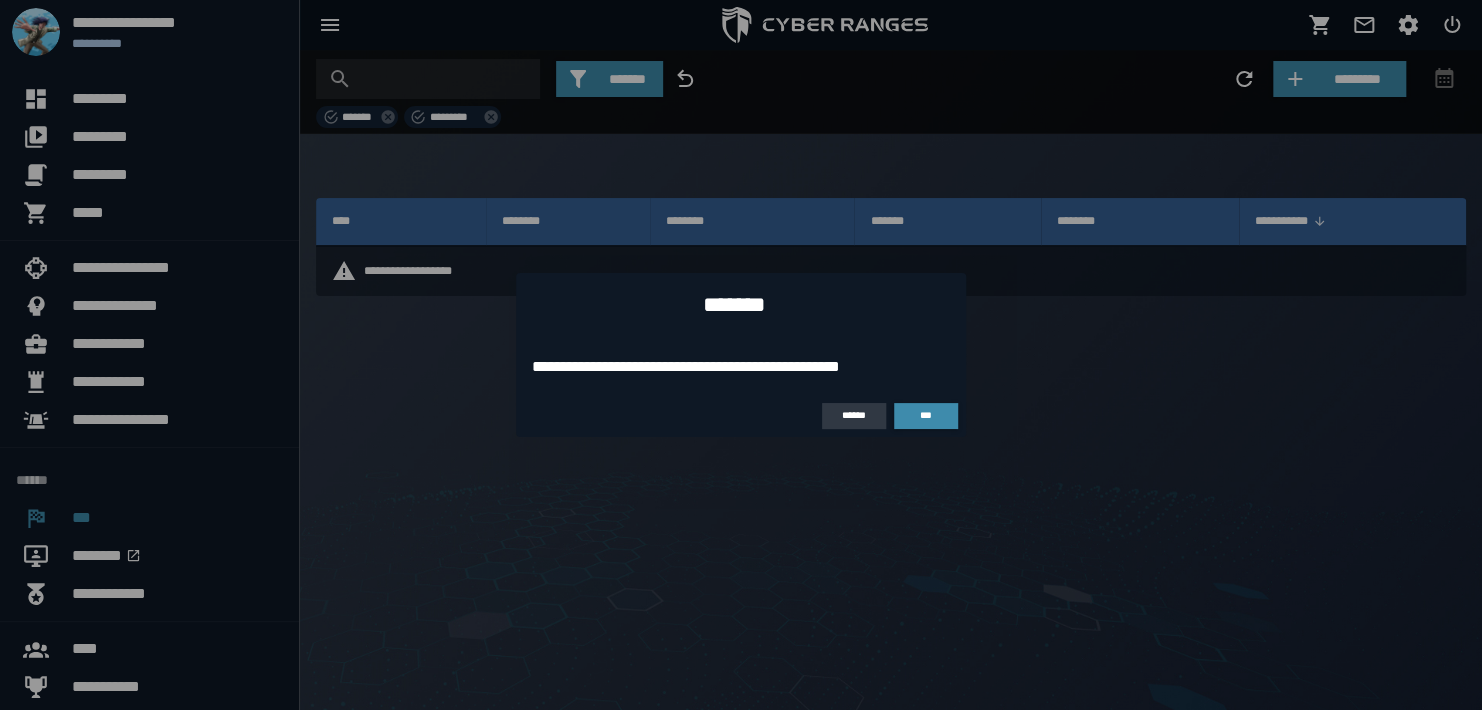 click on "******" at bounding box center (854, 416) 